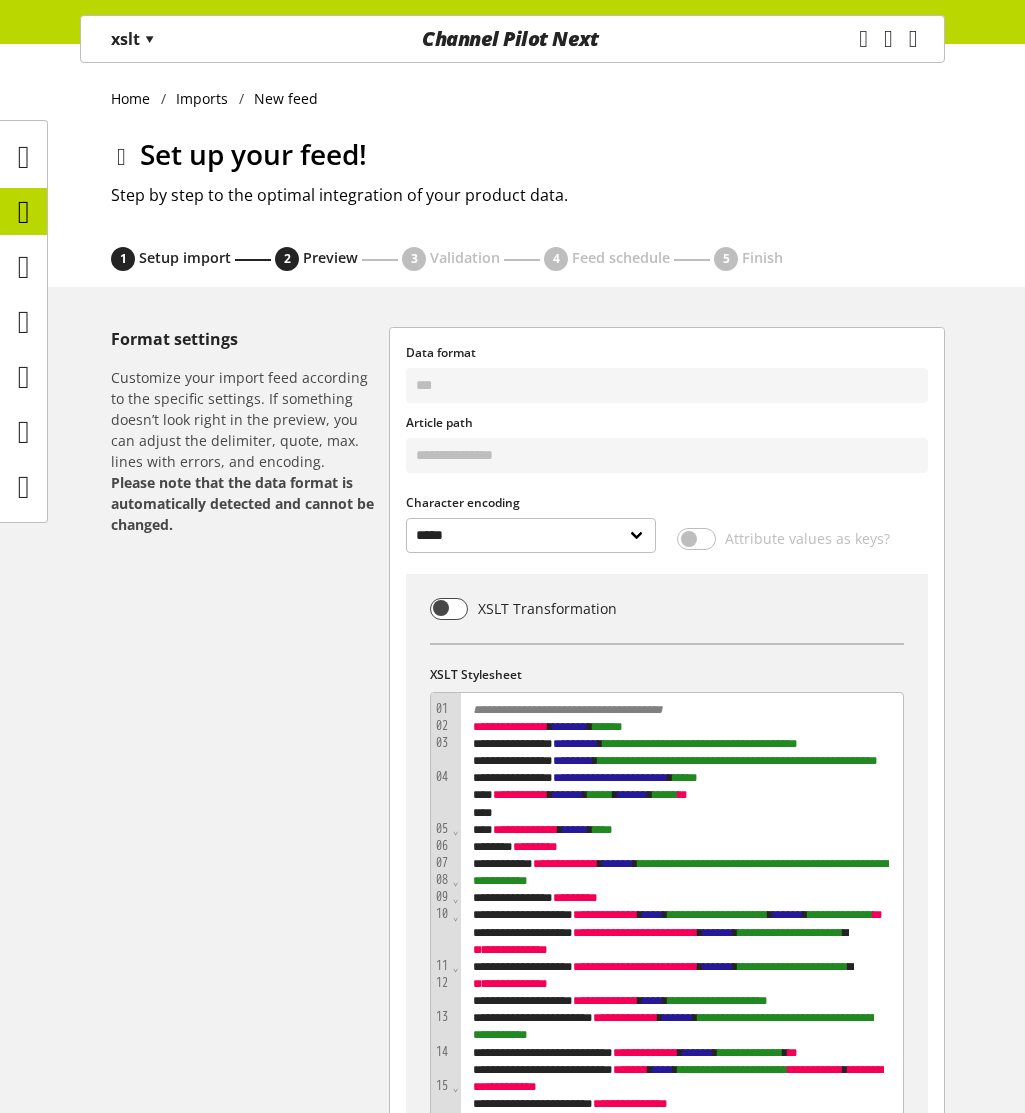 select on "*****" 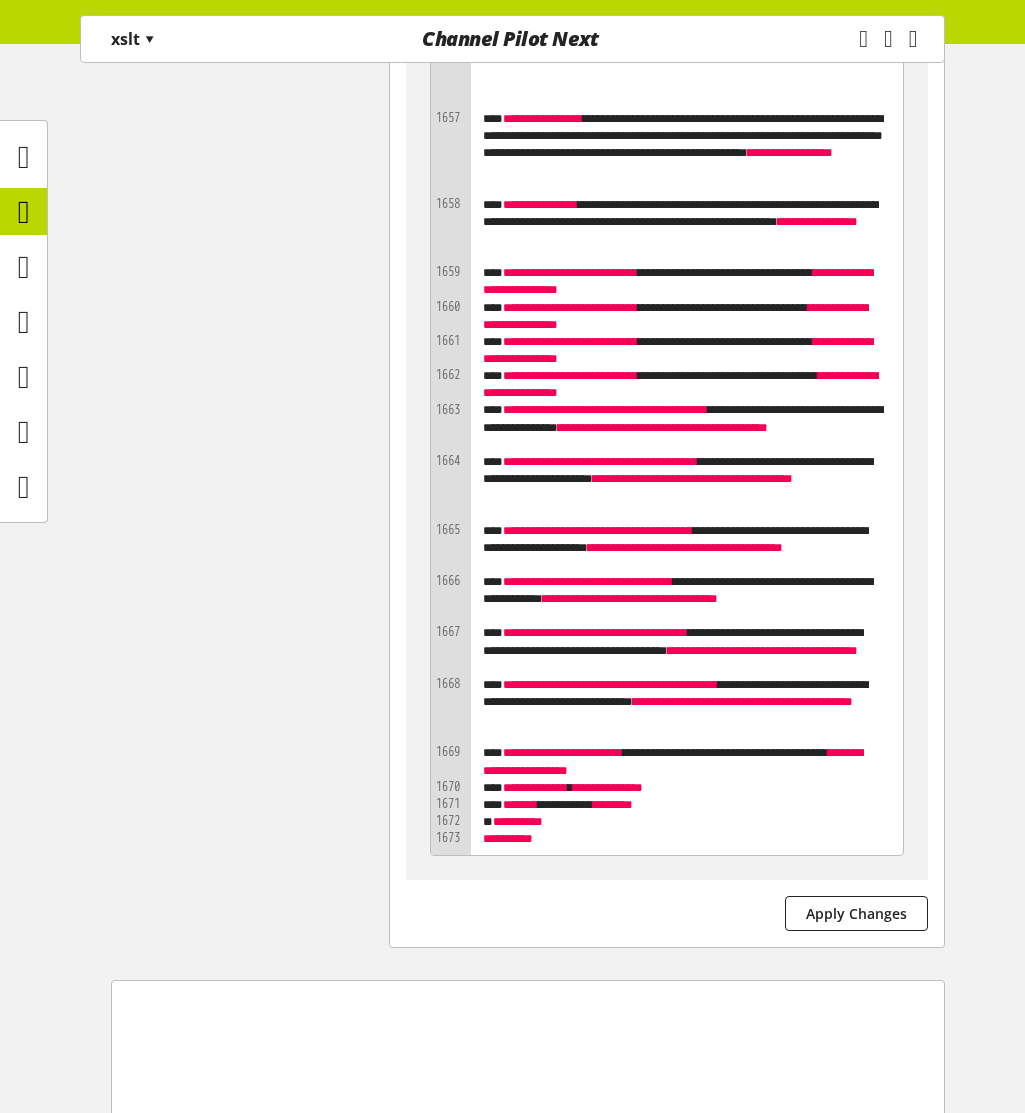 scroll, scrollTop: 177859, scrollLeft: 0, axis: vertical 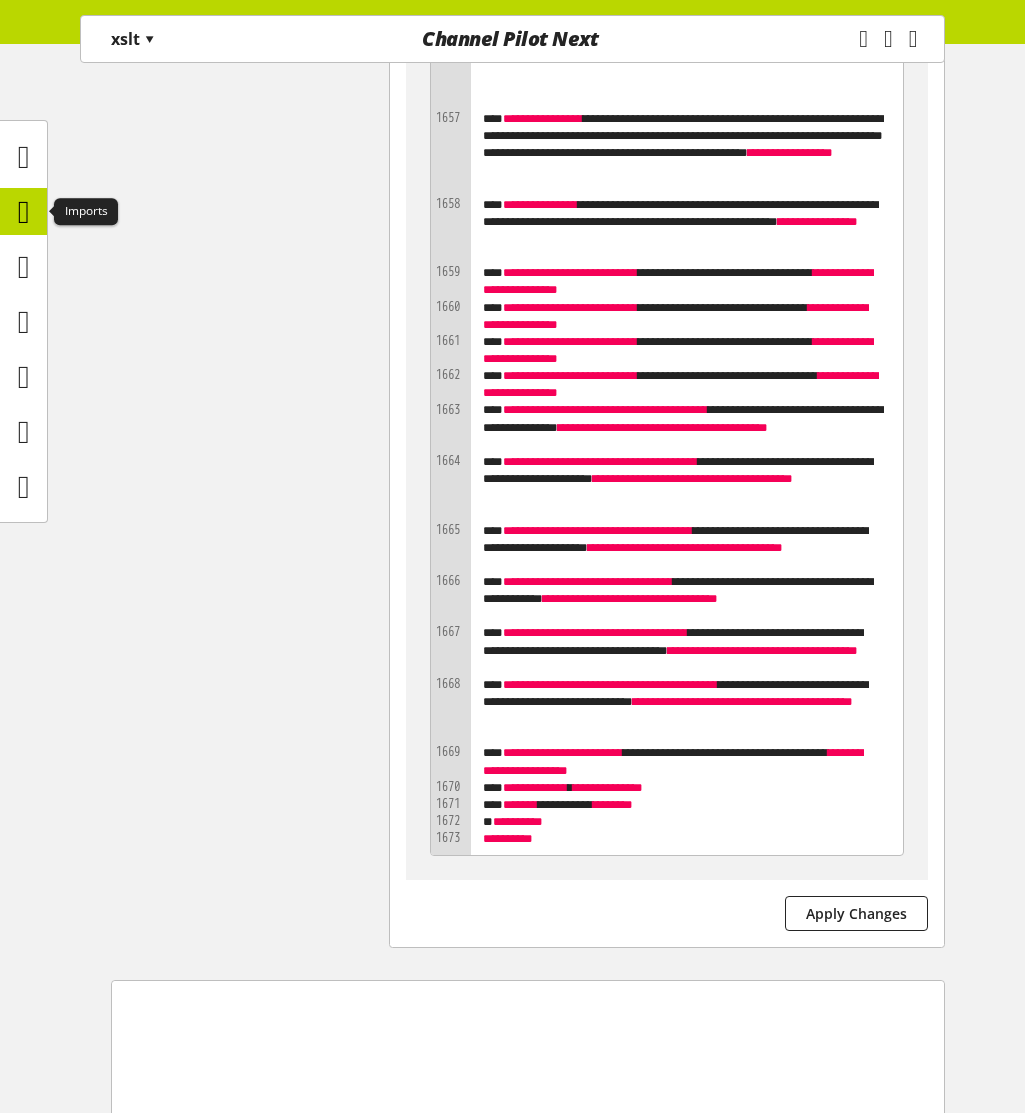 click at bounding box center [24, 212] 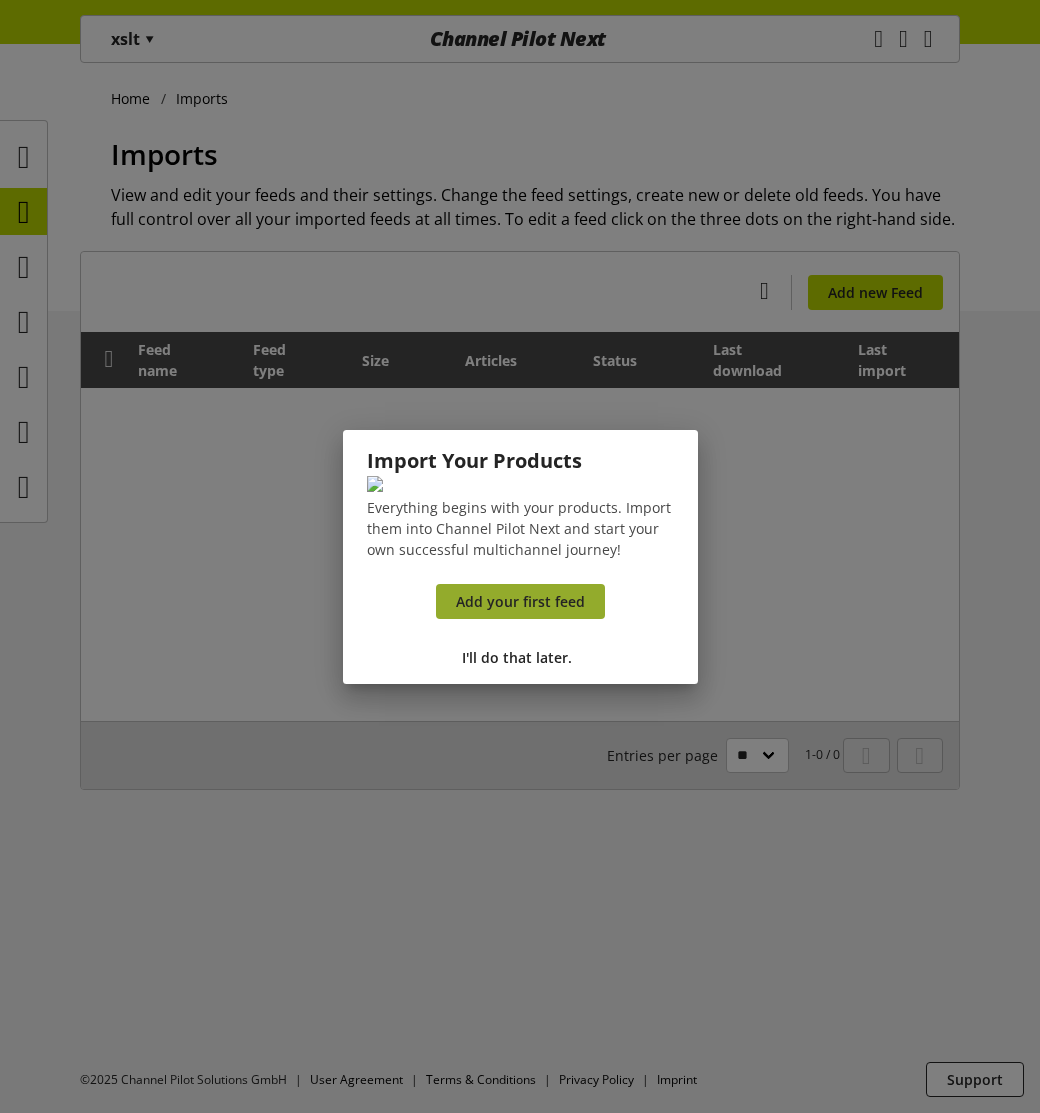 click on "Add your first feed" at bounding box center [520, 605] 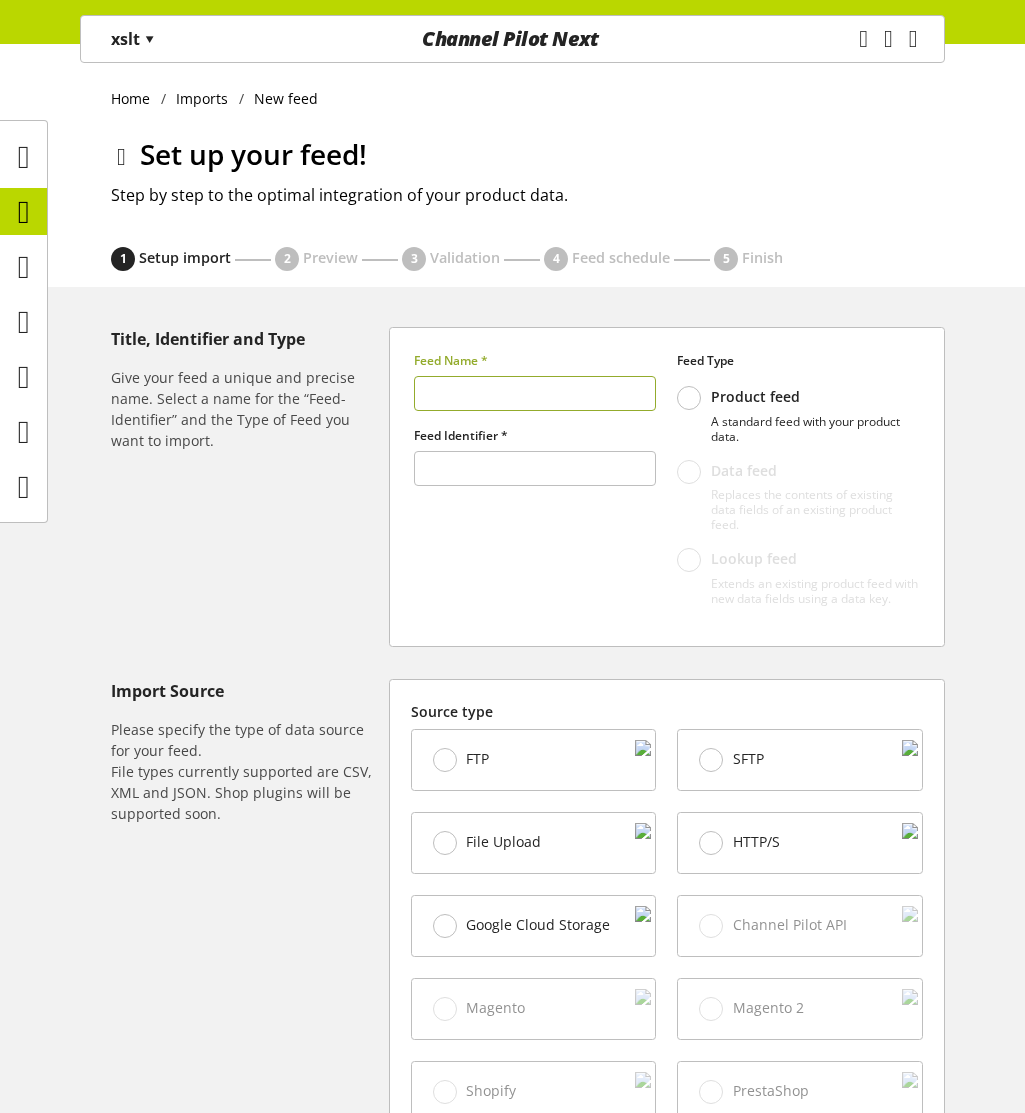 type on "******" 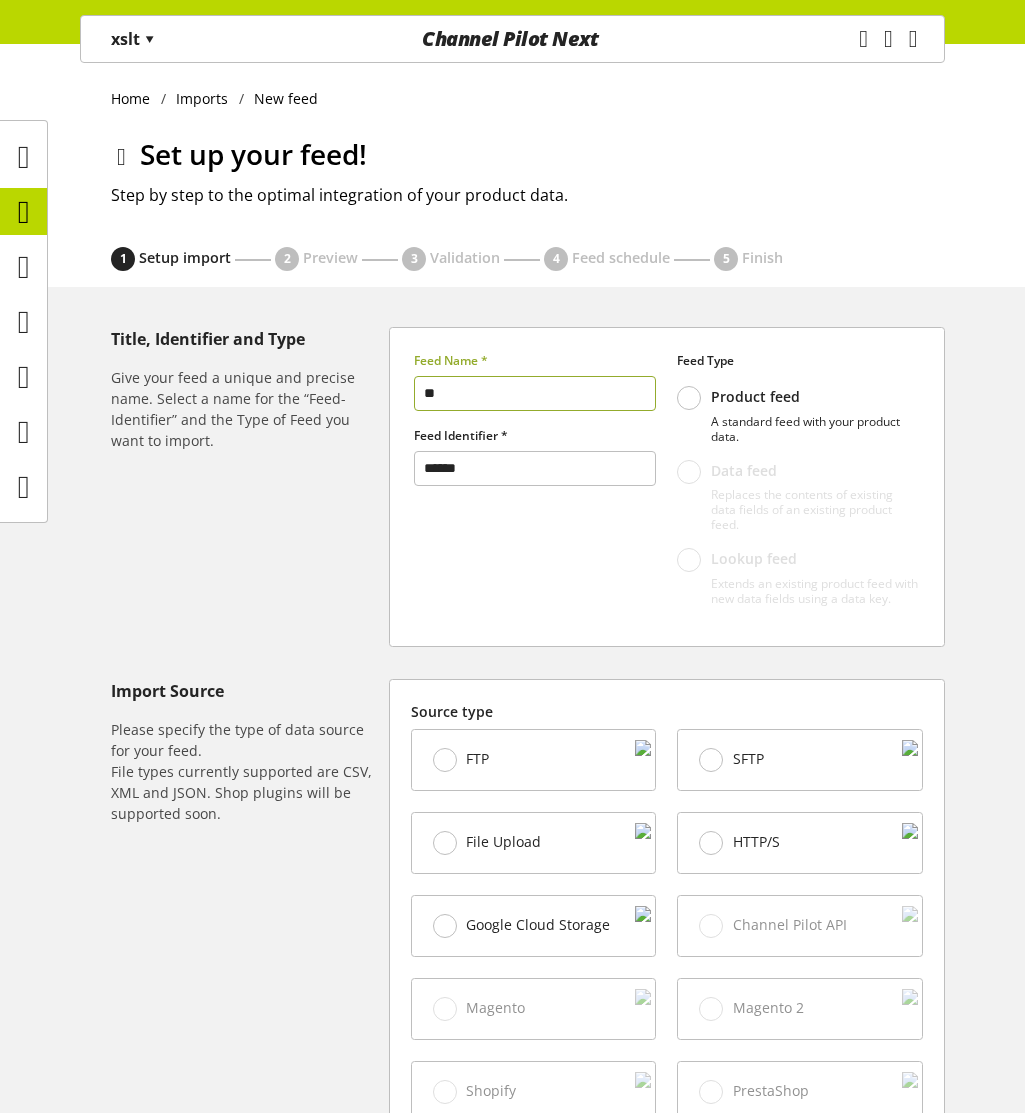 type on "**" 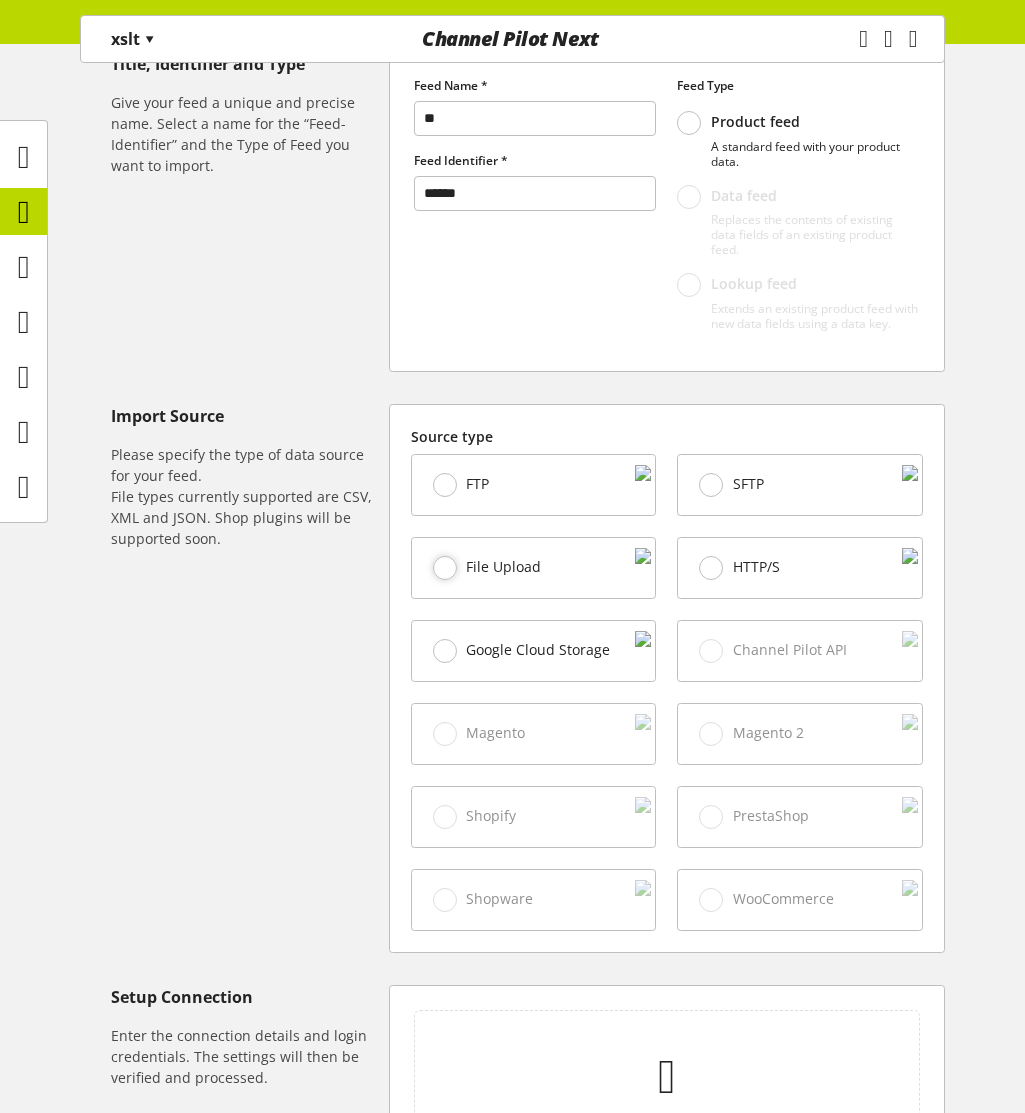 scroll, scrollTop: 600, scrollLeft: 0, axis: vertical 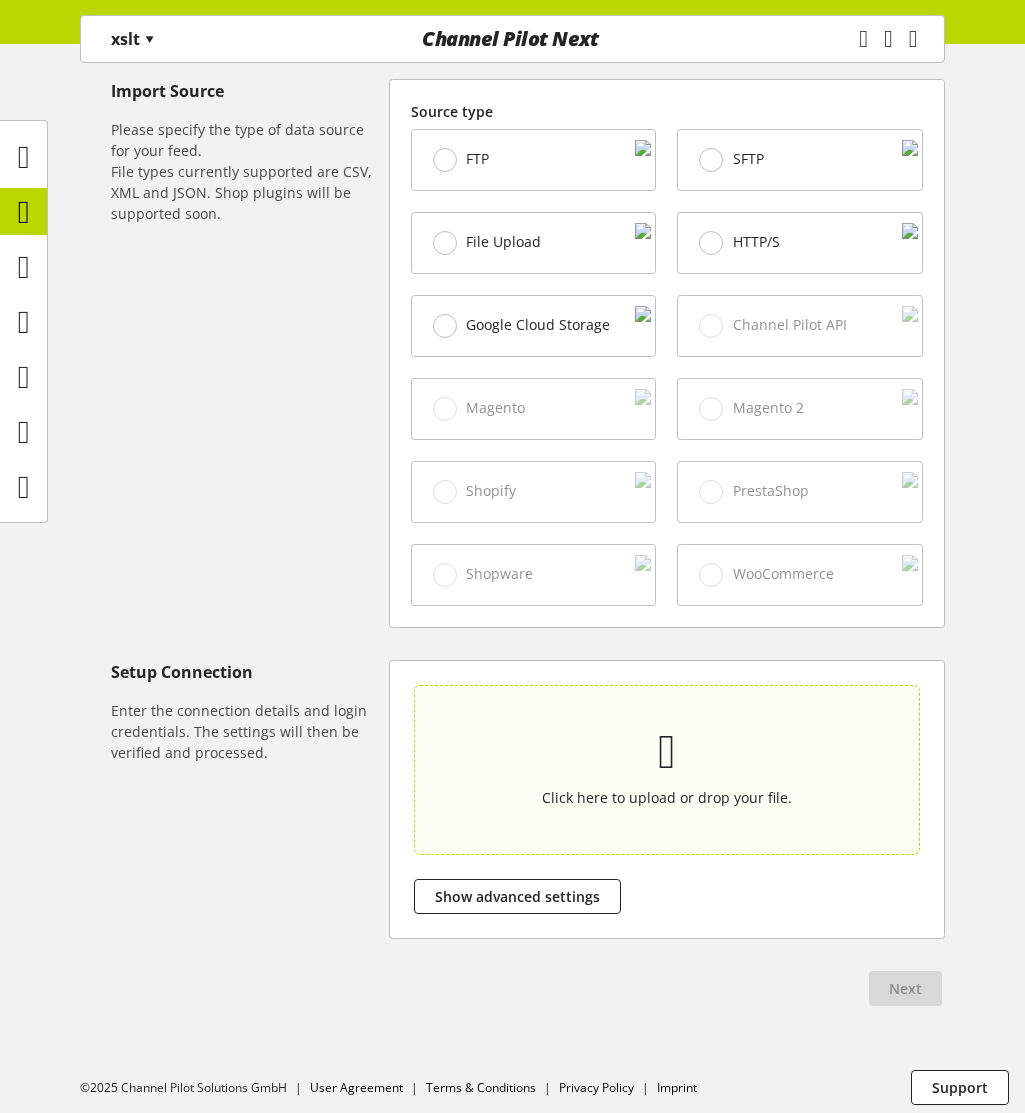 click on "Click here to upload or drop your file." at bounding box center [666, 797] 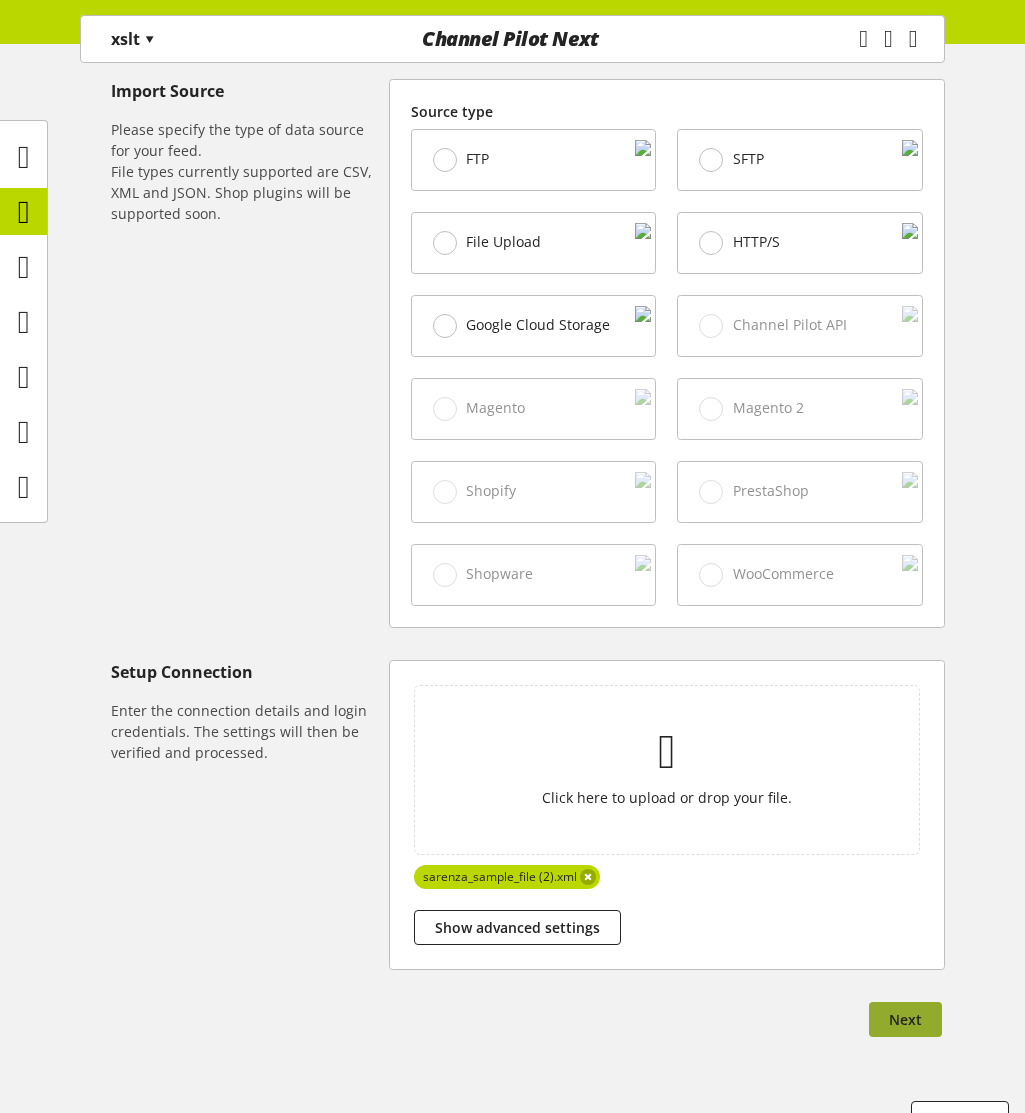 click on "Next" at bounding box center [905, 1019] 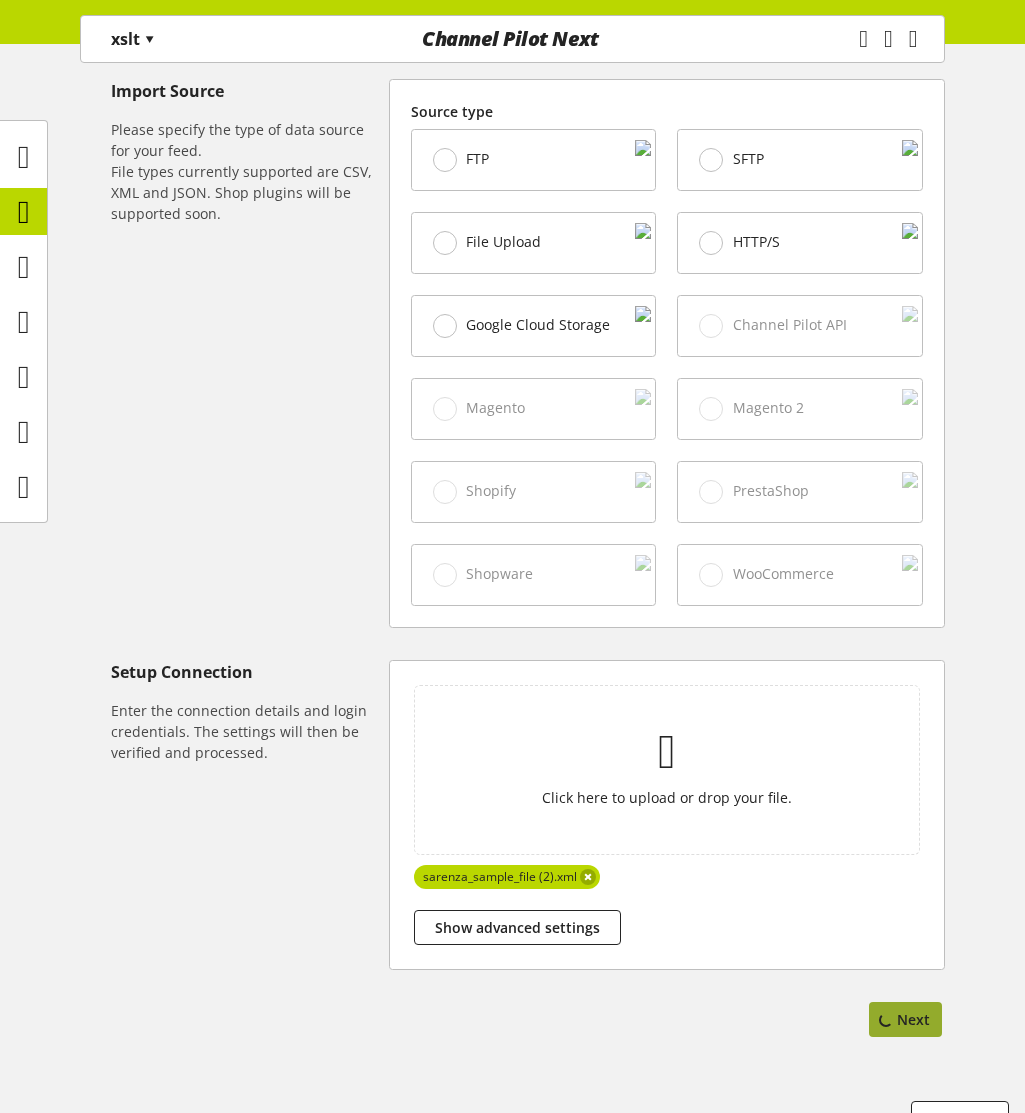 select on "*****" 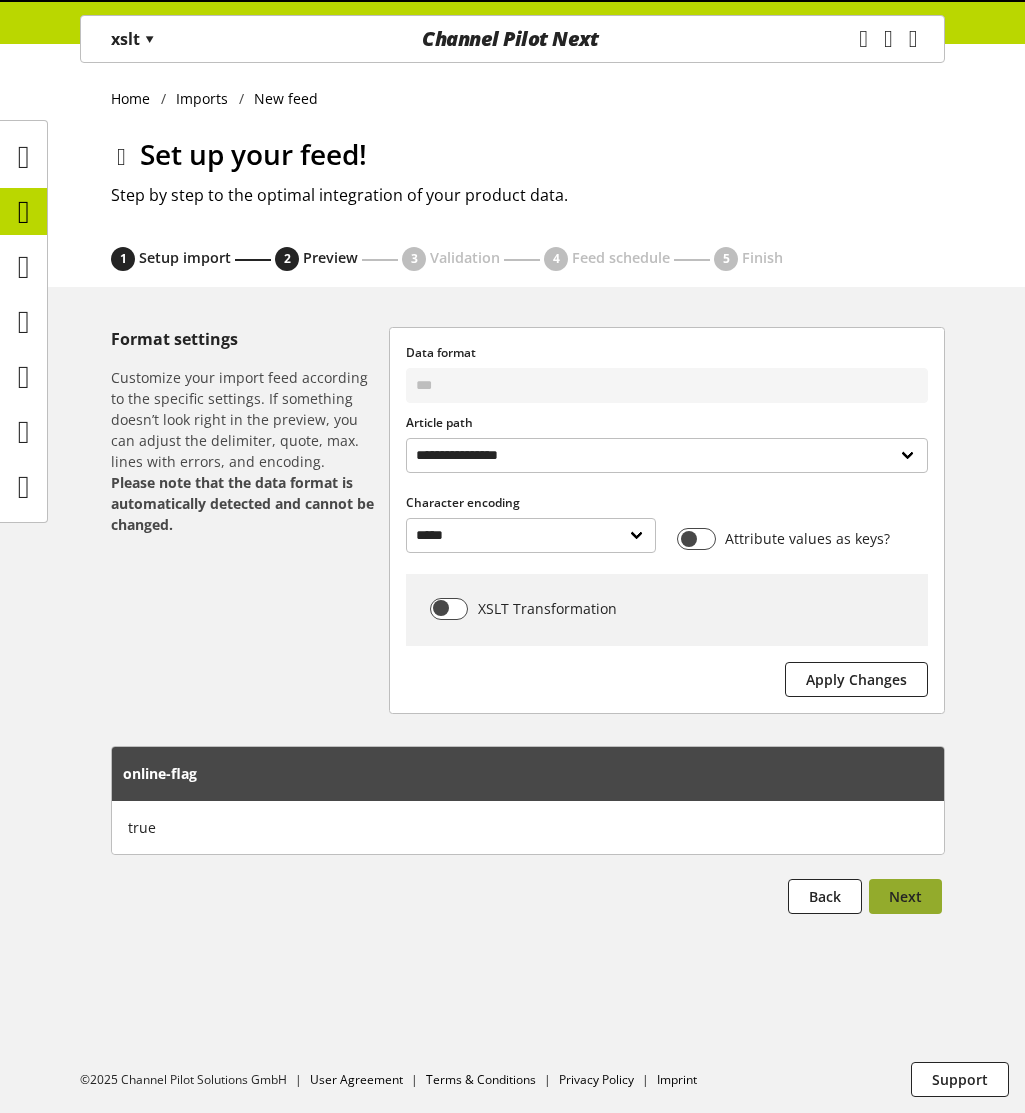scroll, scrollTop: 0, scrollLeft: 0, axis: both 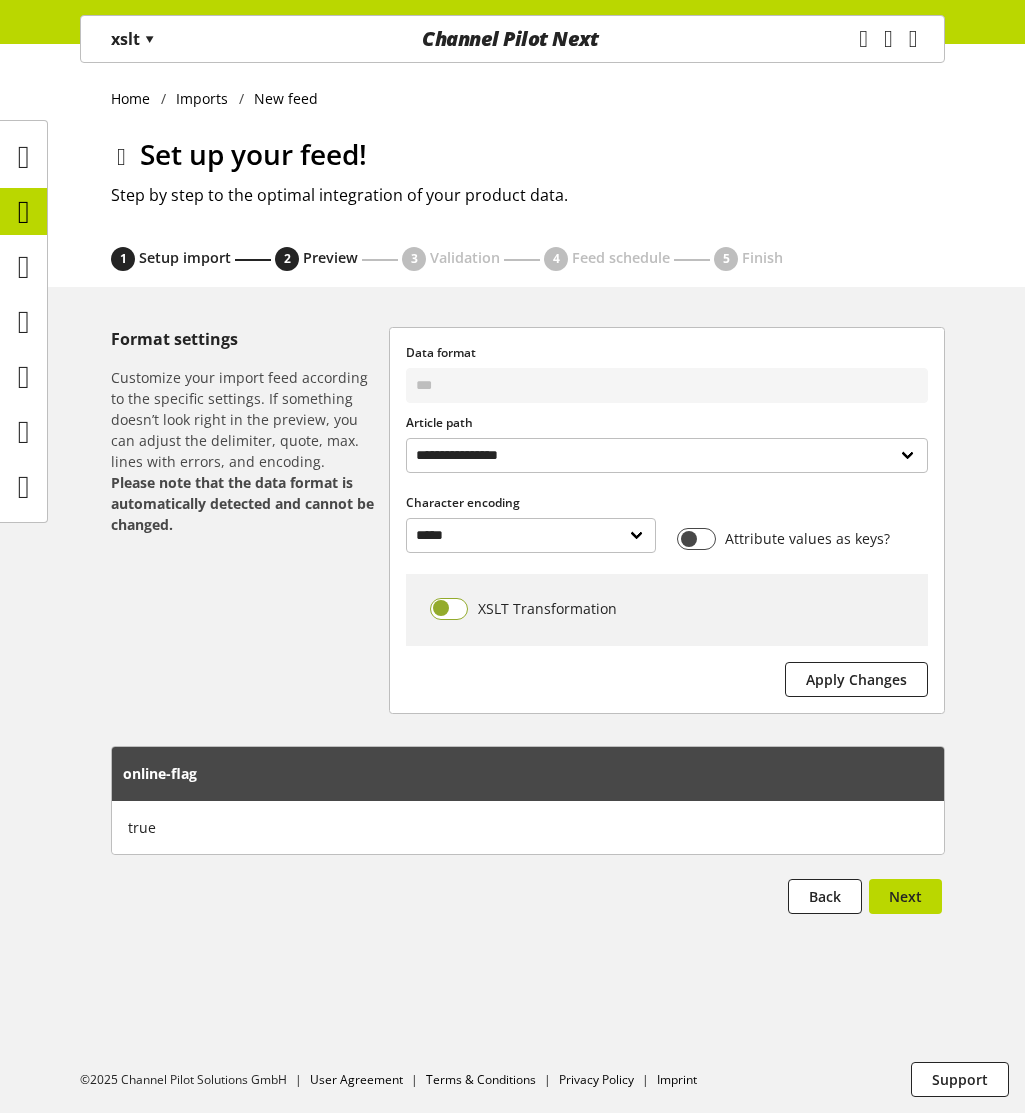 click at bounding box center [449, 609] 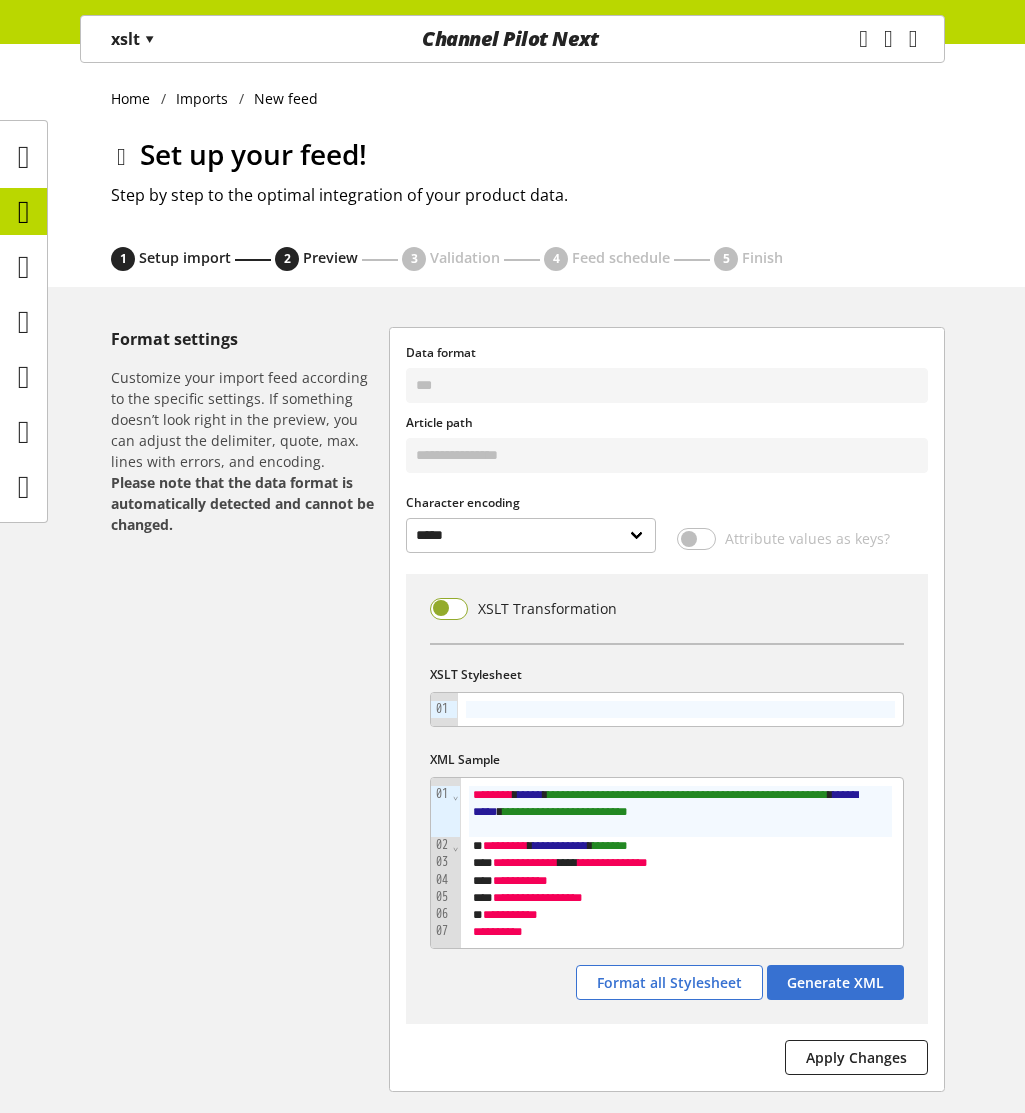click at bounding box center [449, 609] 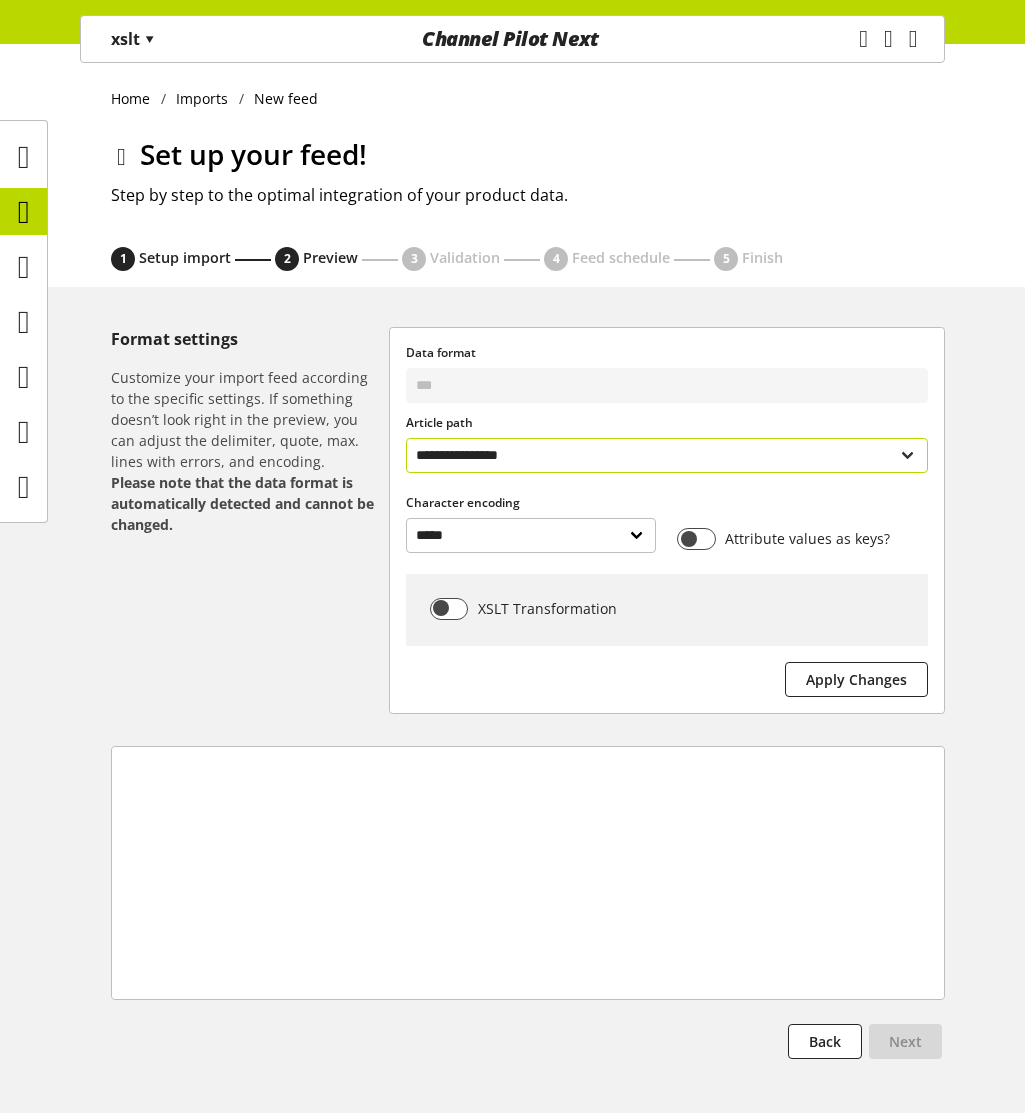 select on "**********" 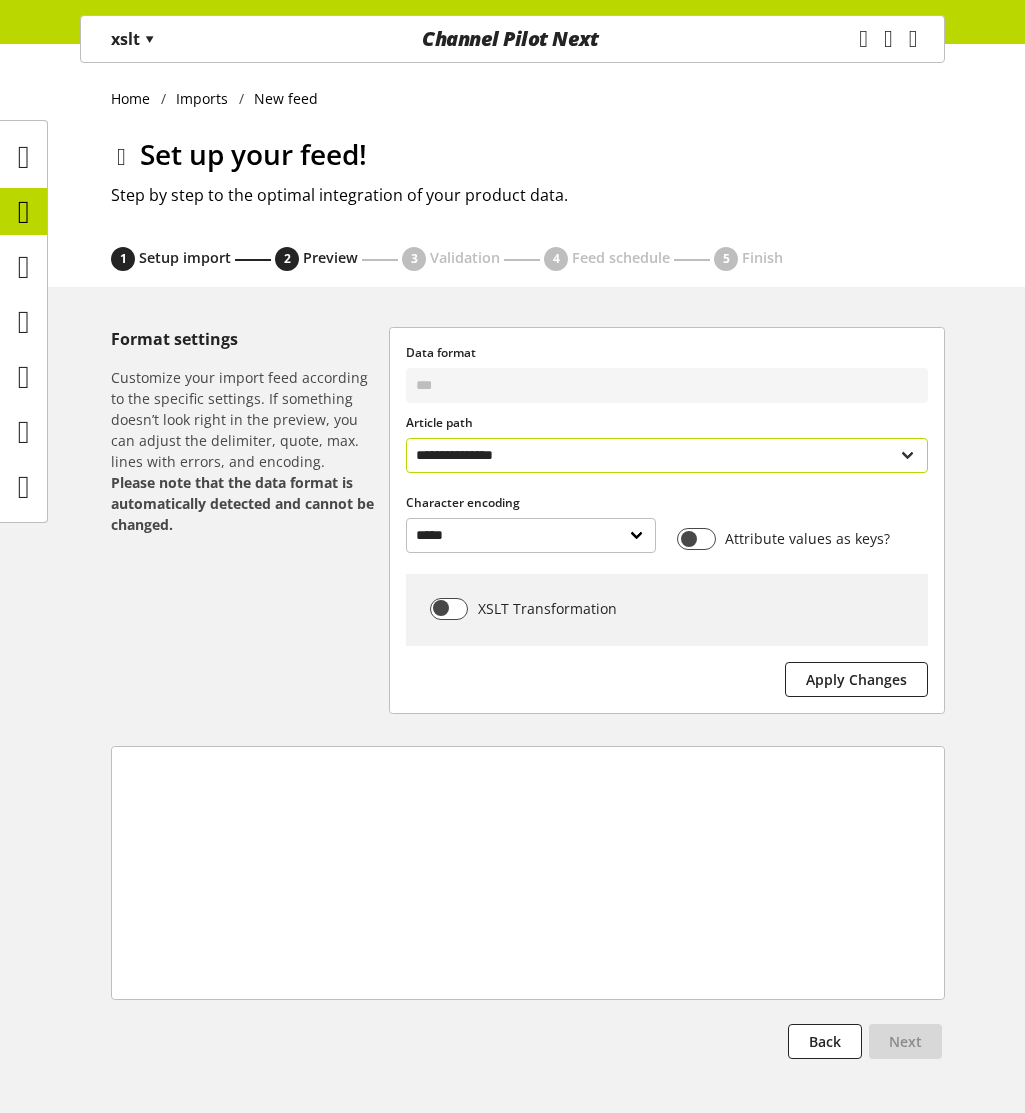 click on "**********" at bounding box center (667, 455) 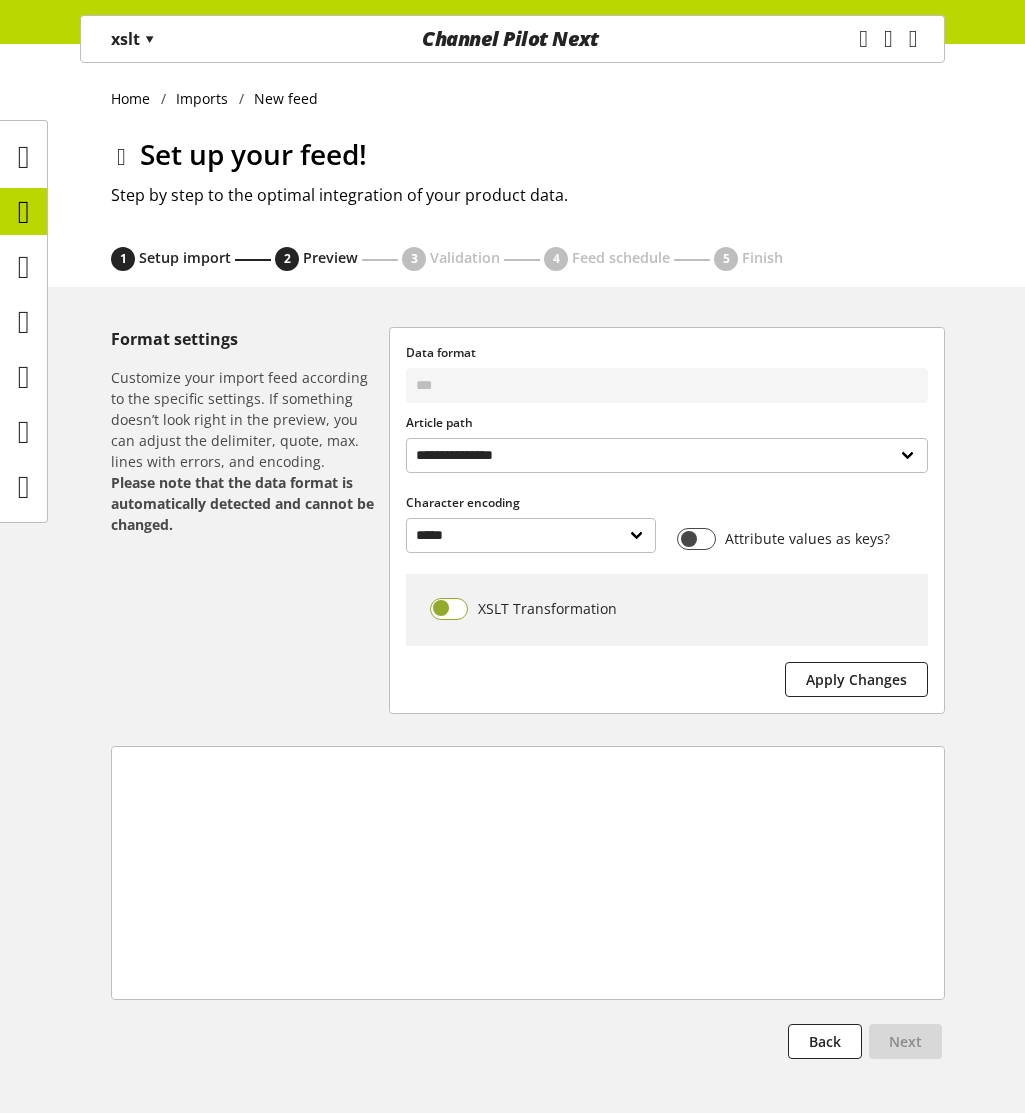 click at bounding box center [449, 609] 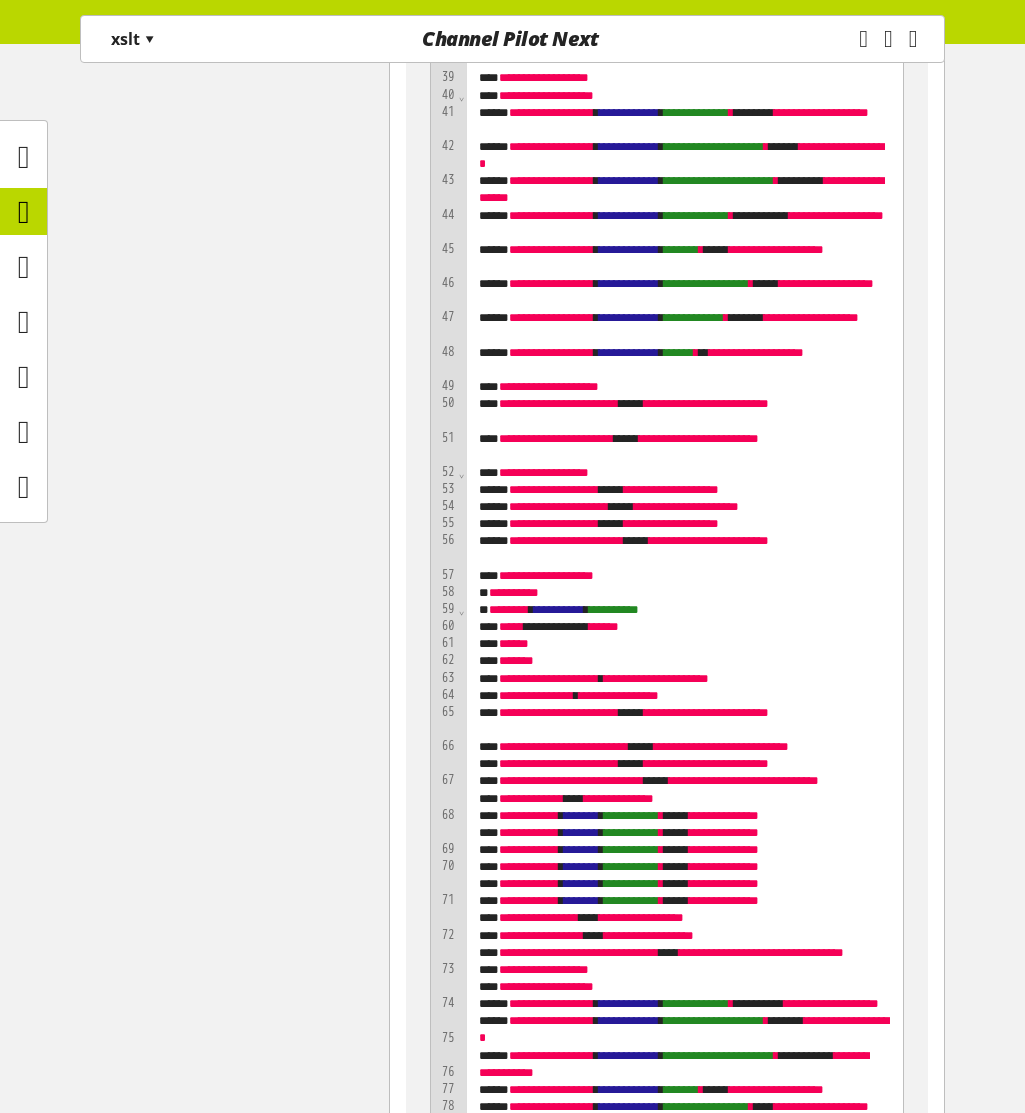 scroll, scrollTop: 1800, scrollLeft: 0, axis: vertical 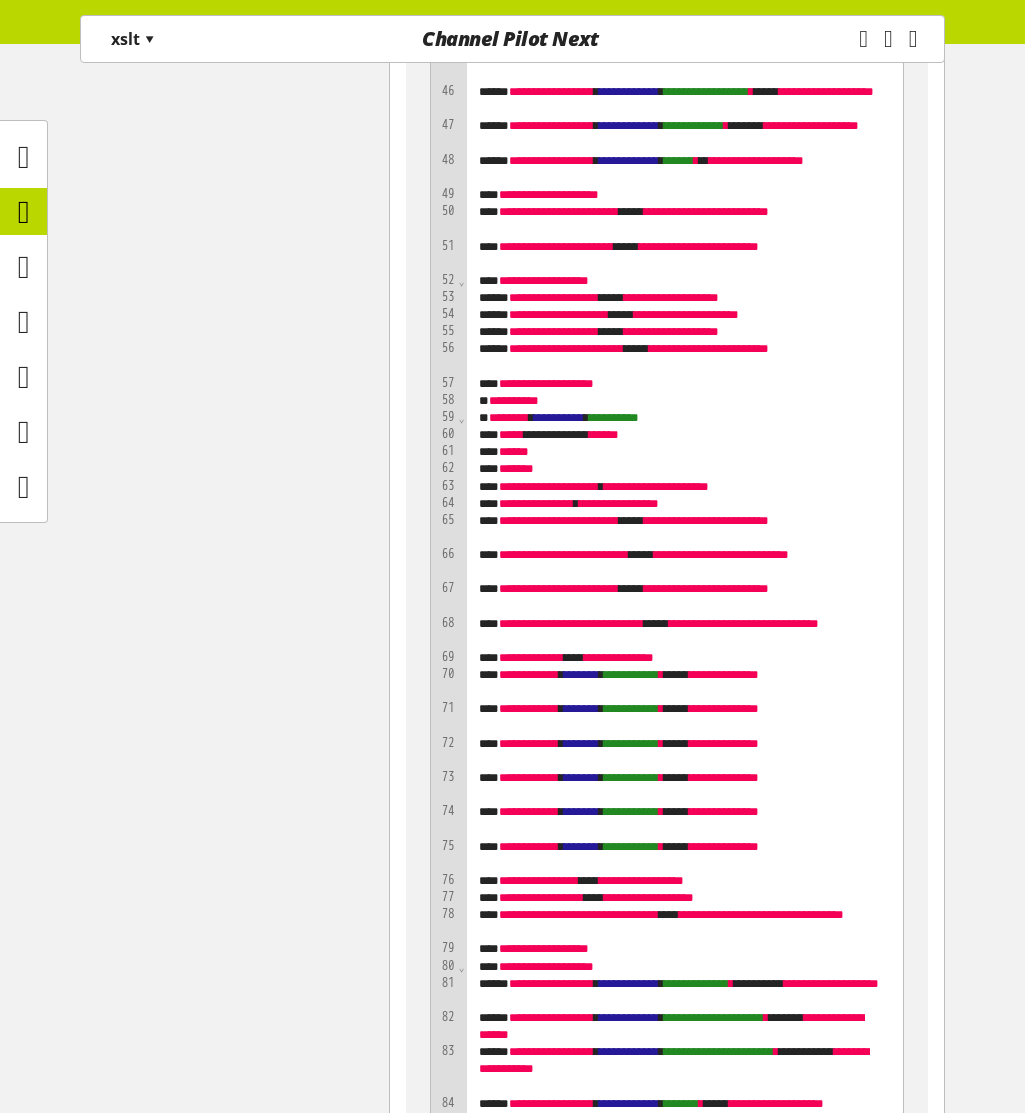 click on "Format settings Customize your import feed according to the specific settings. If something doesn’t look right in the preview, you can adjust the delimiter, quote, max. lines with errors, and encoding.
Please note that the data format is automatically detected and cannot be changed." at bounding box center (250, 8358) 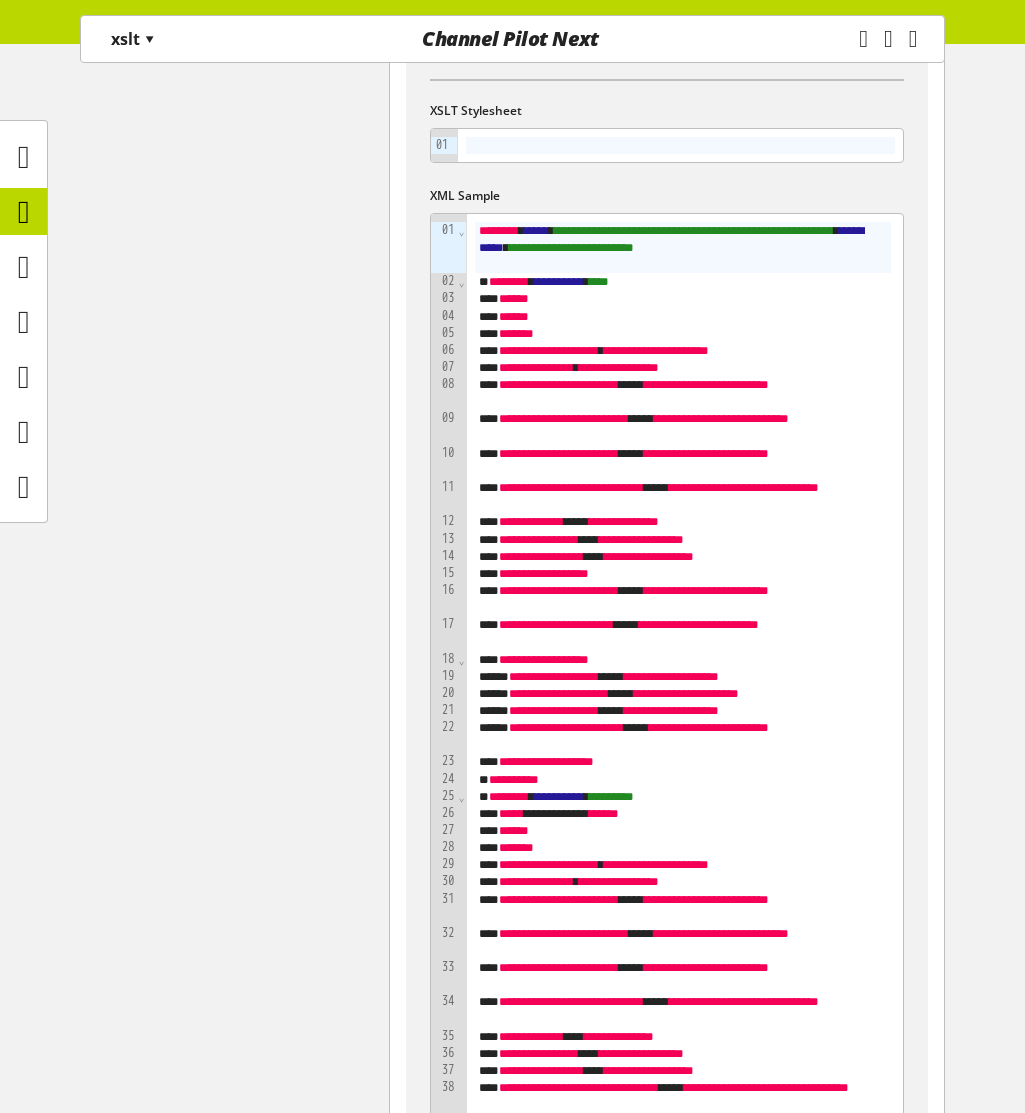 scroll, scrollTop: 0, scrollLeft: 0, axis: both 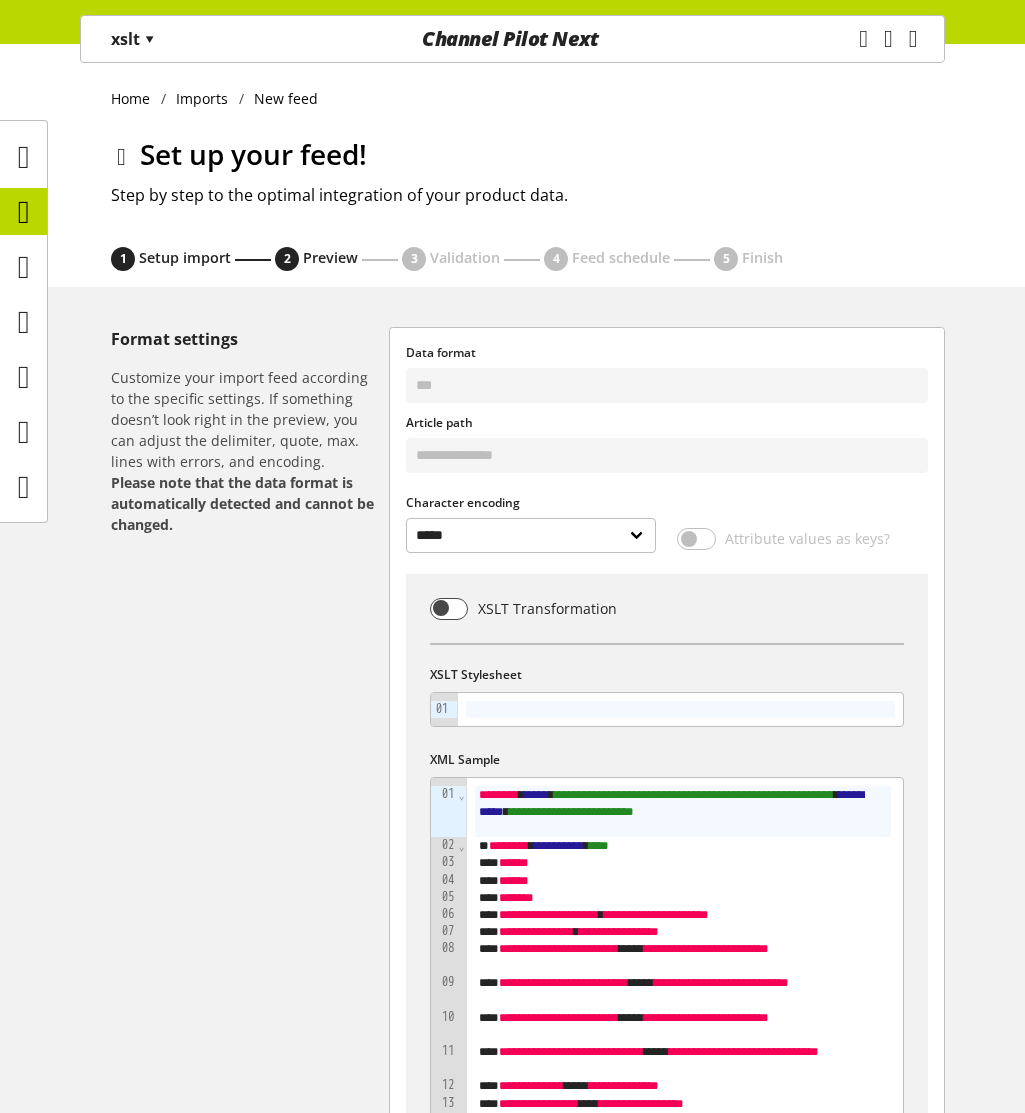 click at bounding box center (680, 709) 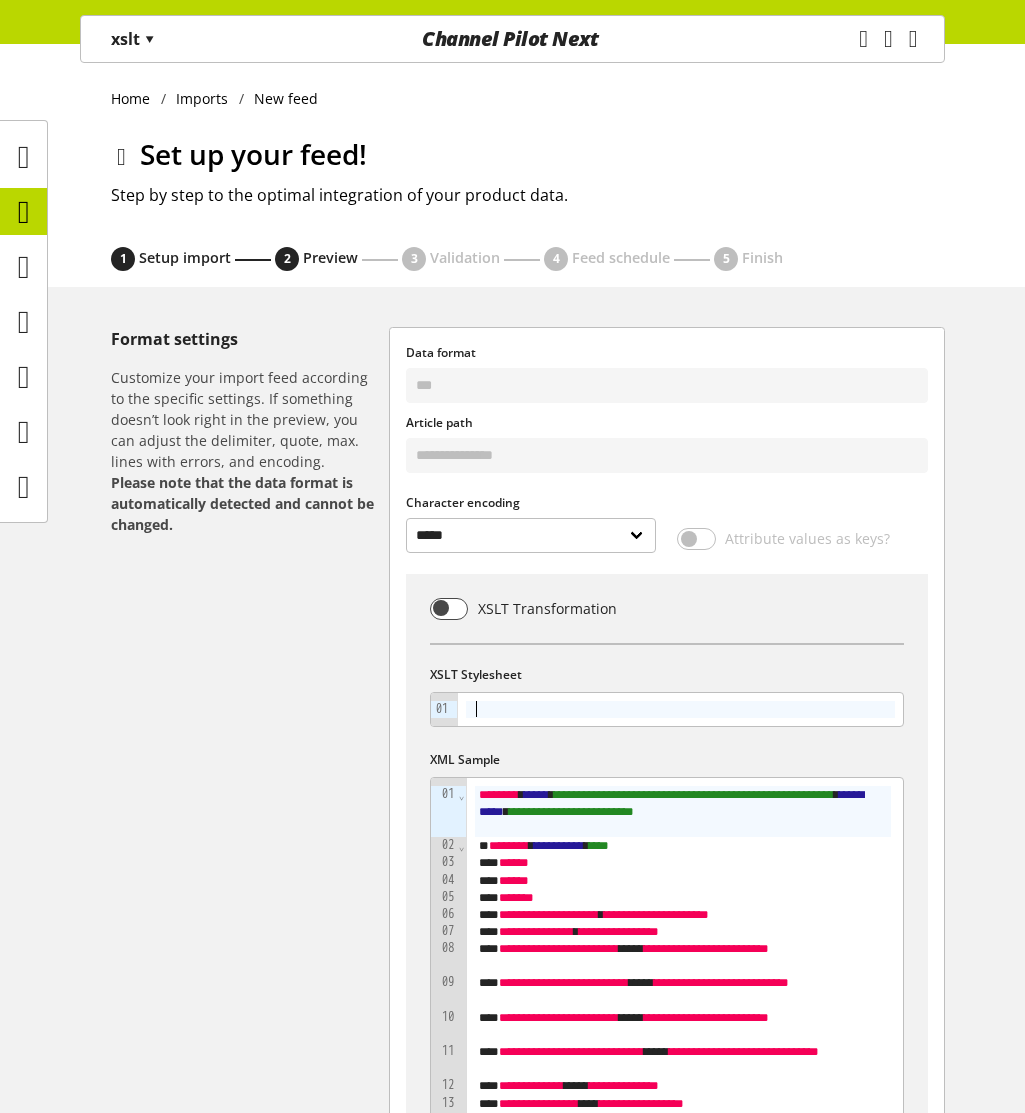 scroll, scrollTop: 1479, scrollLeft: 0, axis: vertical 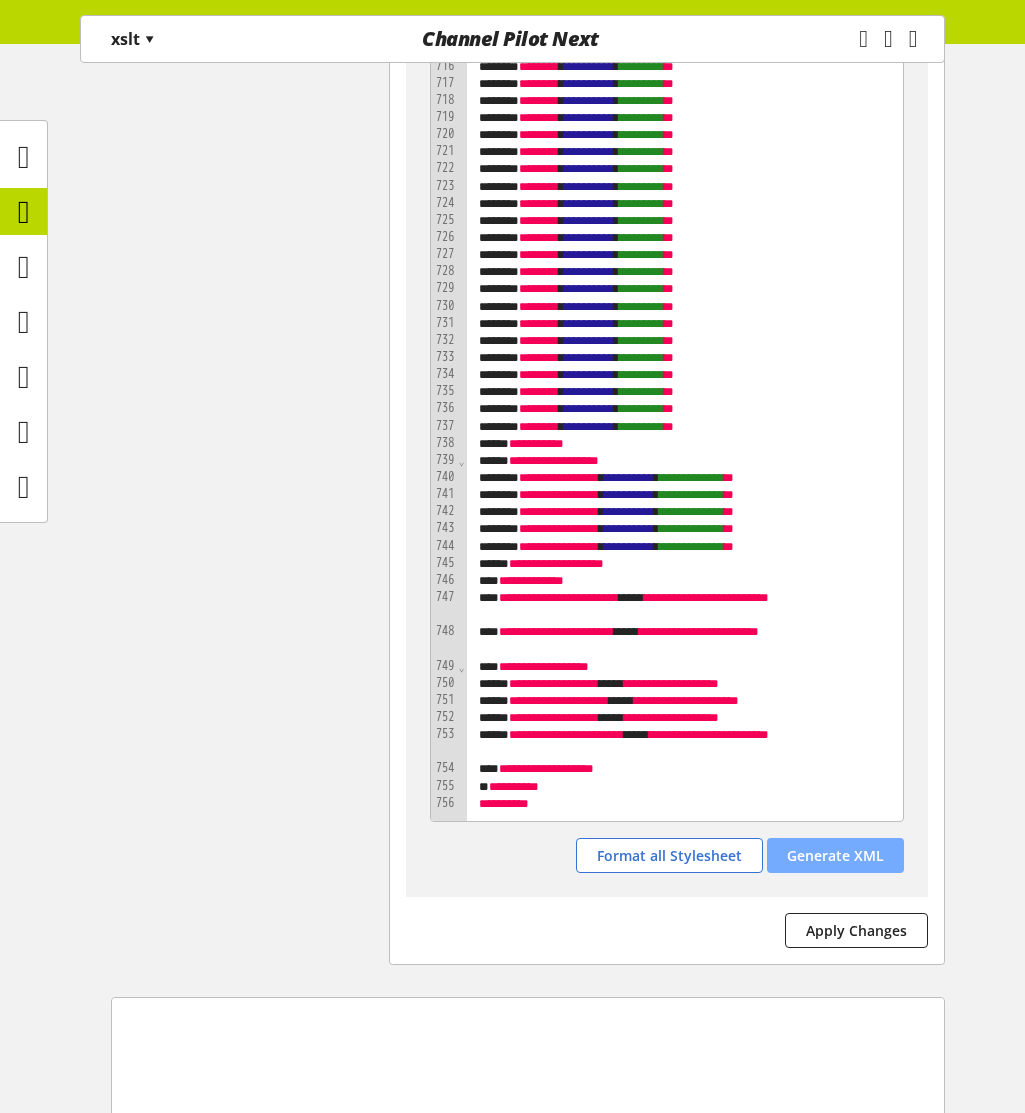 click on "Generate XML" at bounding box center [835, 855] 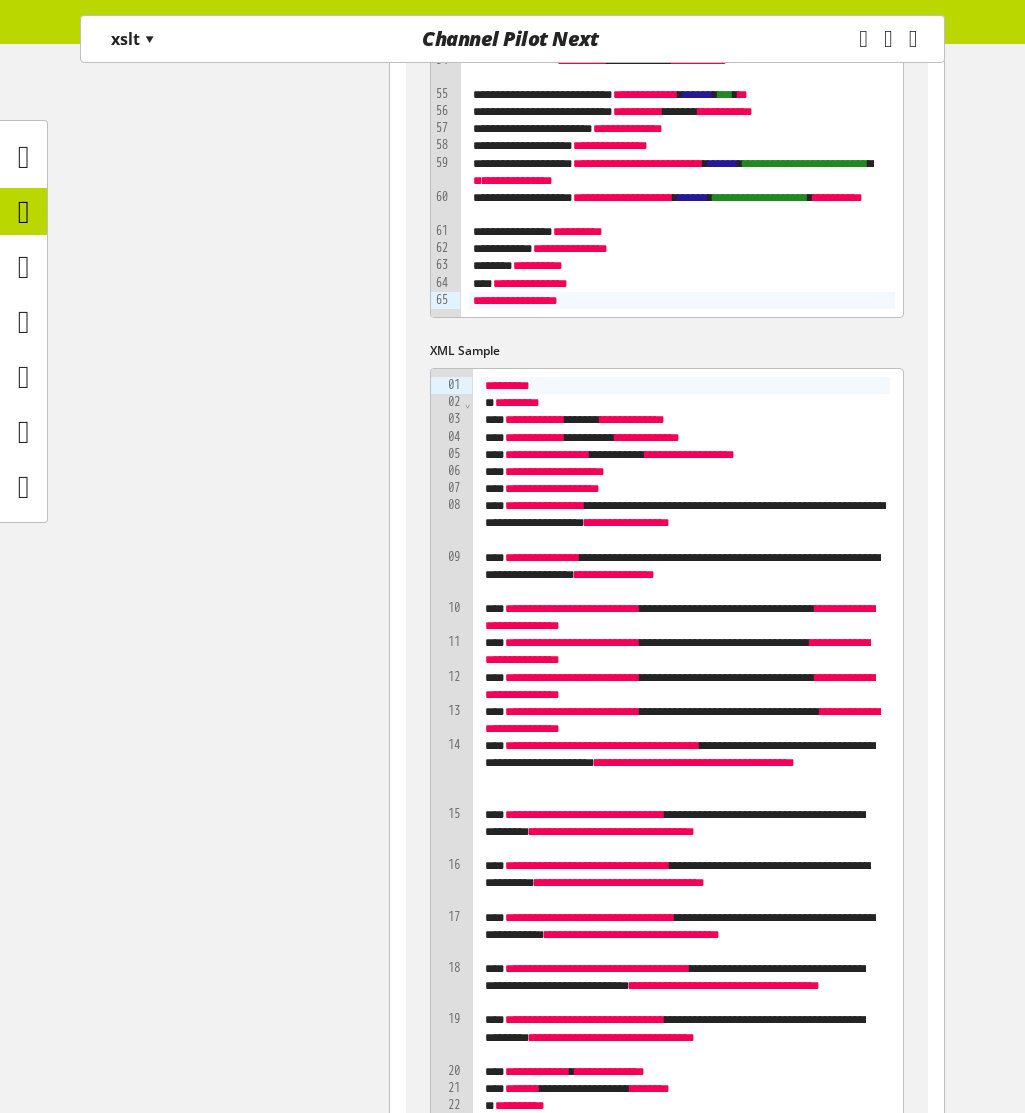scroll, scrollTop: 2173, scrollLeft: 0, axis: vertical 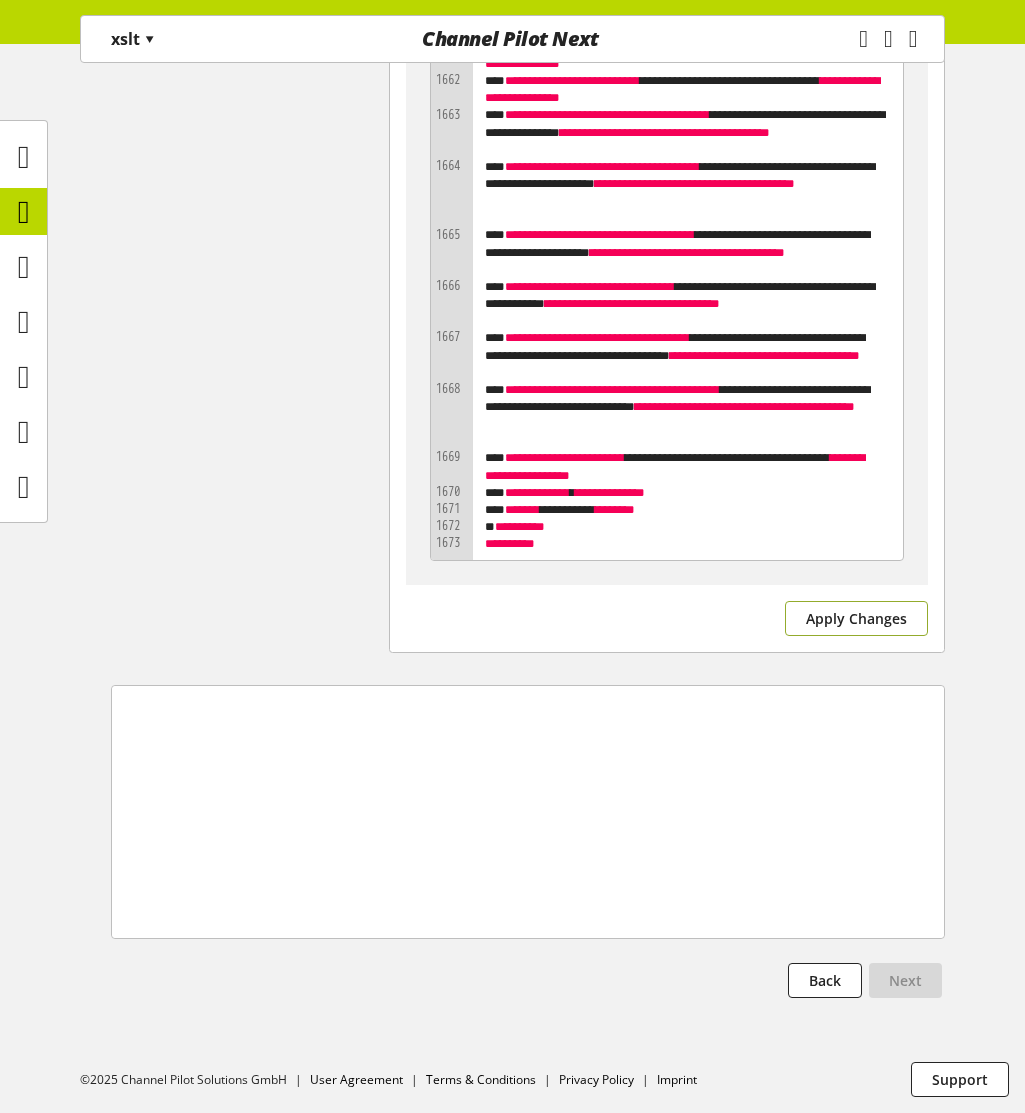 click on "Apply Changes" at bounding box center (856, 618) 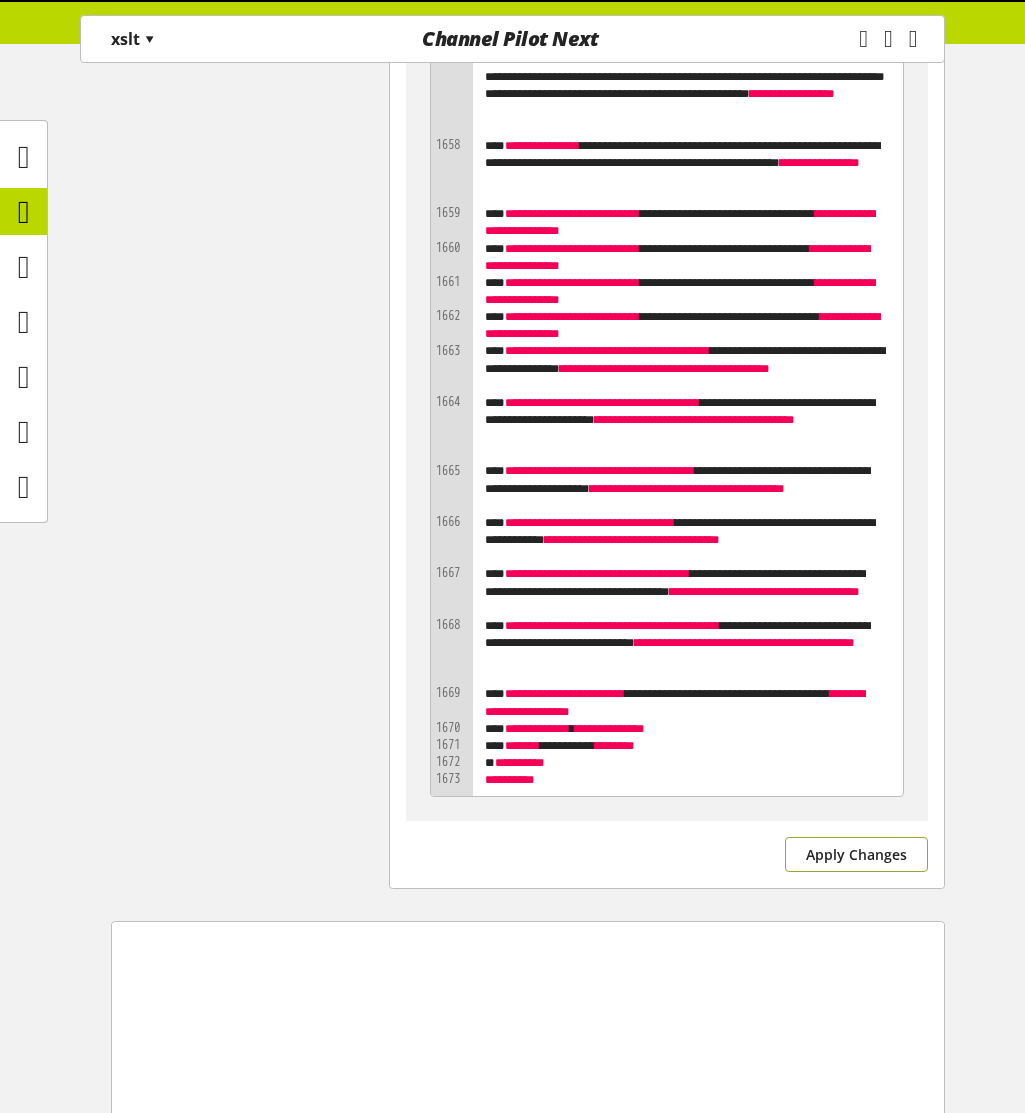scroll, scrollTop: 178650, scrollLeft: 0, axis: vertical 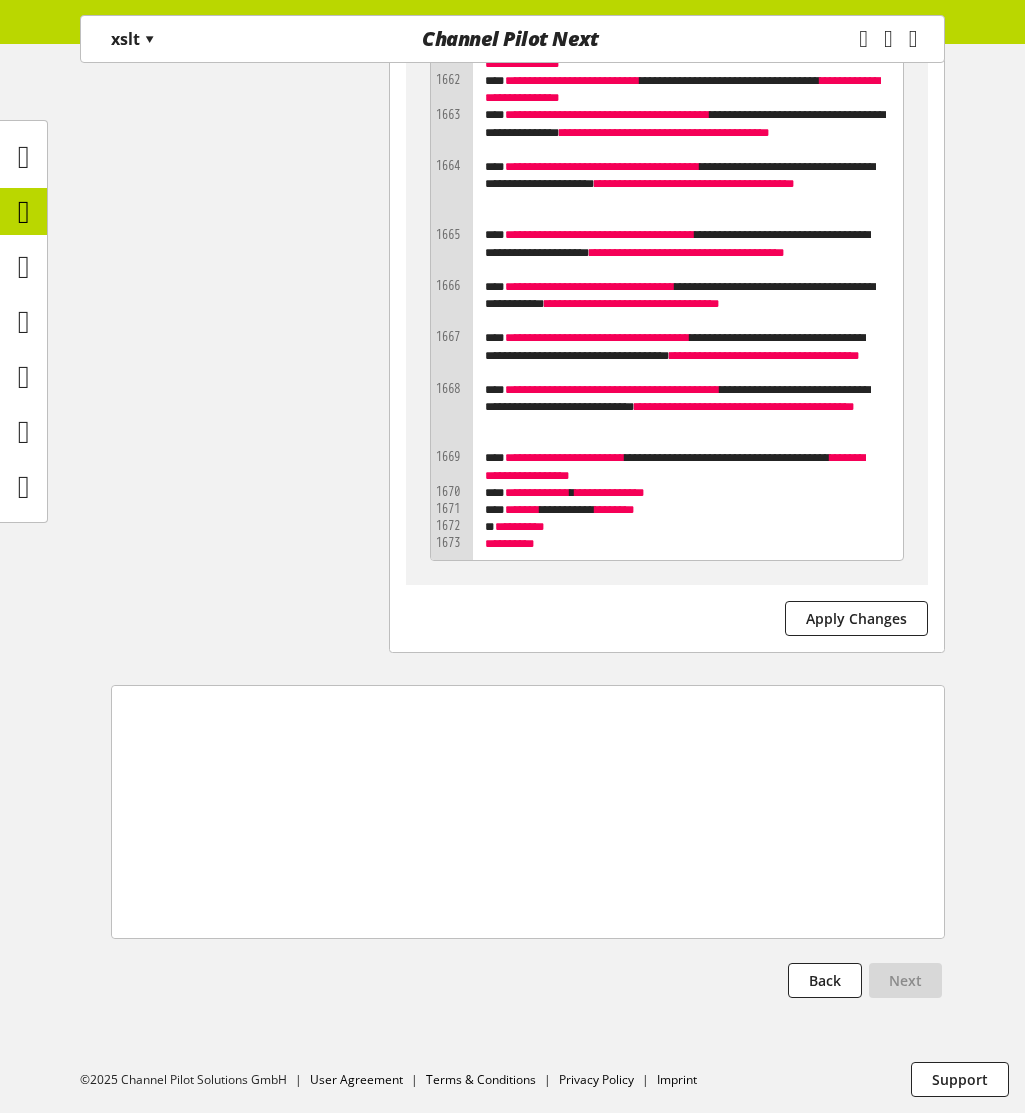 click on "Format settings Customize your import feed according to the specific settings. If something doesn’t look right in the preview, you can adjust the delimiter, quote, max. lines with errors, and encoding.
Please note that the data format is automatically detected and cannot be changed." at bounding box center [250, -88827] 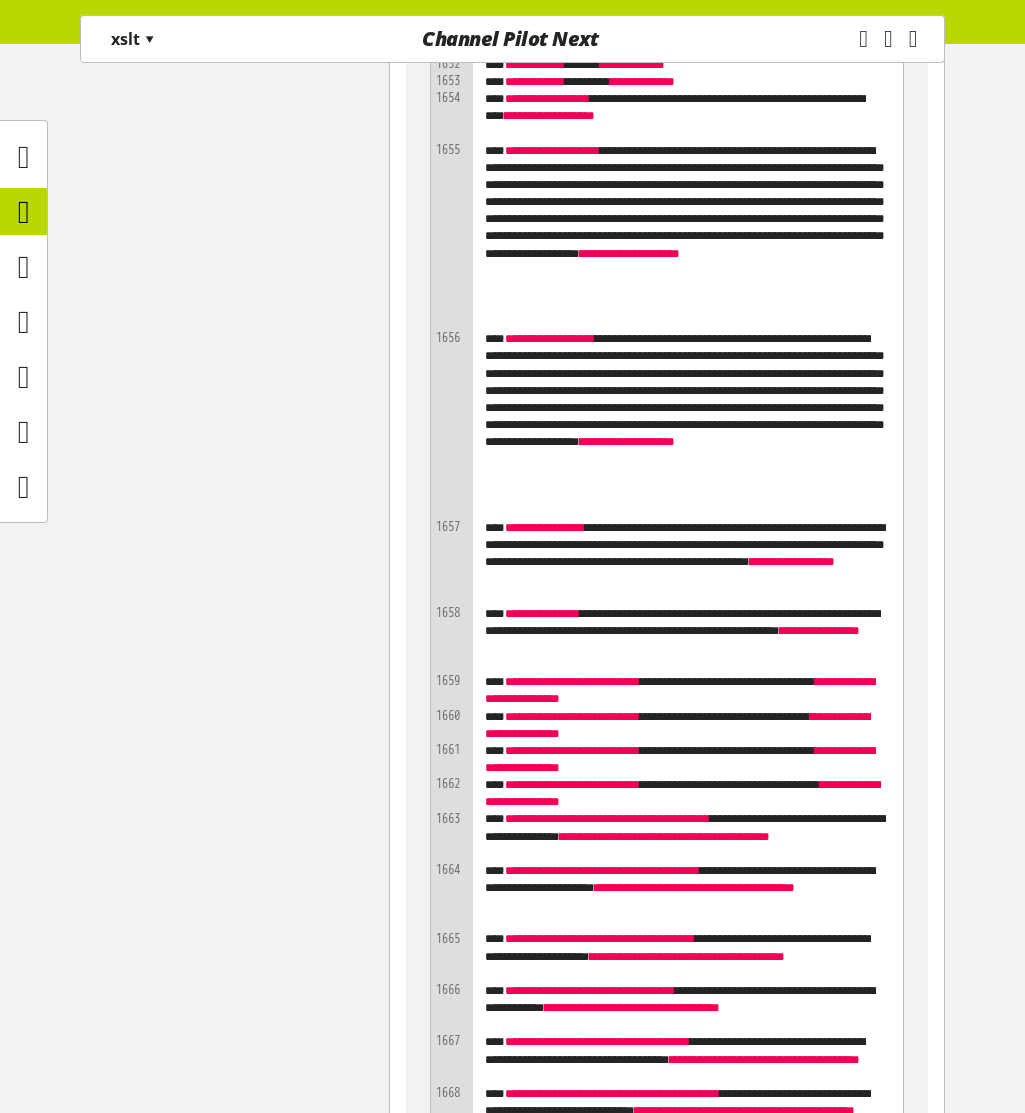 scroll, scrollTop: 177930, scrollLeft: 0, axis: vertical 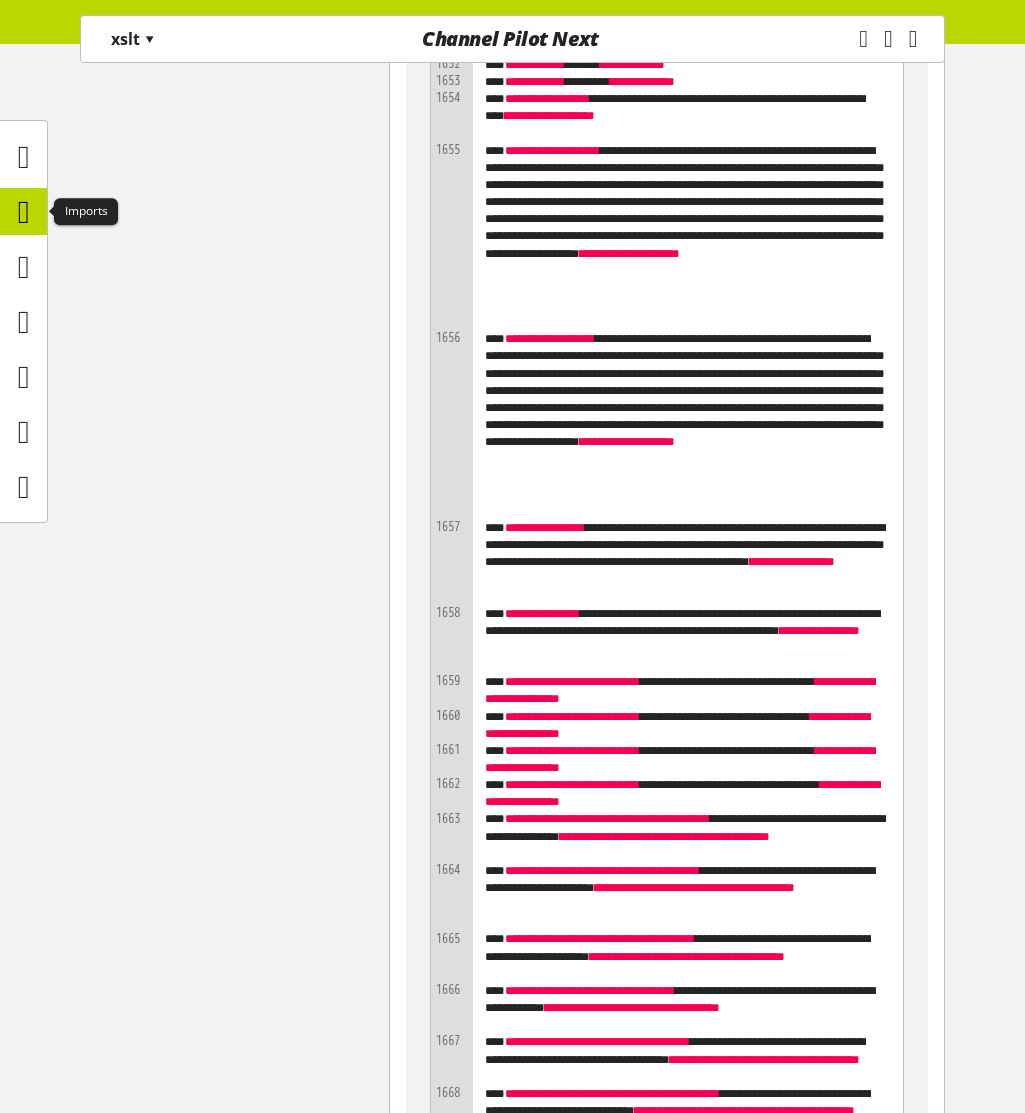click at bounding box center (24, 212) 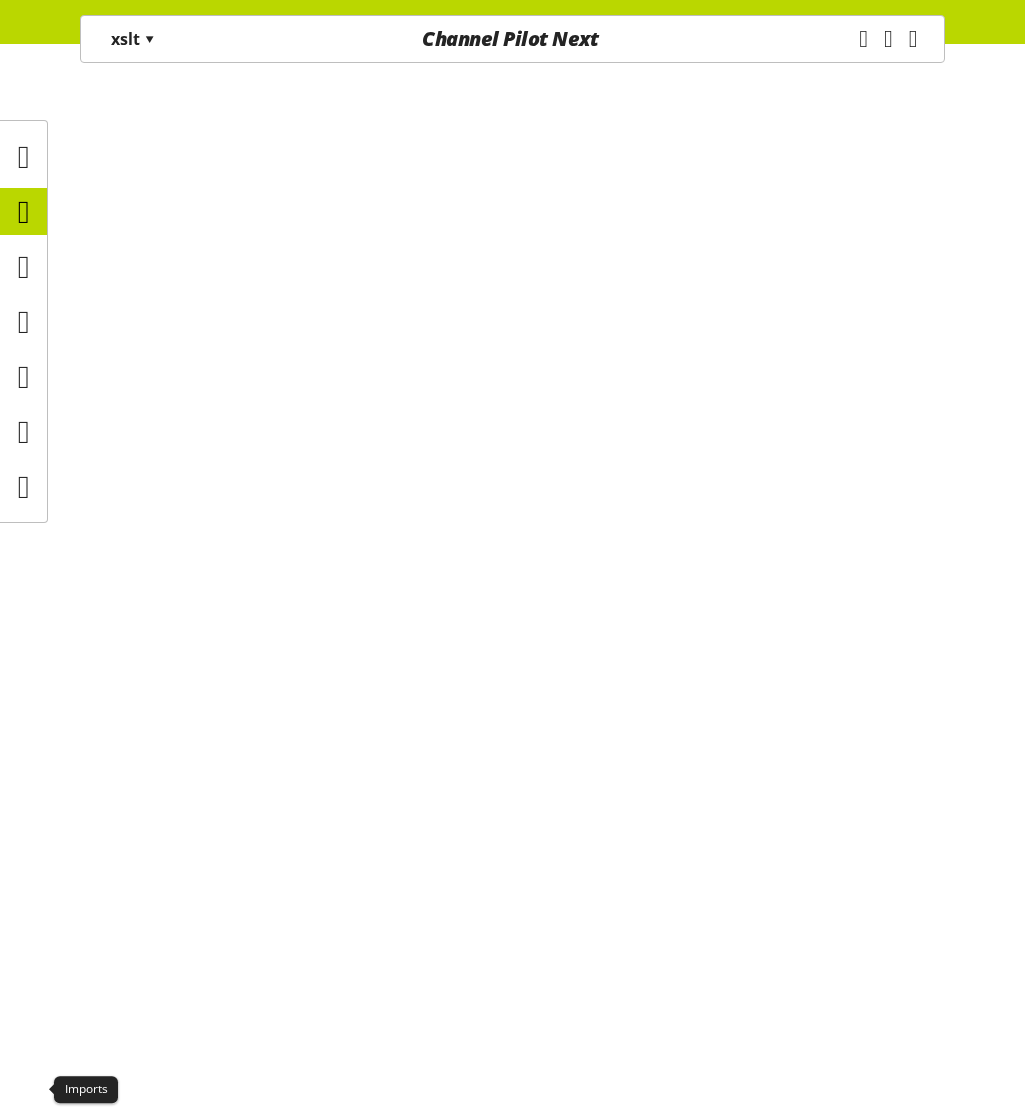scroll, scrollTop: 0, scrollLeft: 0, axis: both 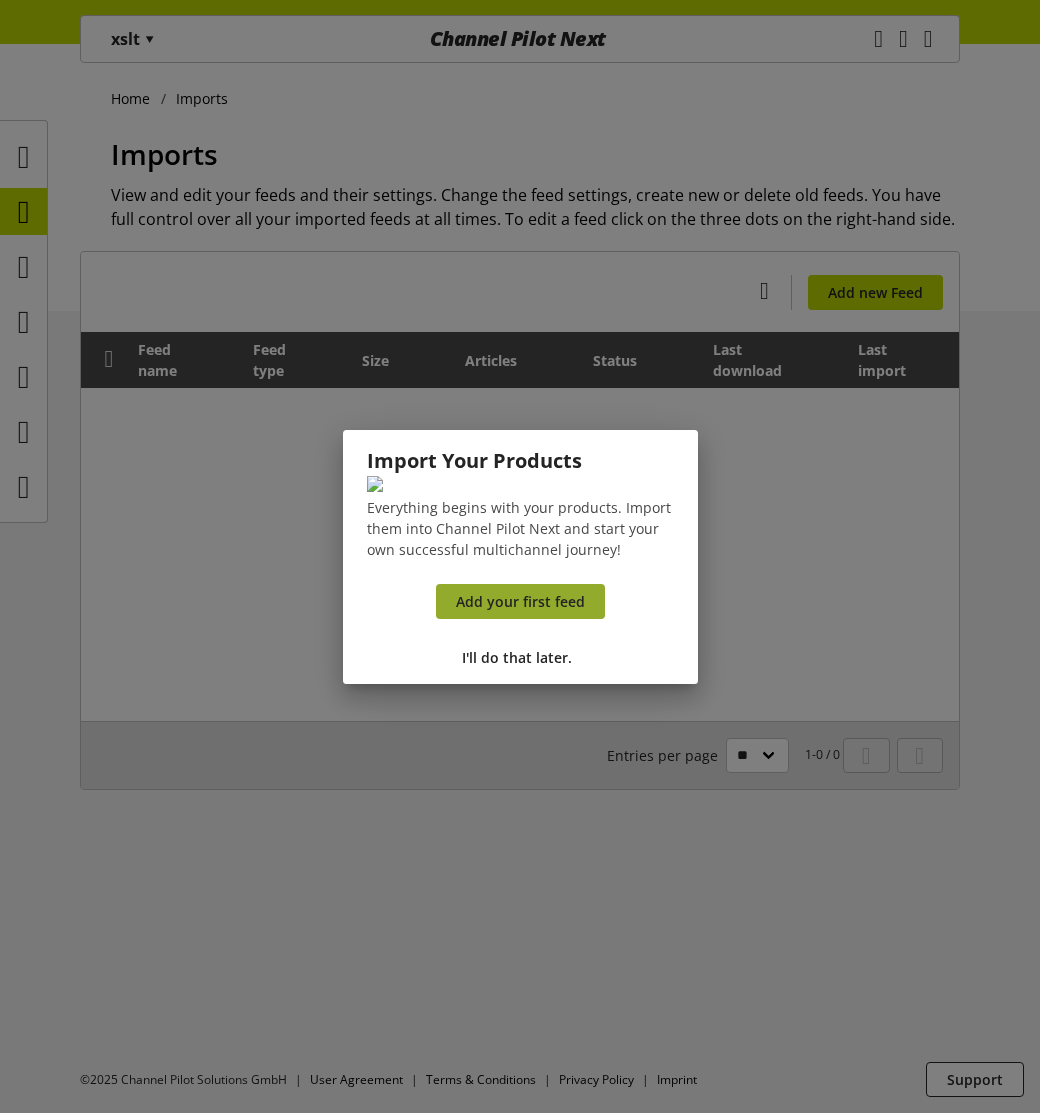 click on "Add your first feed" at bounding box center (520, 601) 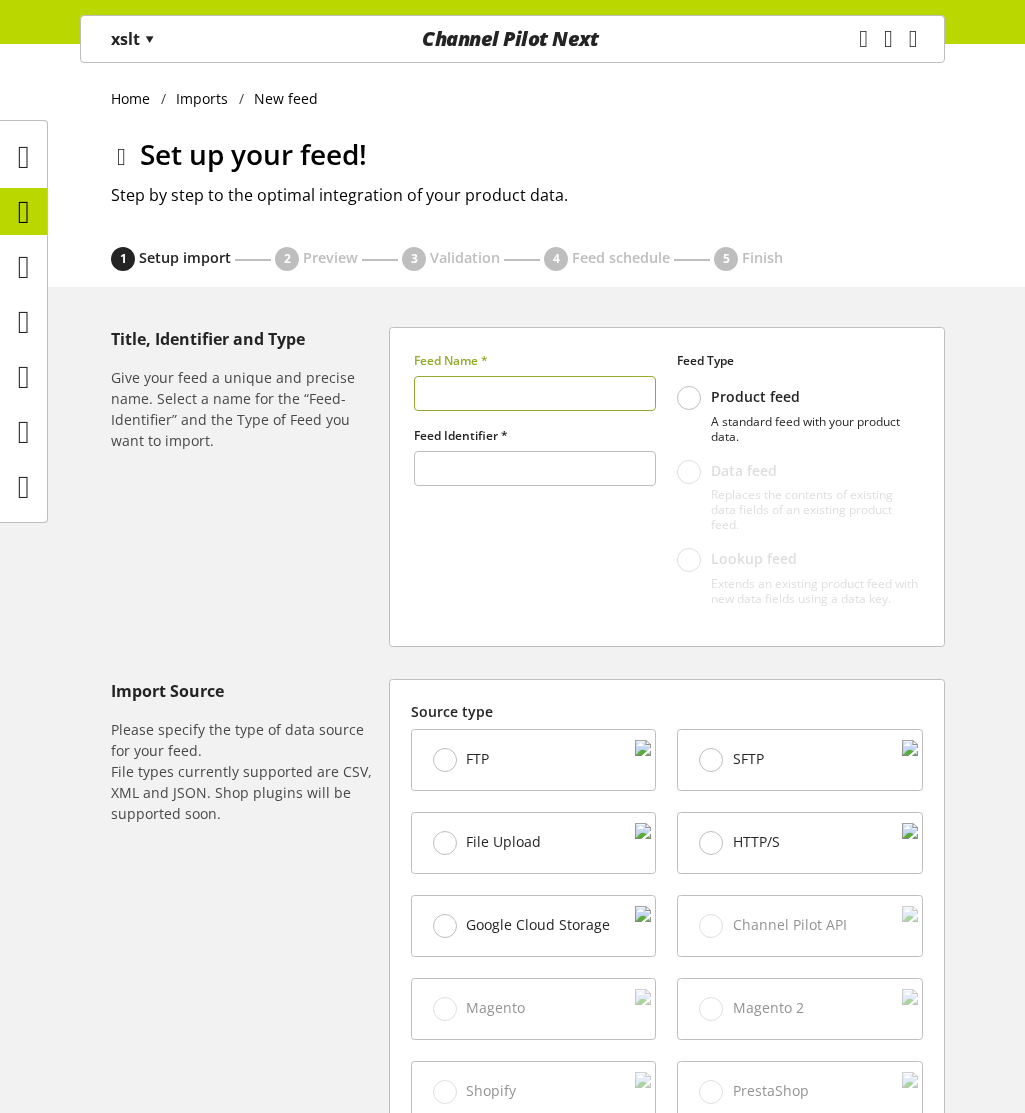 type on "******" 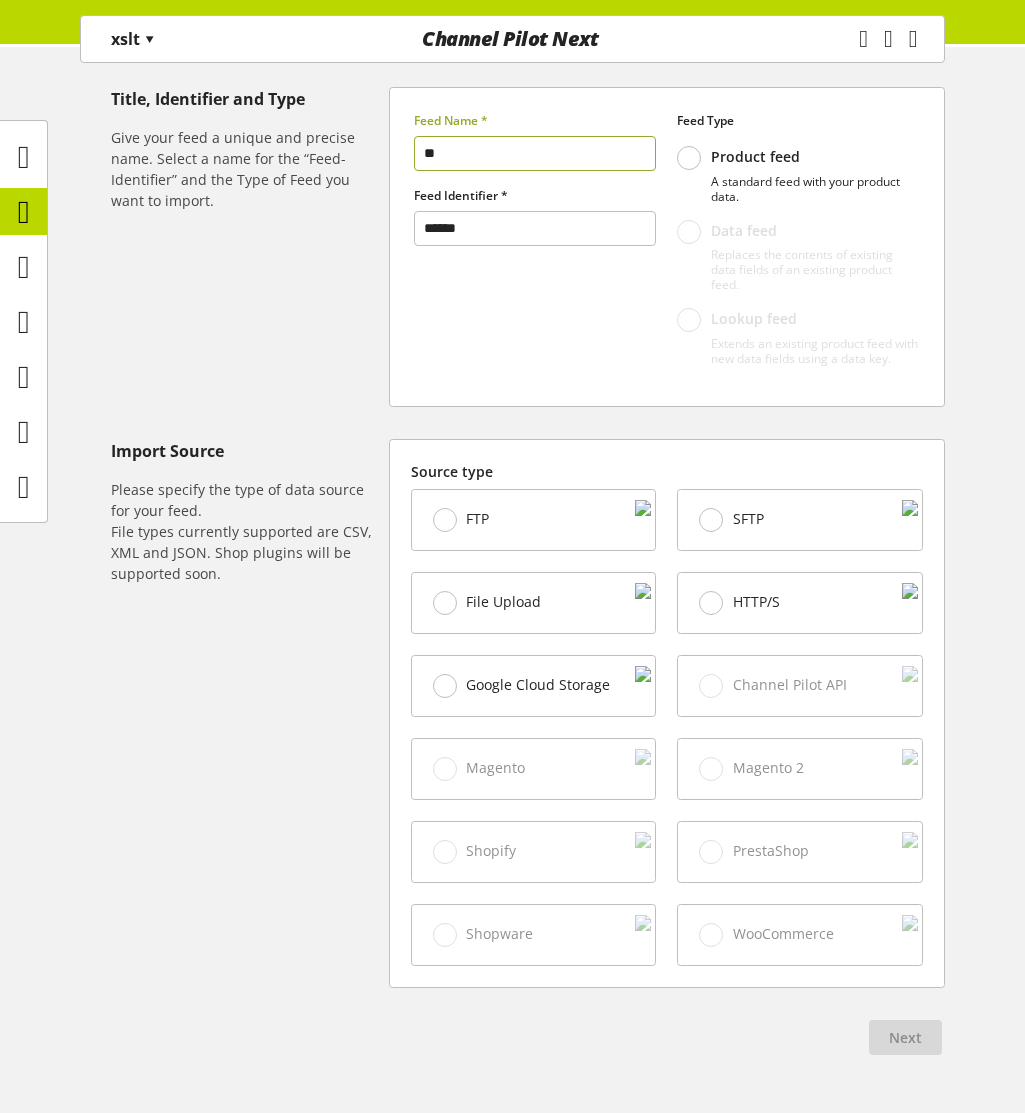 type on "**" 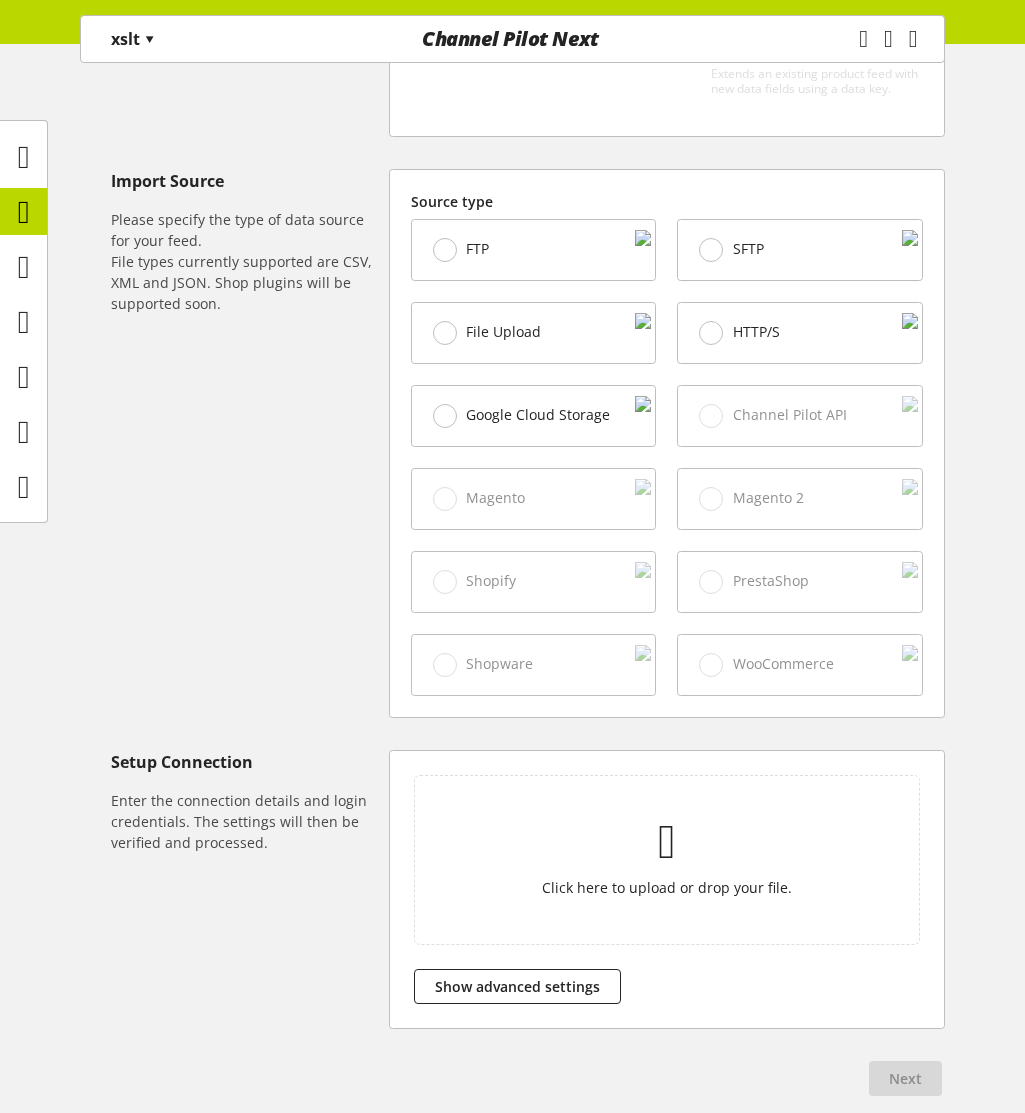 scroll, scrollTop: 610, scrollLeft: 0, axis: vertical 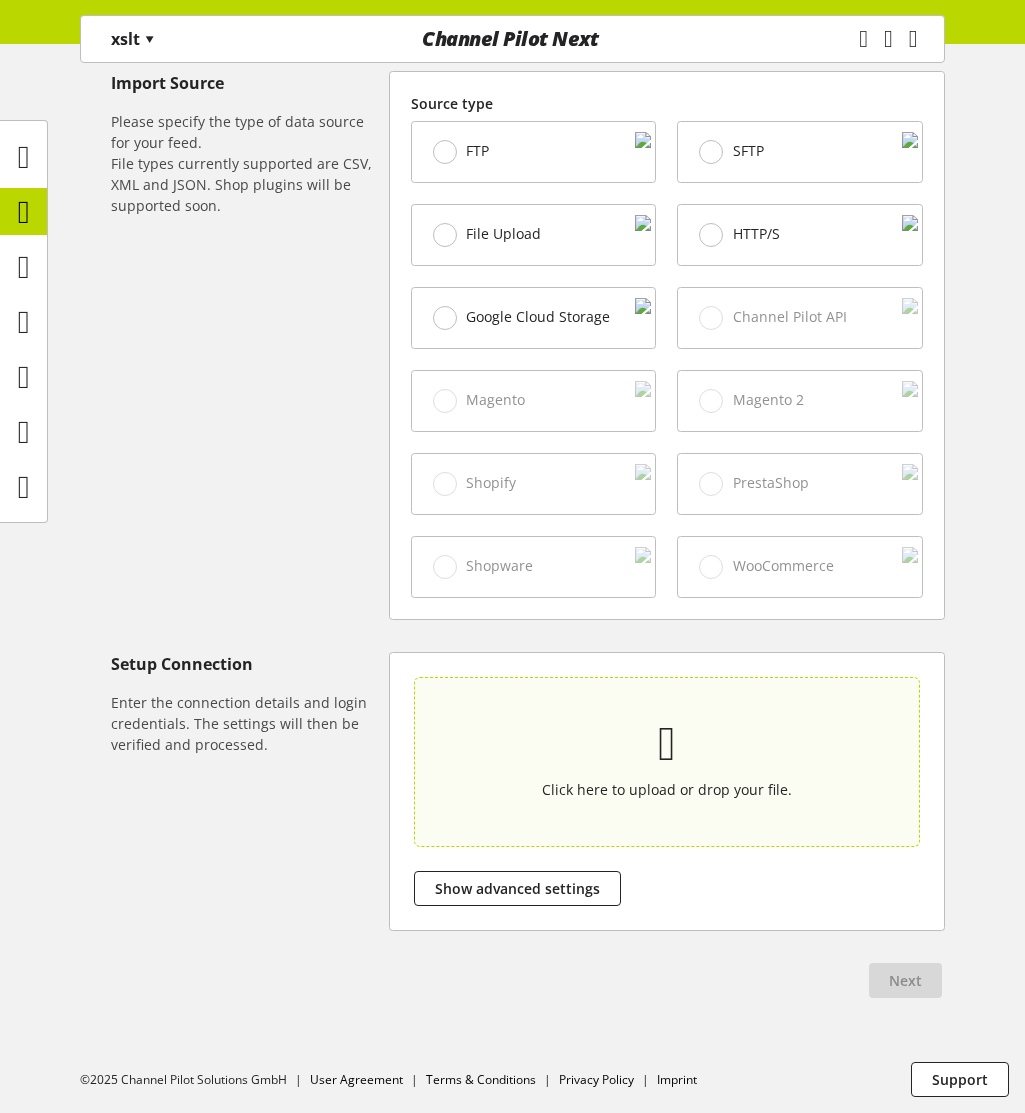 click at bounding box center [666, 744] 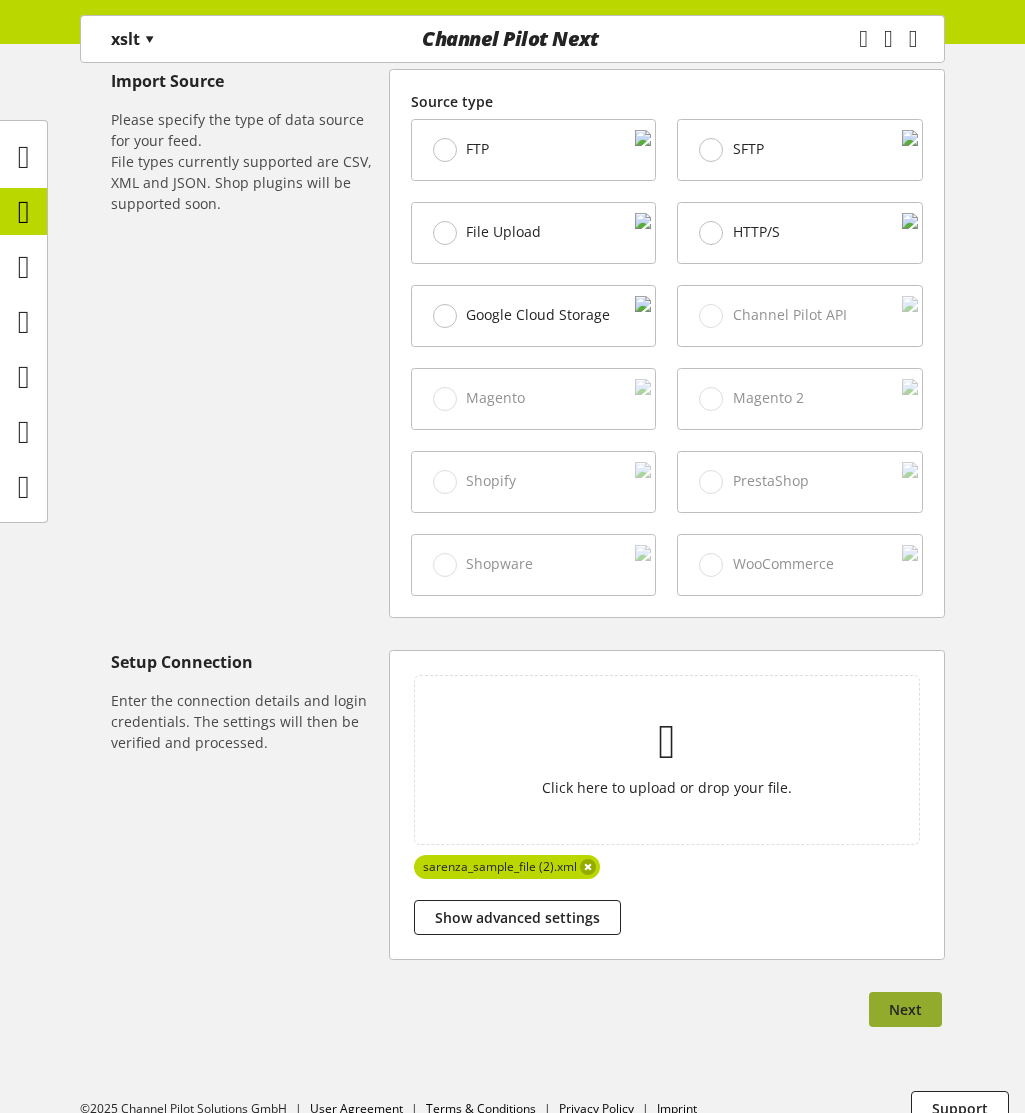 click on "Next" at bounding box center [905, 1009] 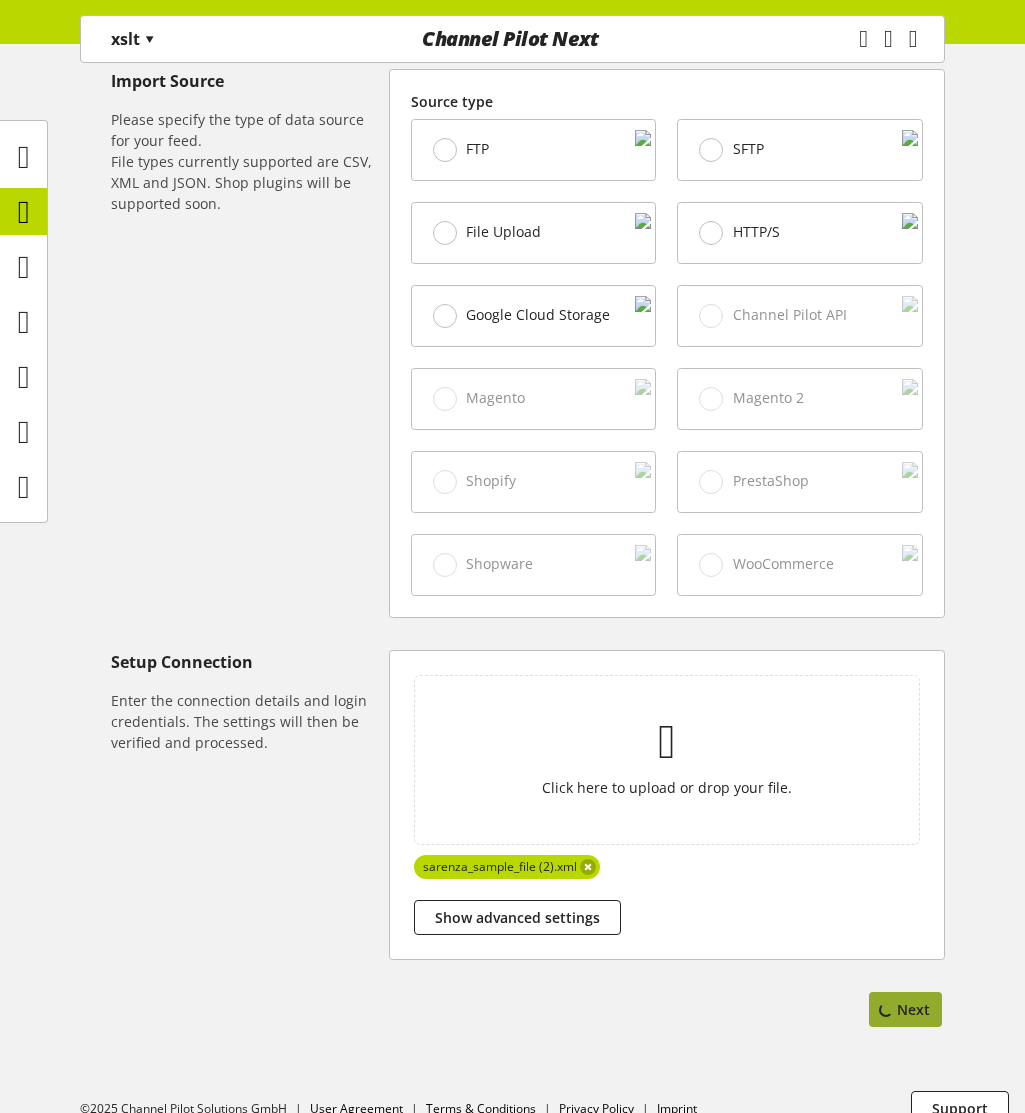 scroll, scrollTop: 0, scrollLeft: 0, axis: both 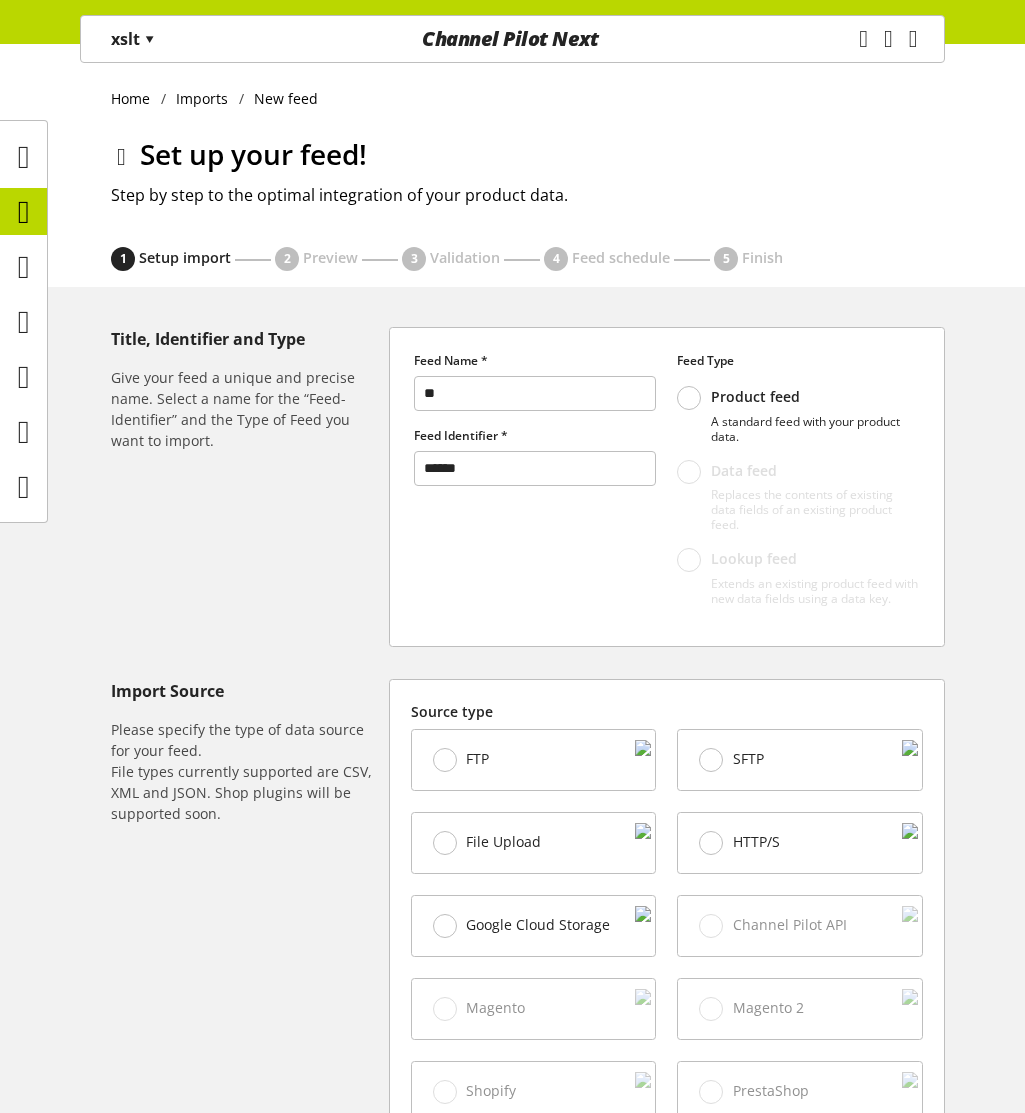 select on "*****" 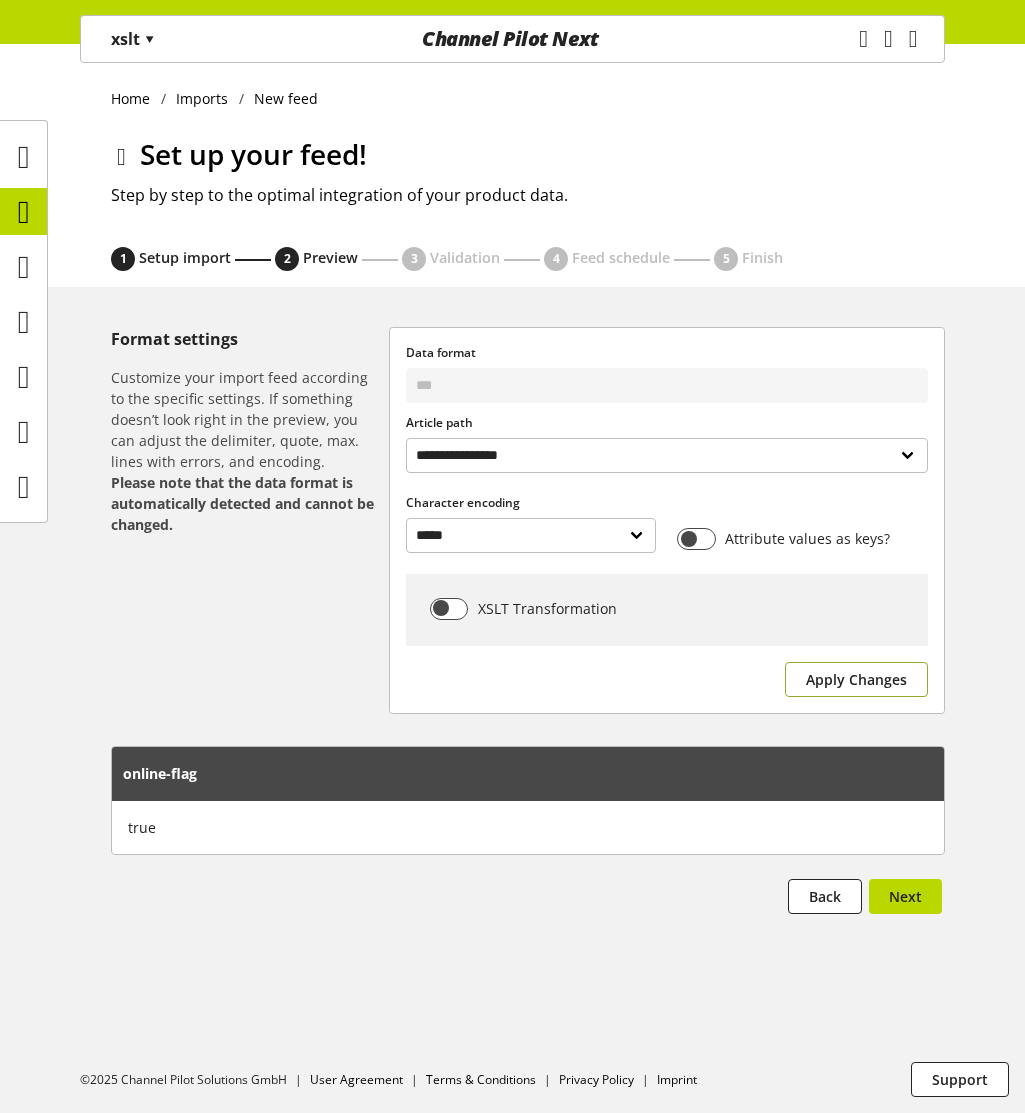 click on "Apply Changes" at bounding box center (856, 679) 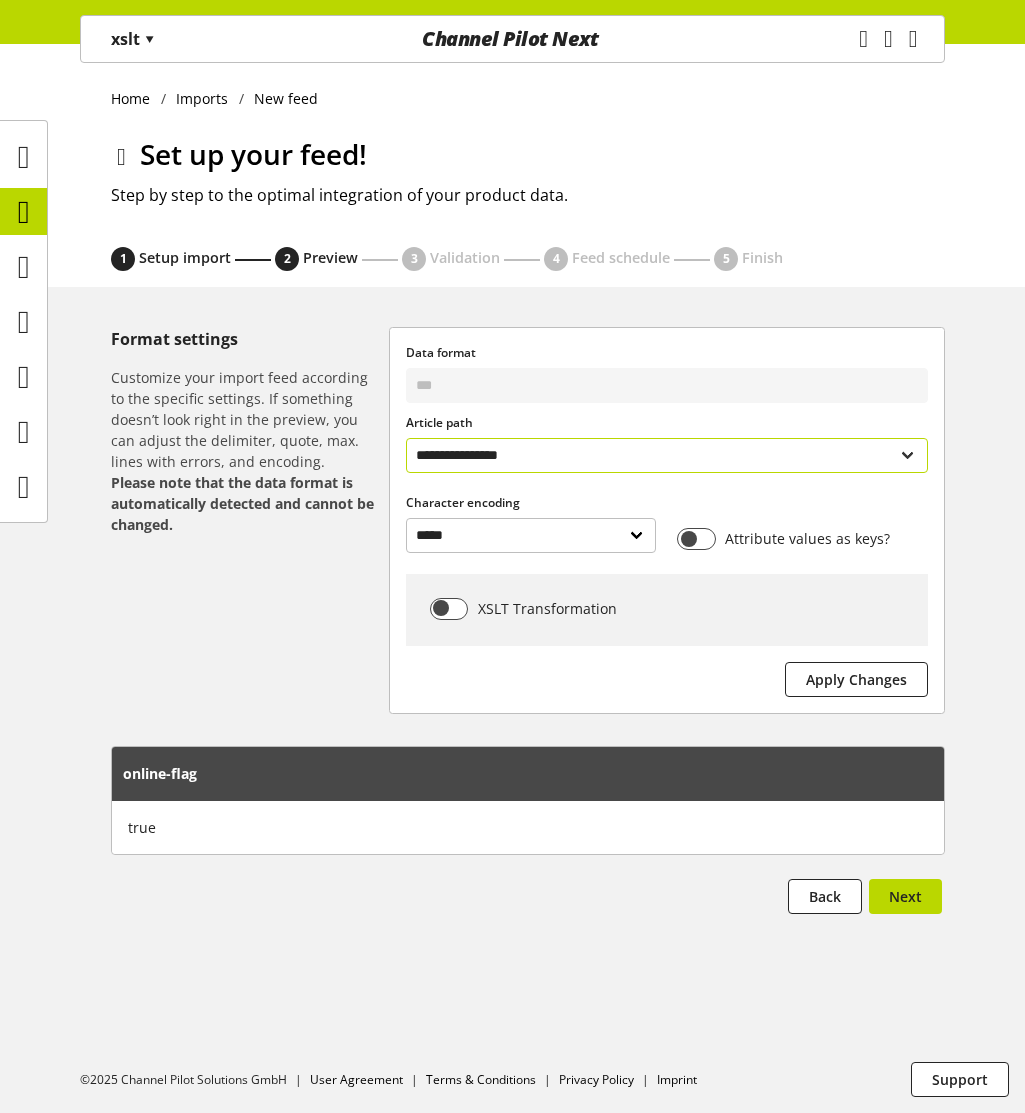 select on "**********" 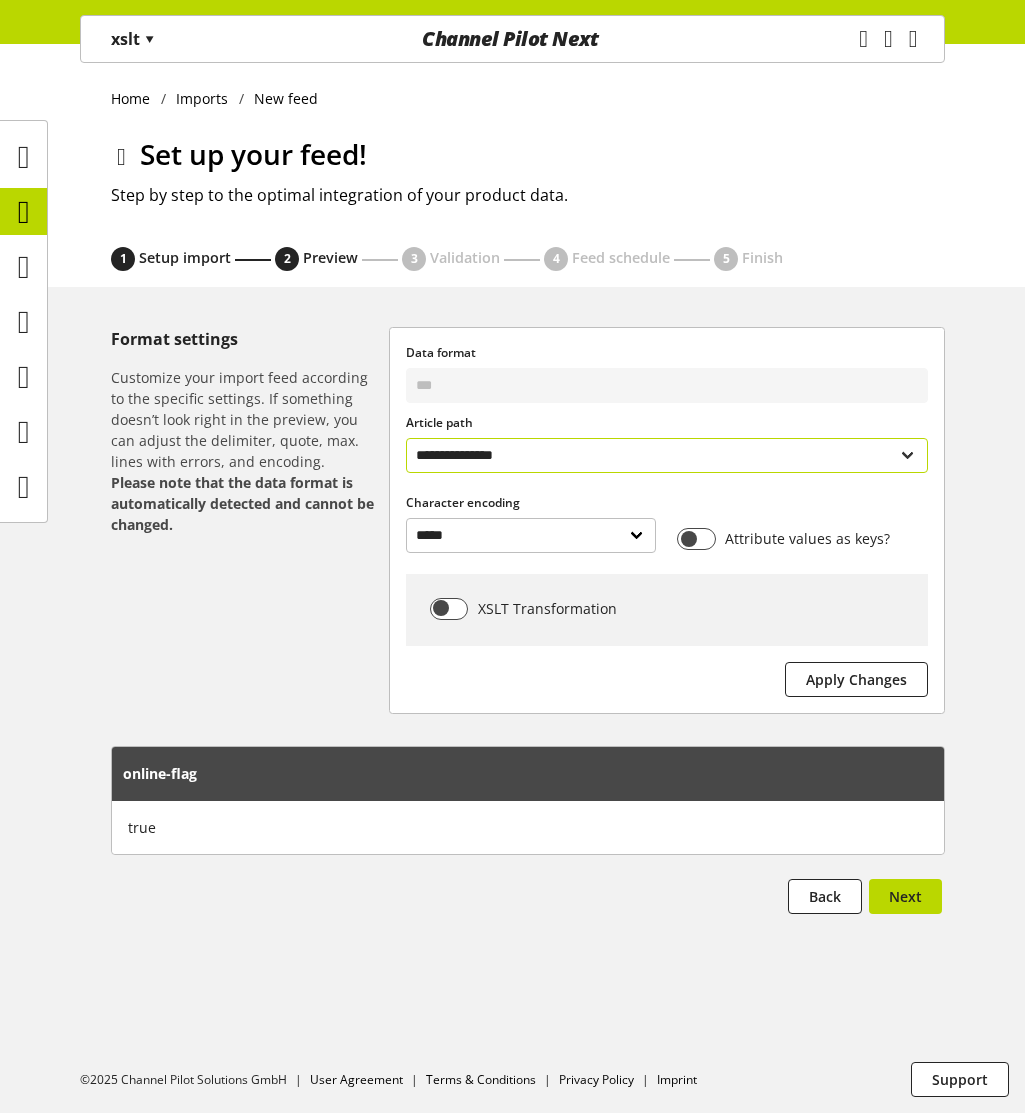 click on "**********" at bounding box center [667, 455] 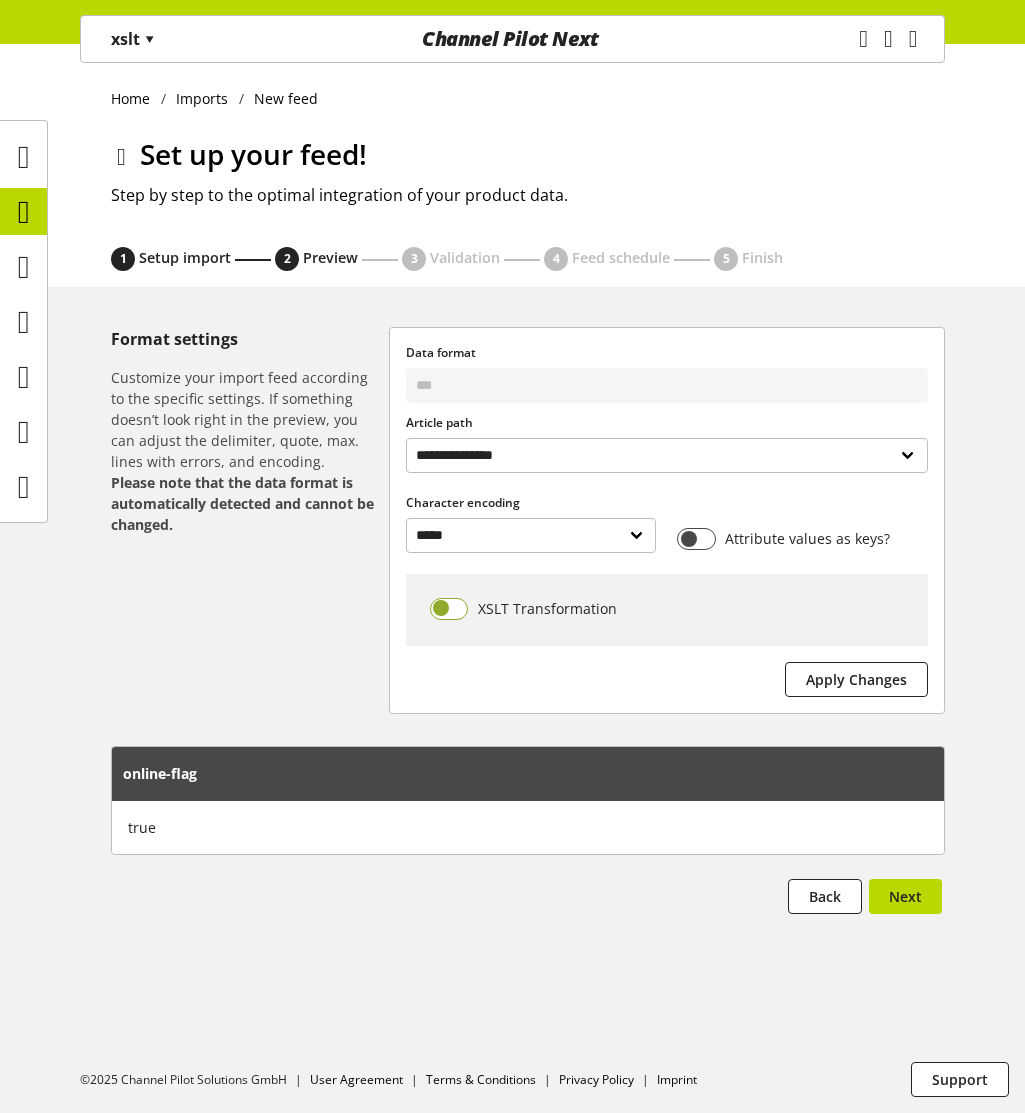 click at bounding box center (449, 609) 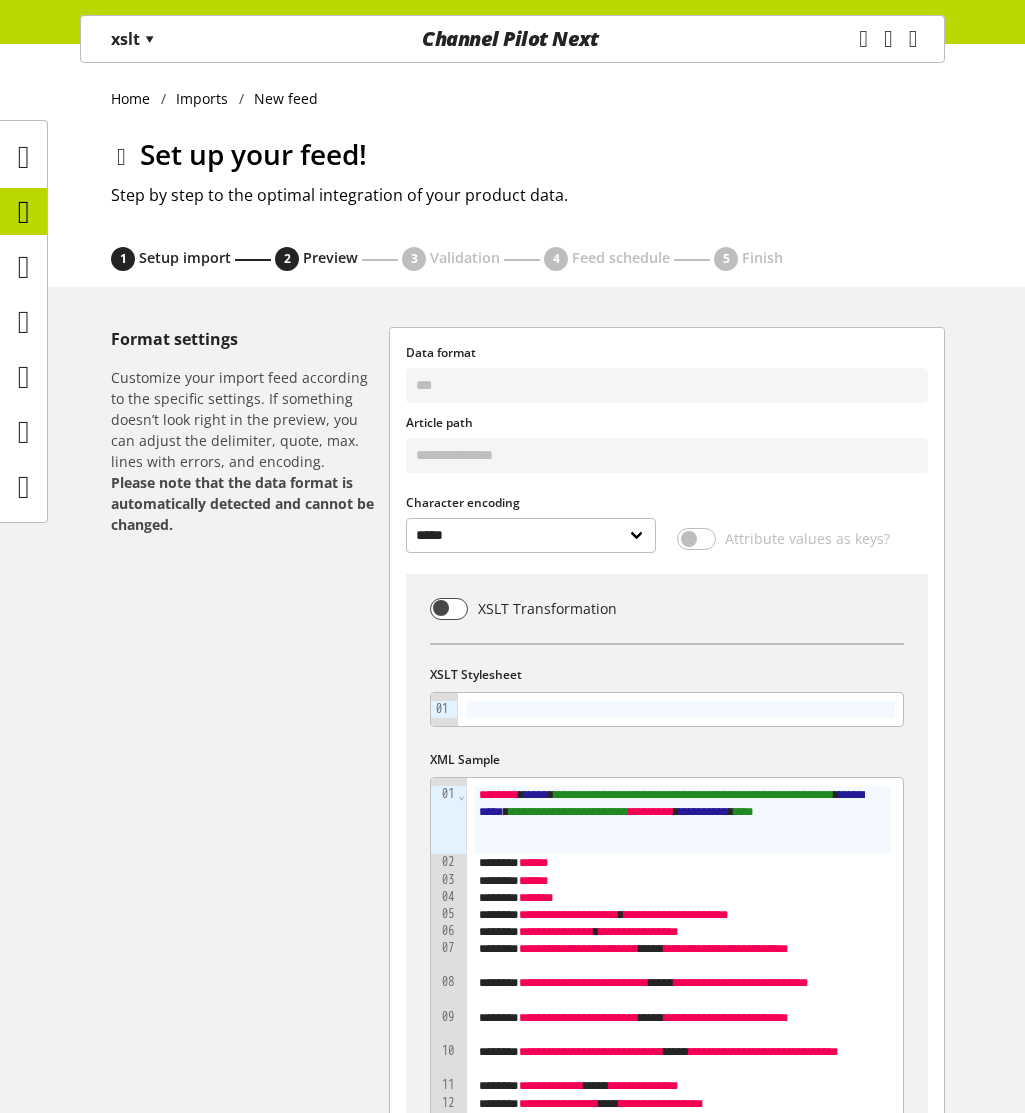 click on "Format settings Customize your import feed according to the specific settings. If something doesn’t look right in the preview, you can adjust the delimiter, quote, max. lines with errors, and encoding.
Please note that the data format is automatically detected and cannot be changed." at bounding box center (250, 10758) 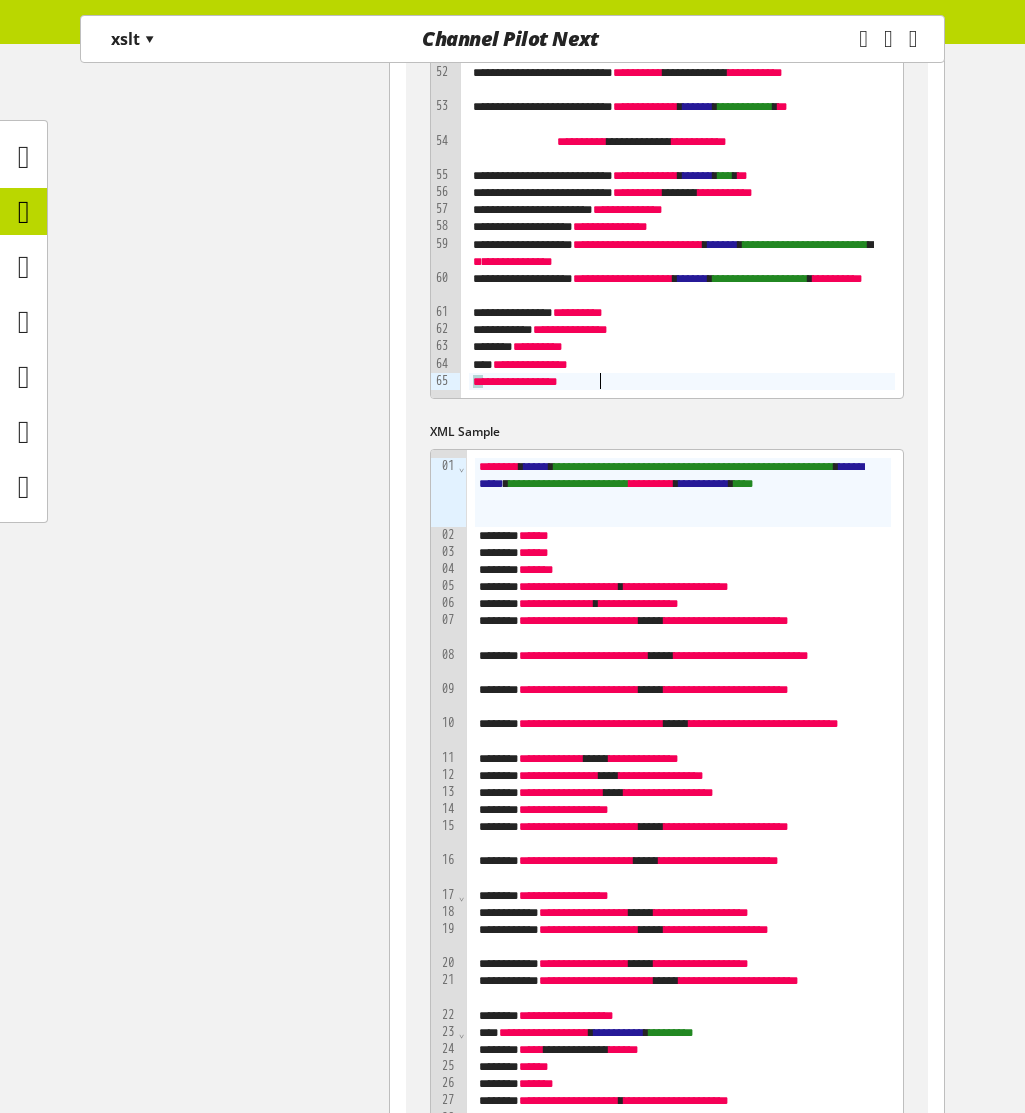 scroll, scrollTop: 2199, scrollLeft: 0, axis: vertical 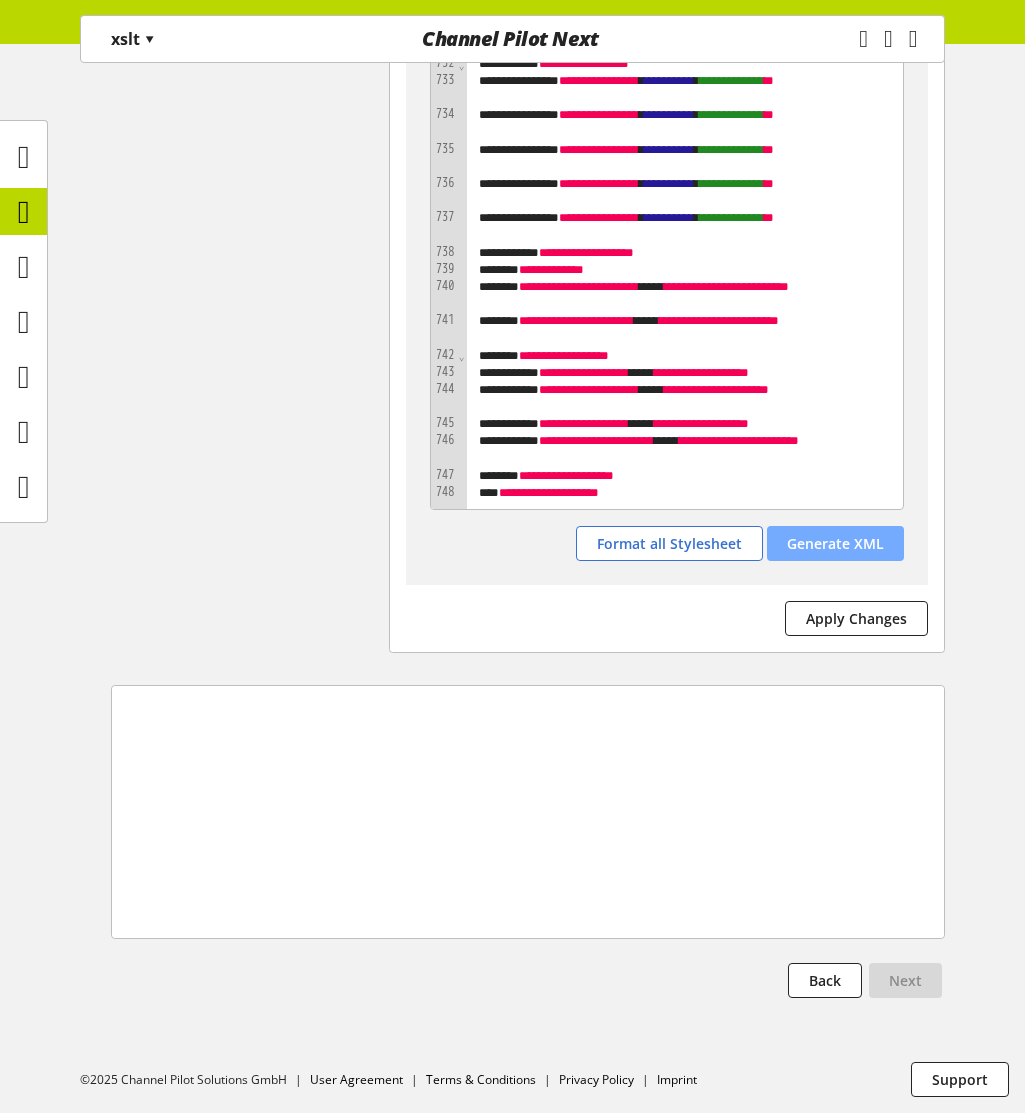 click on "Generate XML" at bounding box center [835, 543] 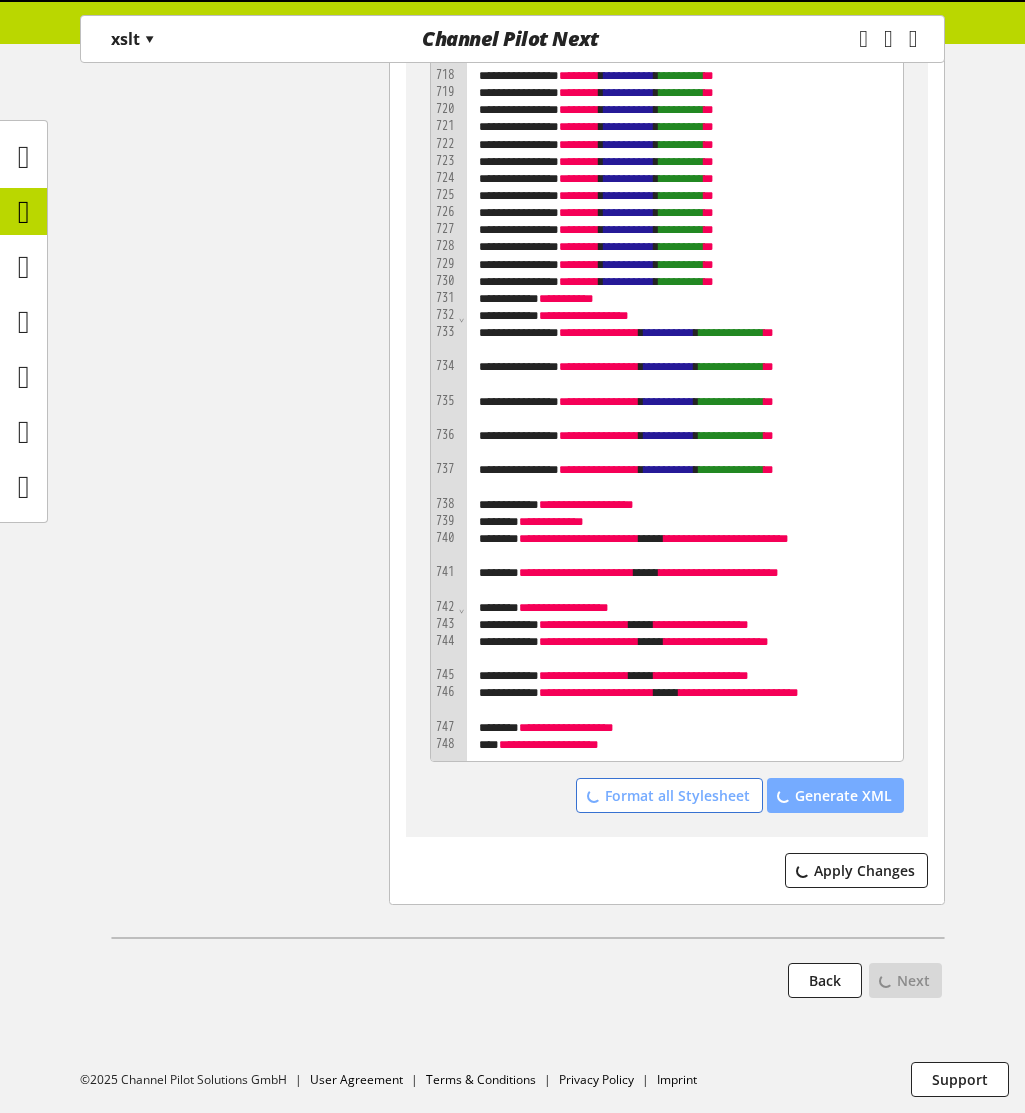 scroll, scrollTop: 23708, scrollLeft: 0, axis: vertical 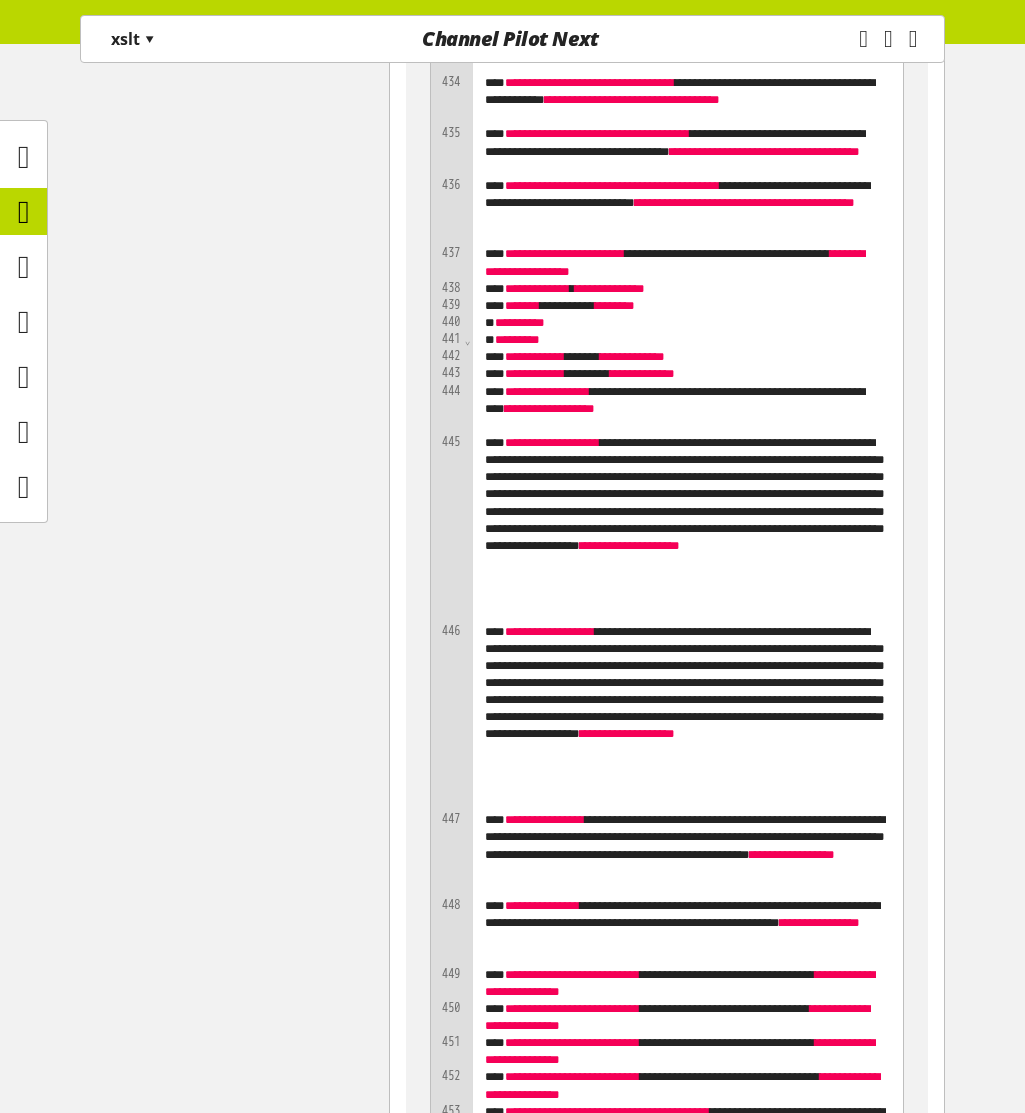 type 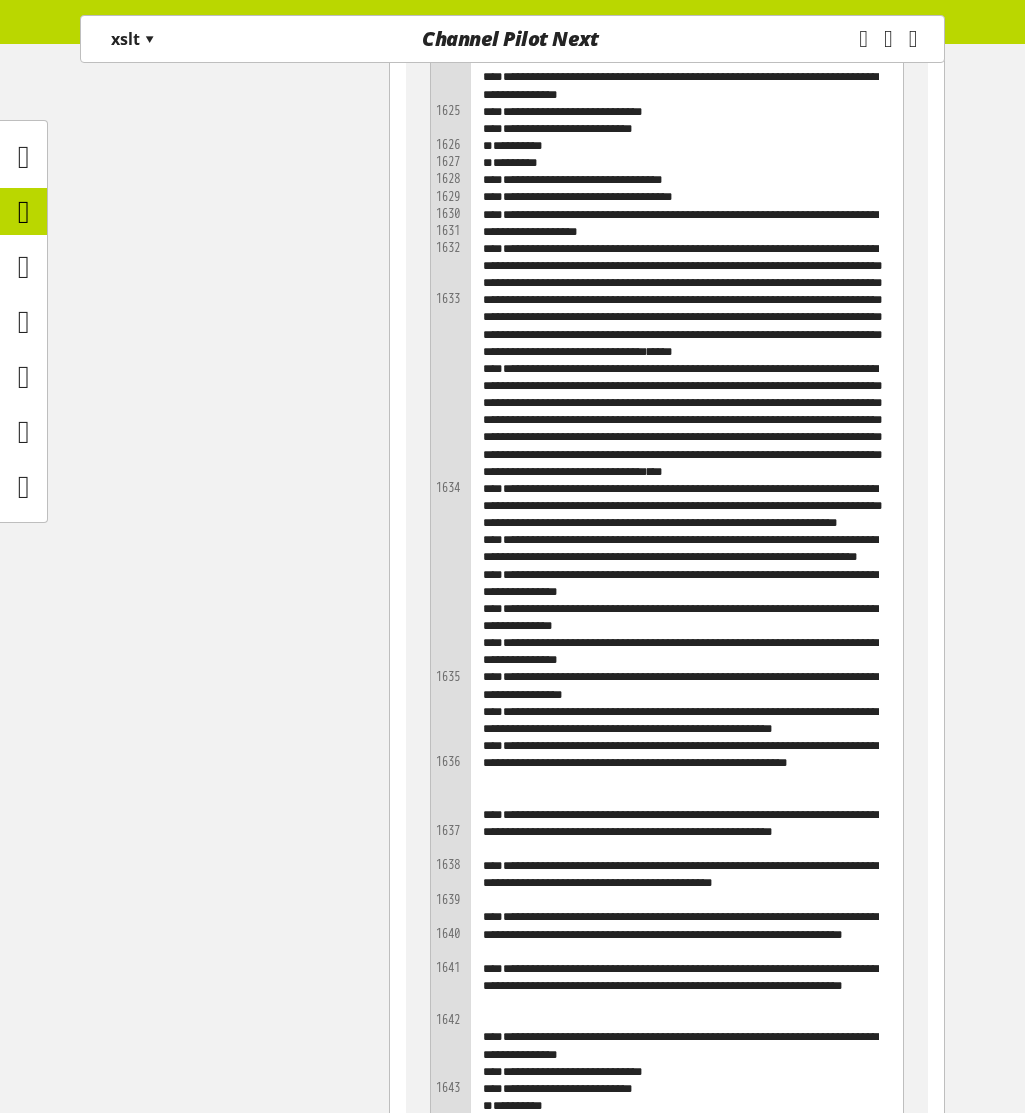 scroll, scrollTop: 181771, scrollLeft: 0, axis: vertical 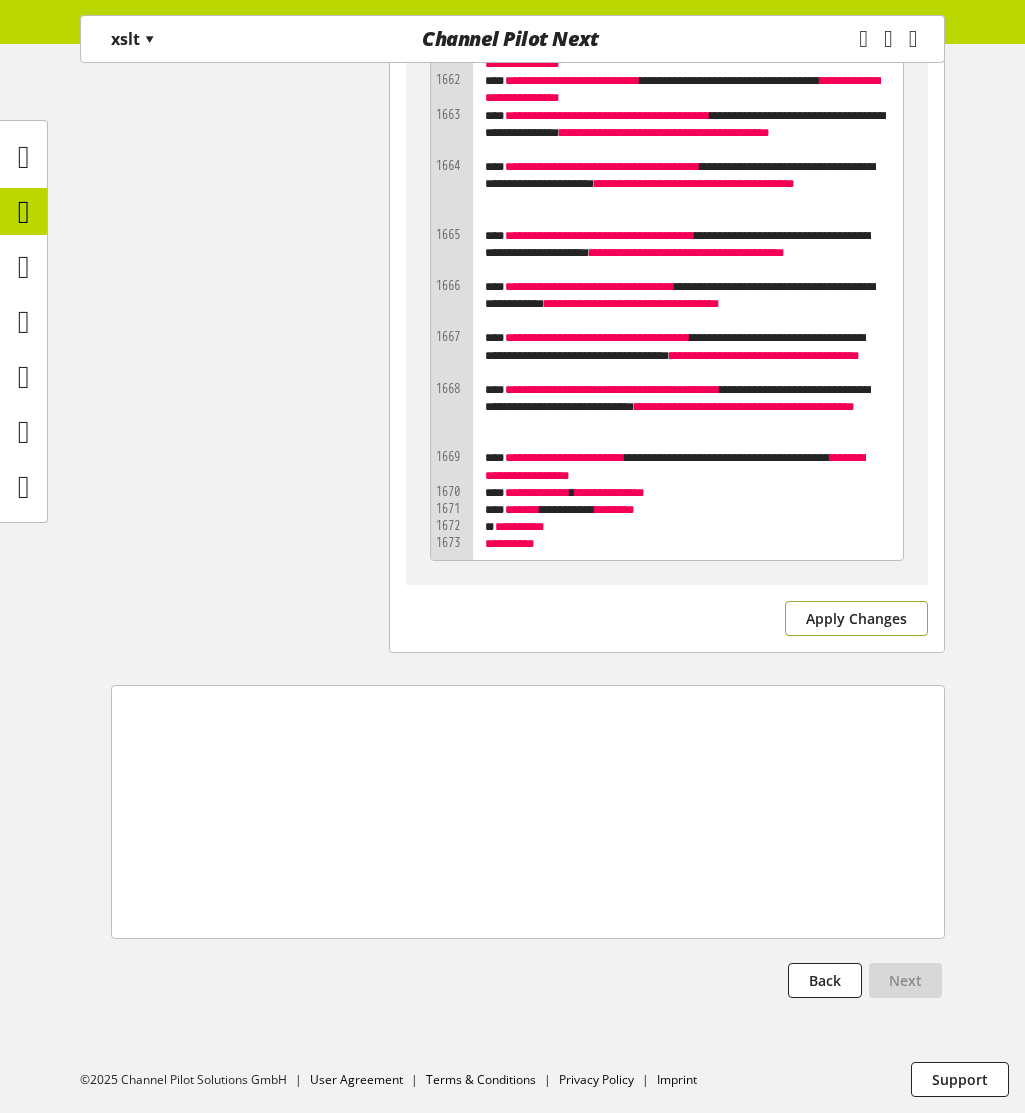 click on "Apply Changes" at bounding box center (856, 618) 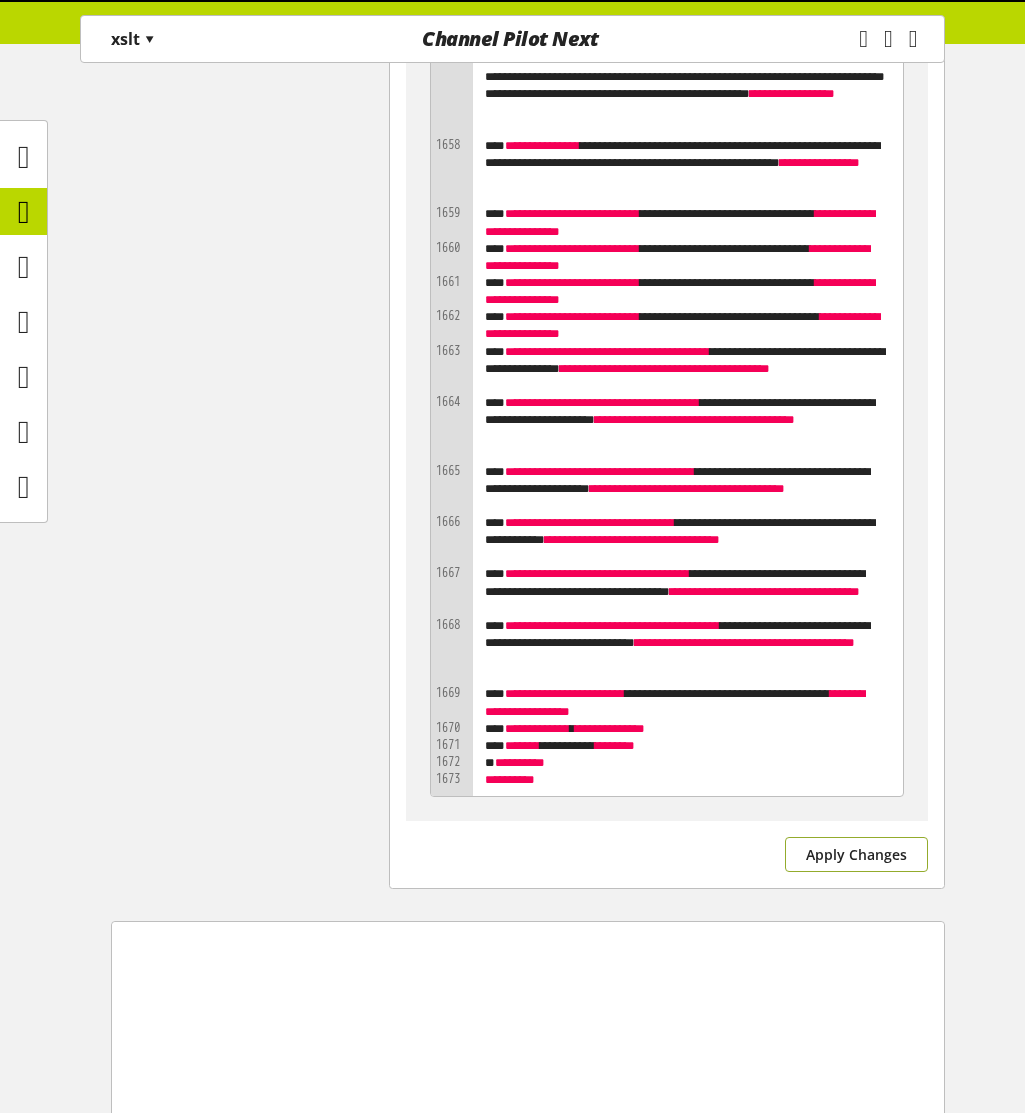 scroll, scrollTop: 181771, scrollLeft: 0, axis: vertical 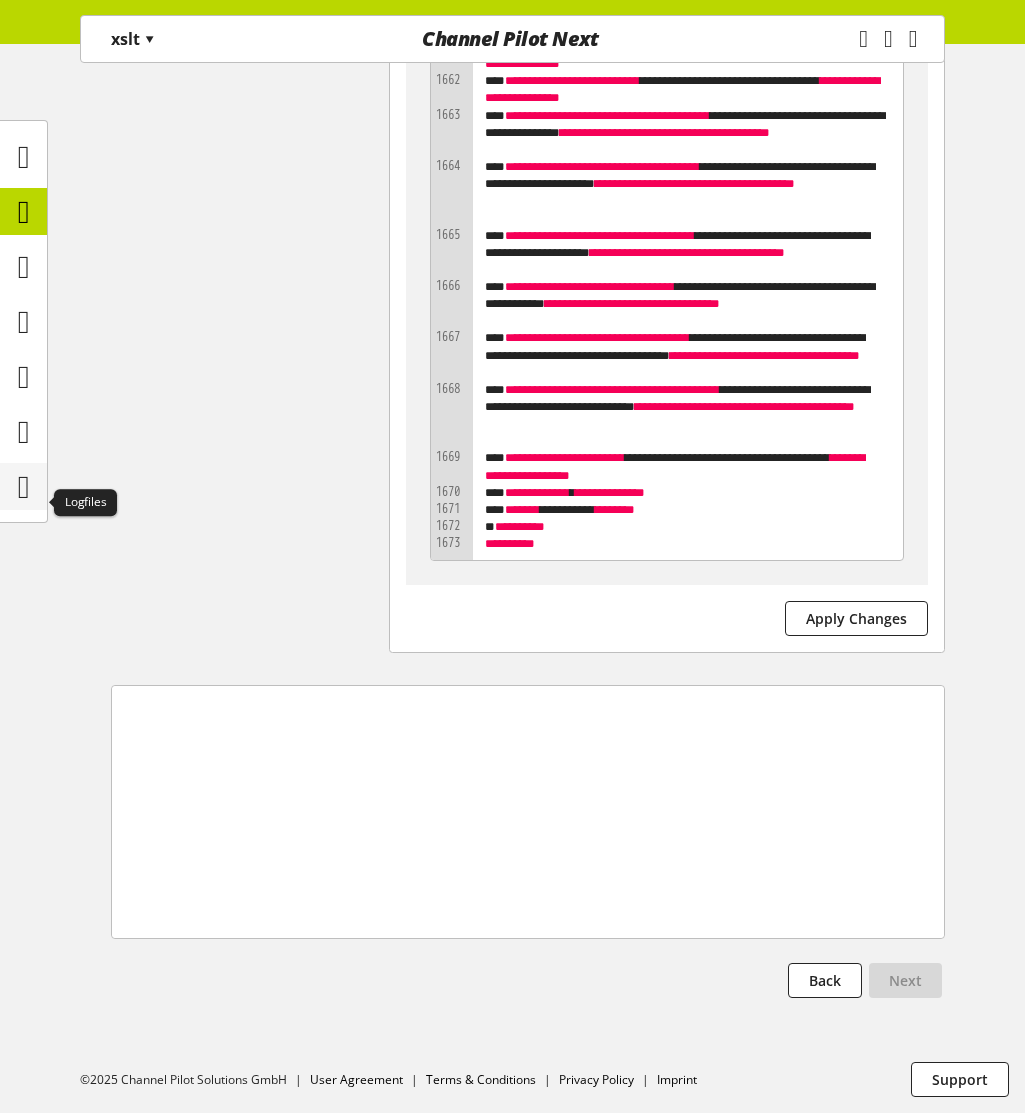 click at bounding box center [24, 487] 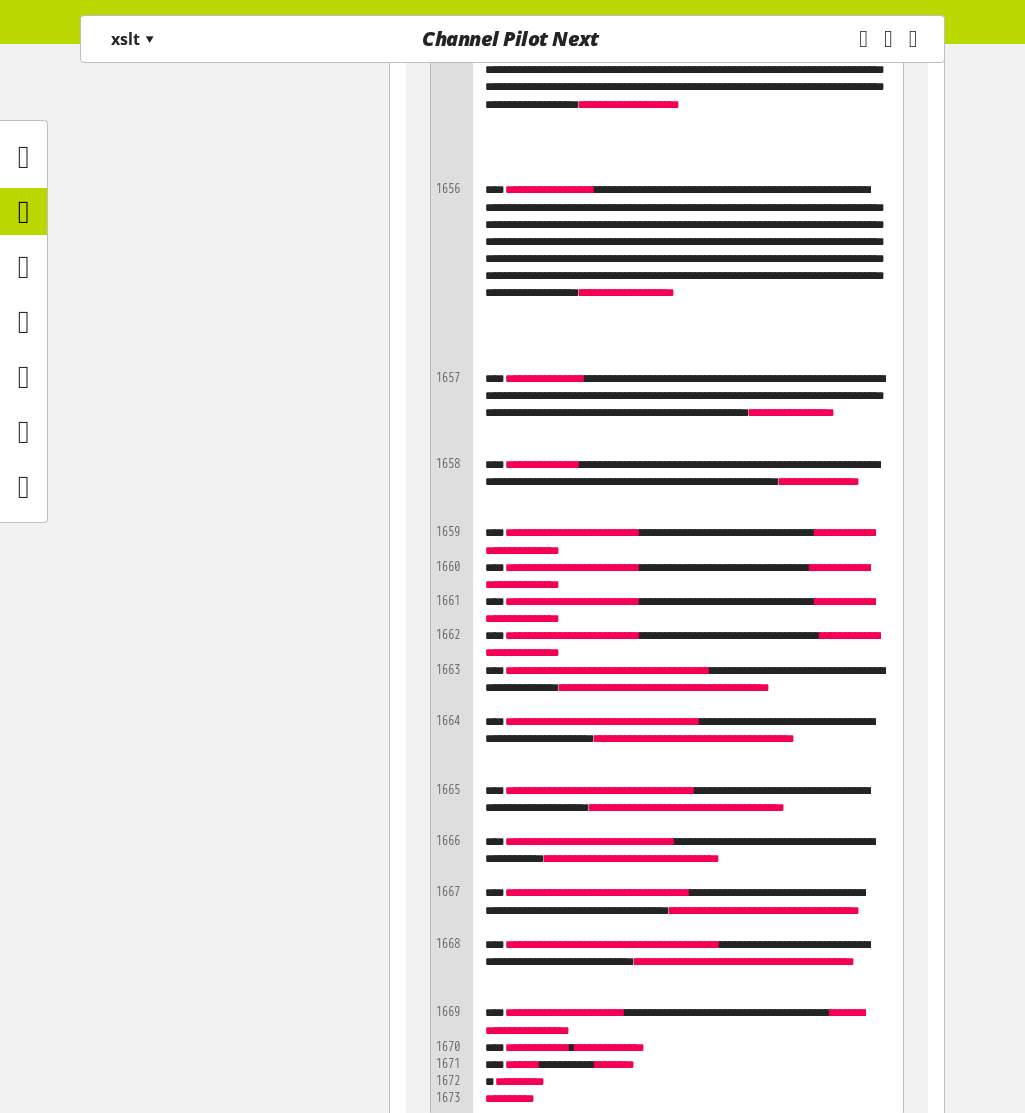 scroll, scrollTop: 181171, scrollLeft: 0, axis: vertical 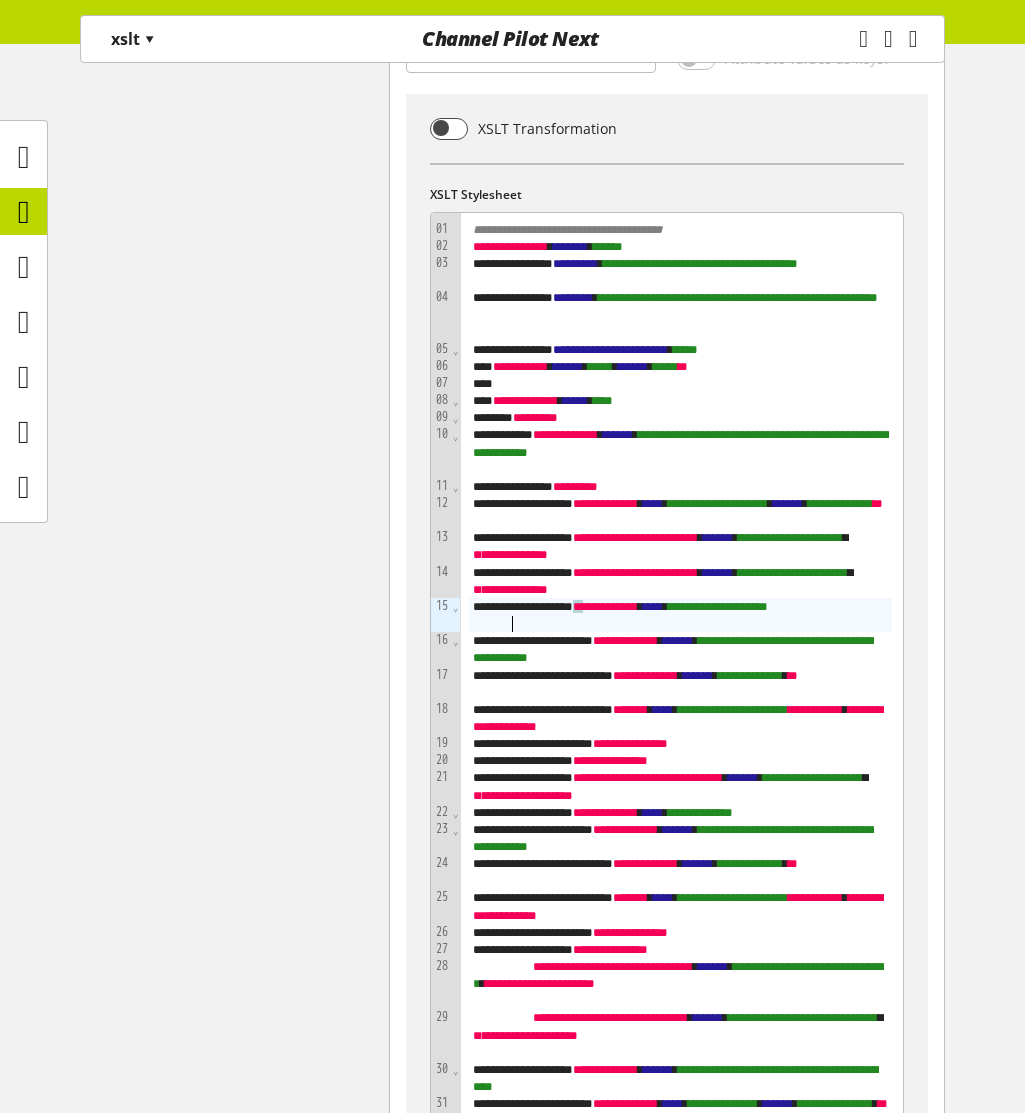 click on "**********" at bounding box center [680, 615] 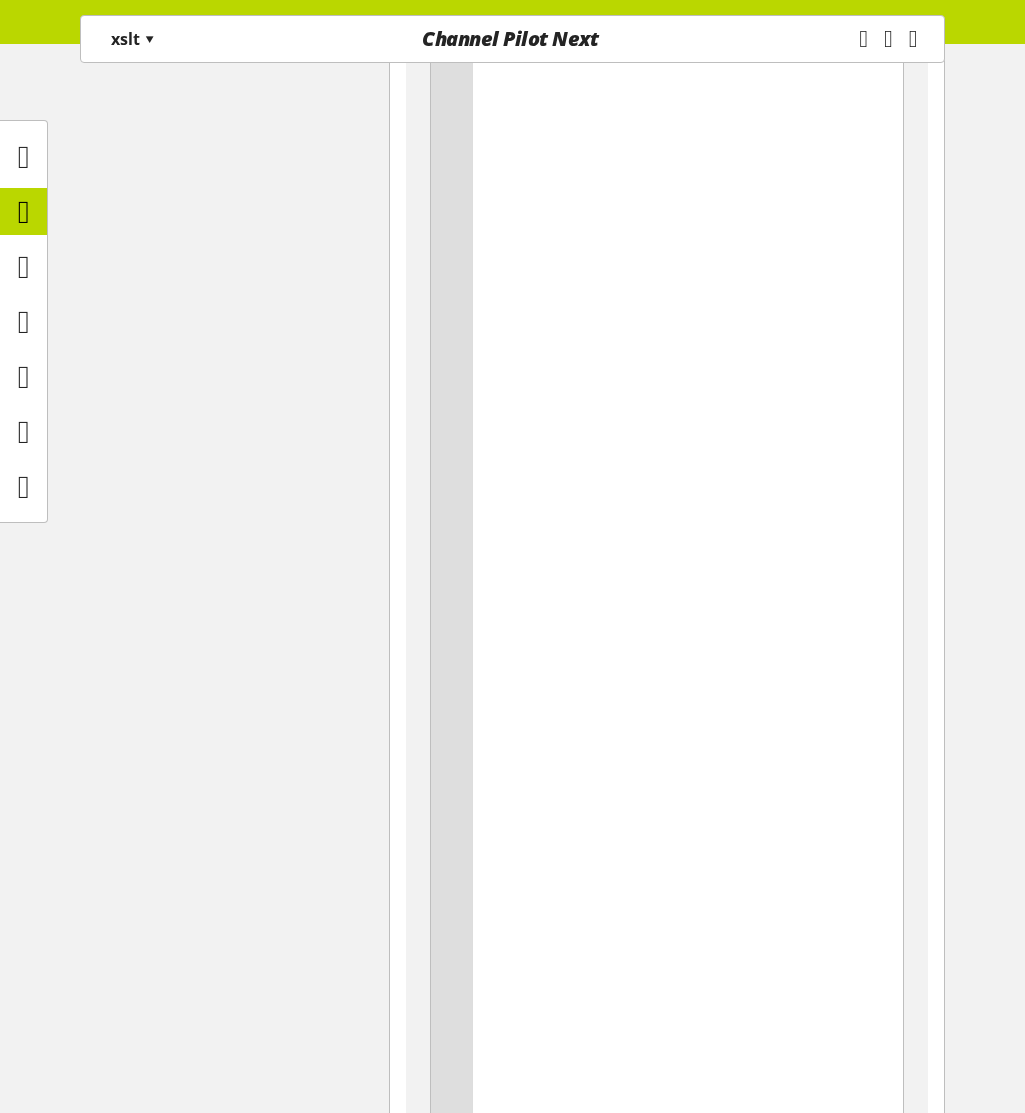 scroll, scrollTop: 14267, scrollLeft: 0, axis: vertical 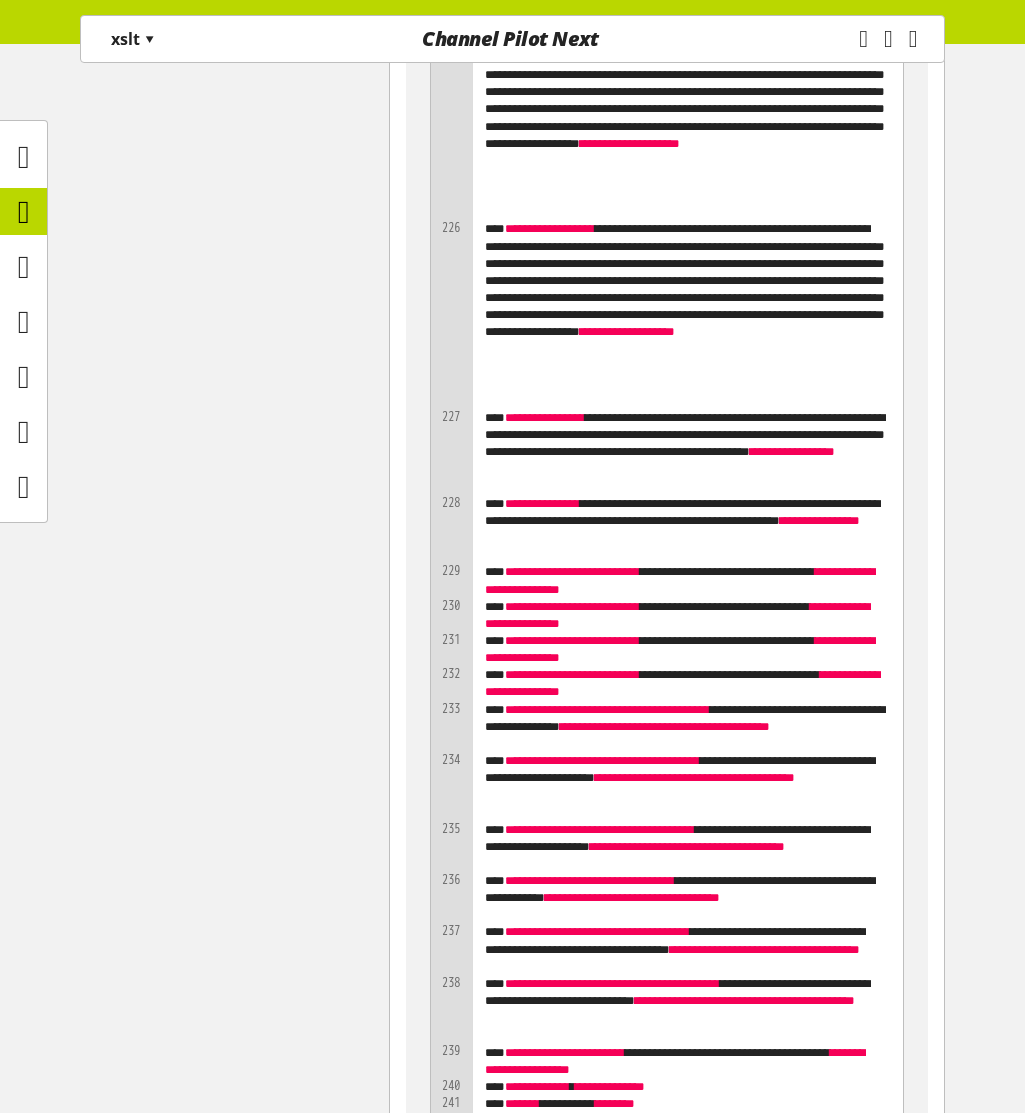 click on "**********" at bounding box center [685, 314] 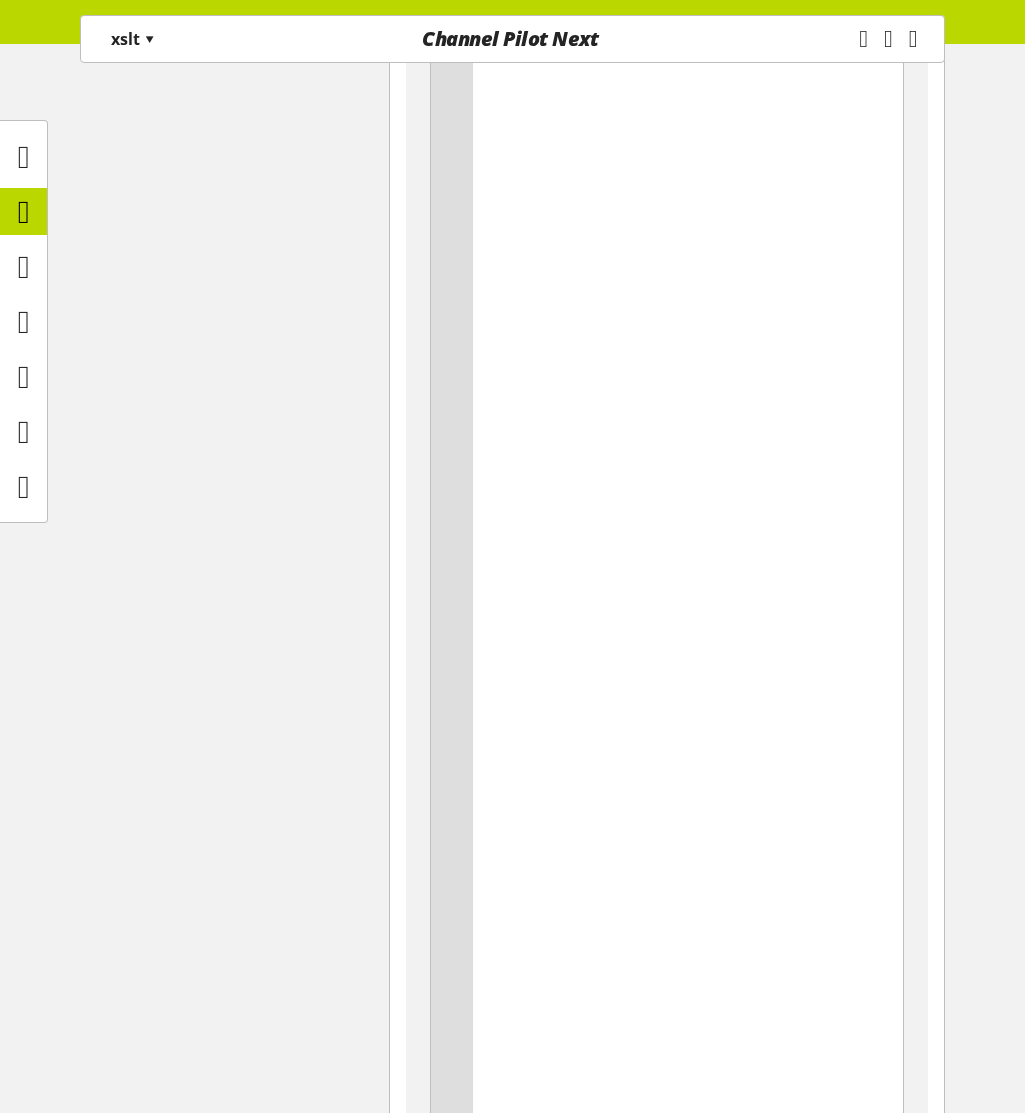 scroll, scrollTop: 5472, scrollLeft: 0, axis: vertical 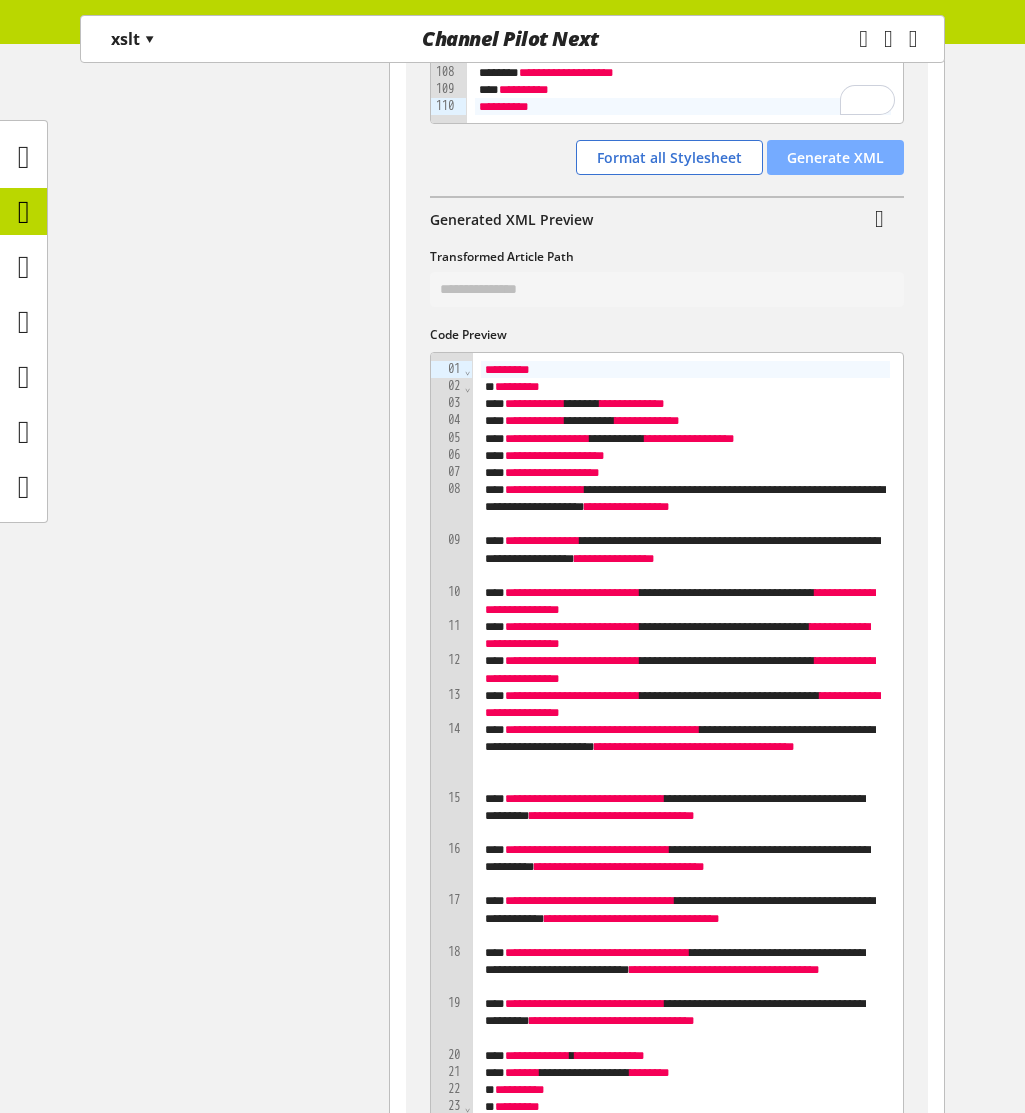 click on "Generate XML" at bounding box center (835, 157) 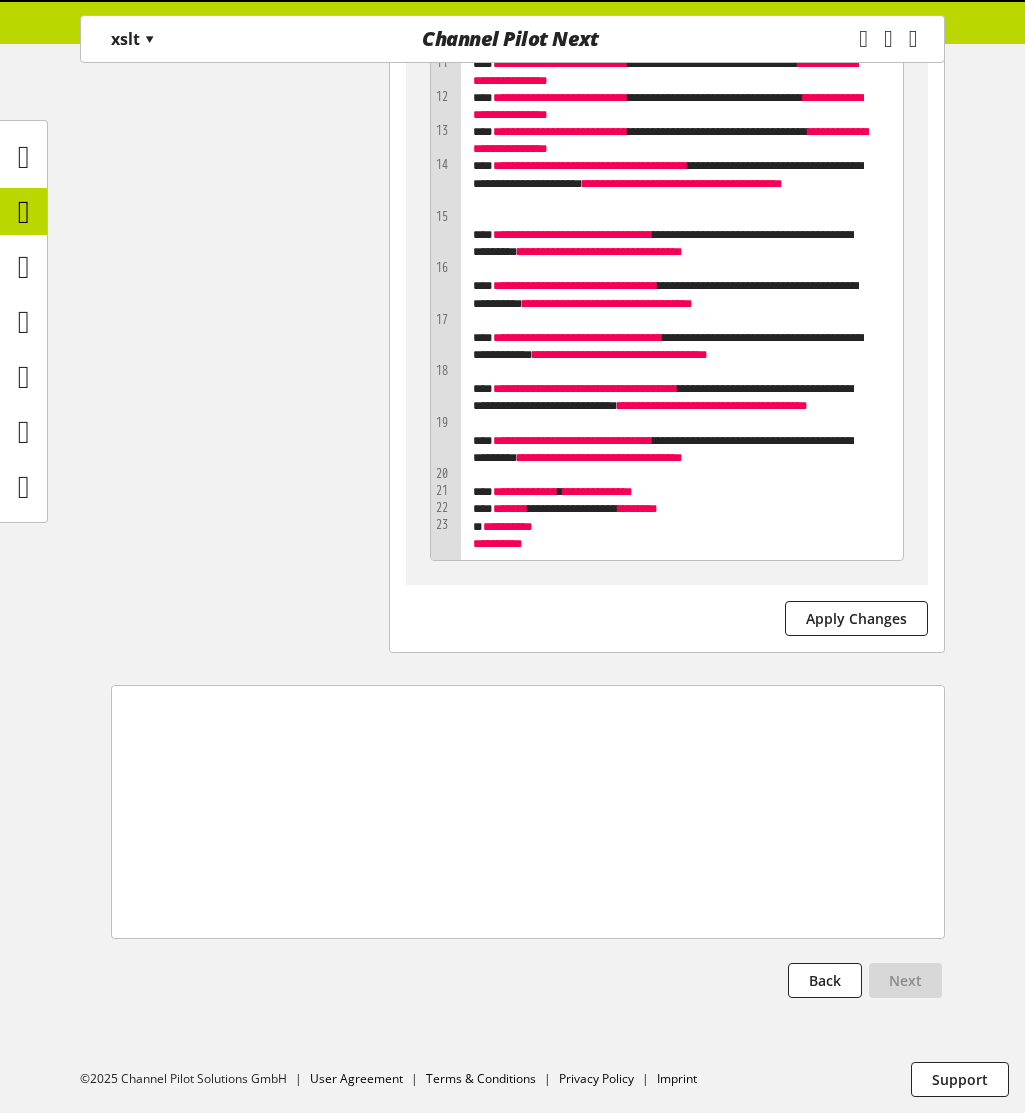 scroll, scrollTop: 3804, scrollLeft: 0, axis: vertical 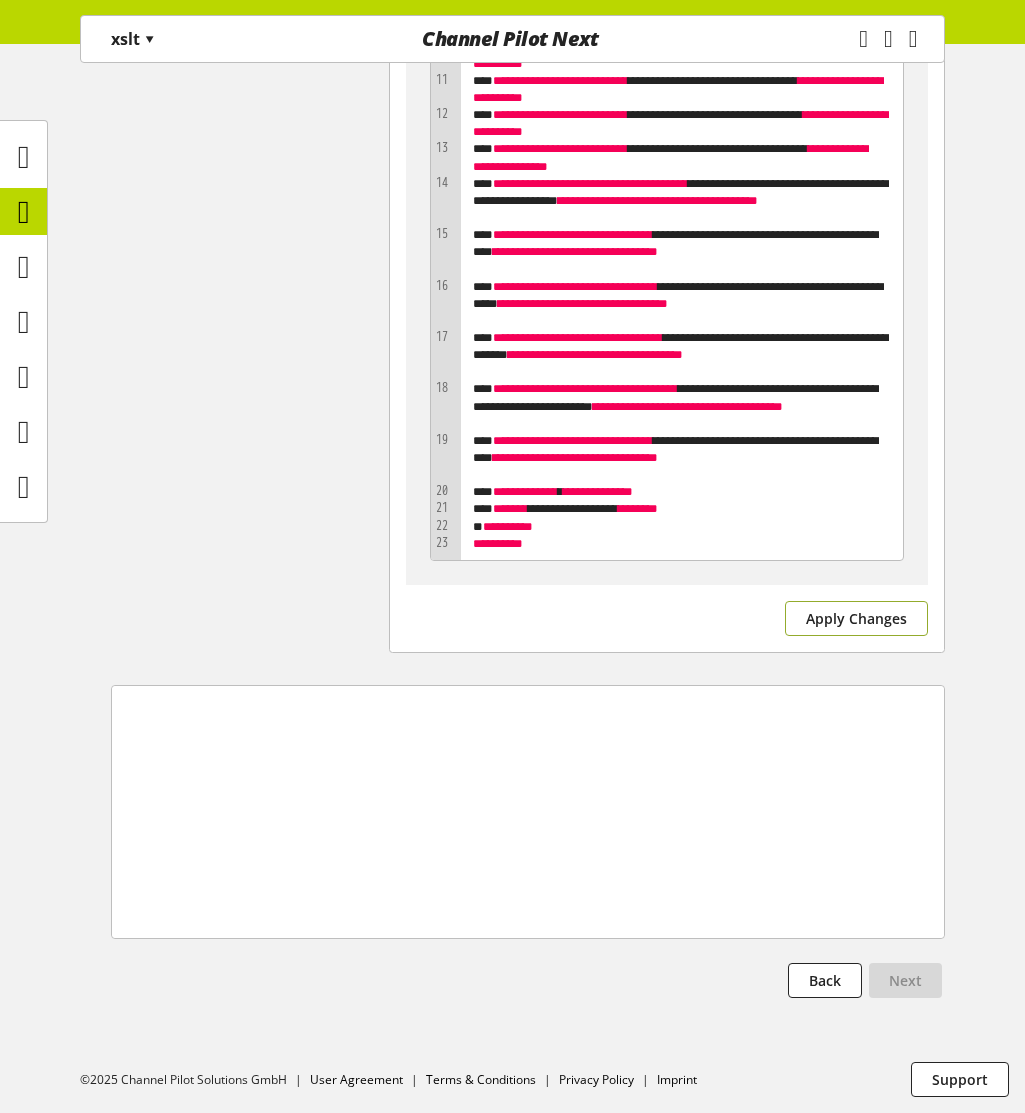 click on "Apply Changes" at bounding box center (856, 618) 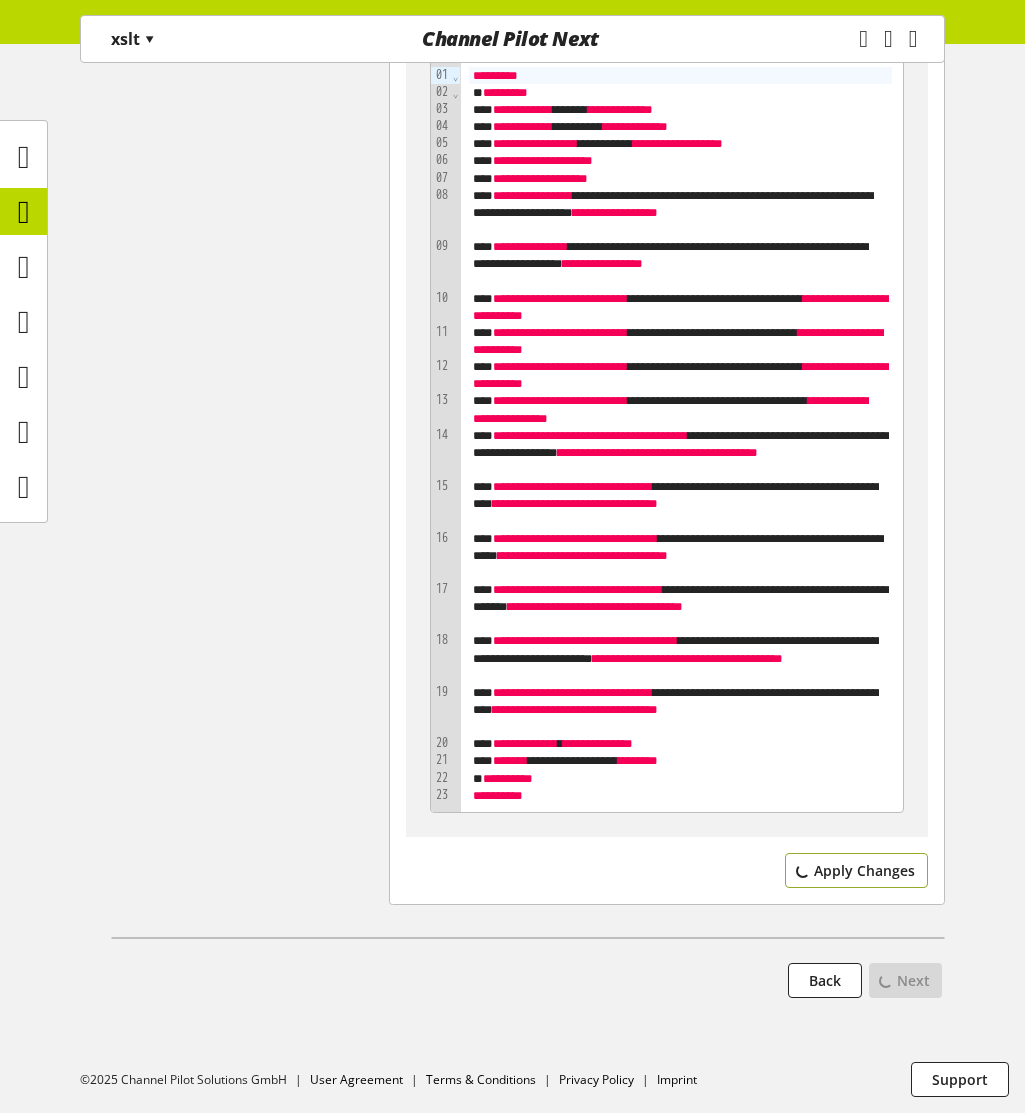 scroll, scrollTop: 3804, scrollLeft: 0, axis: vertical 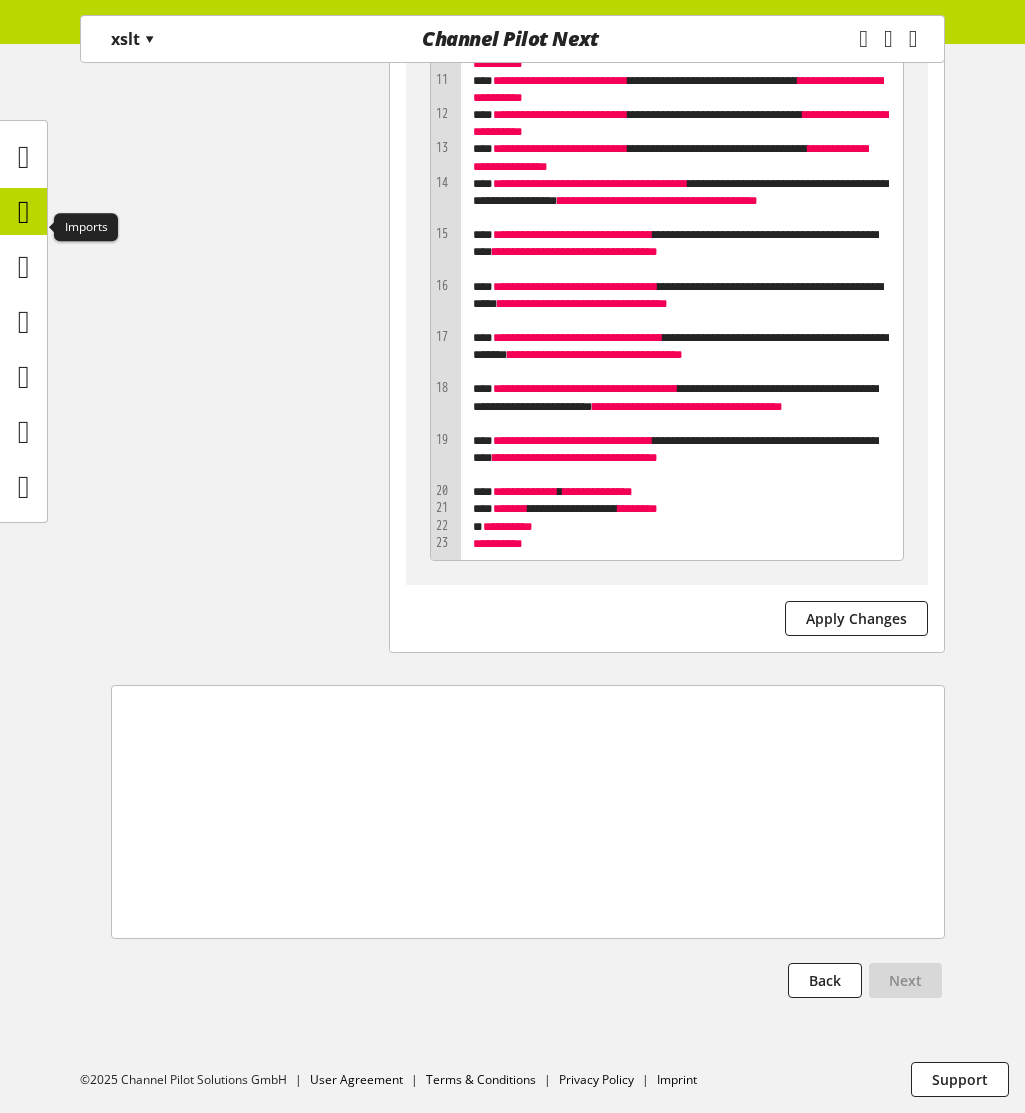 click at bounding box center [24, 212] 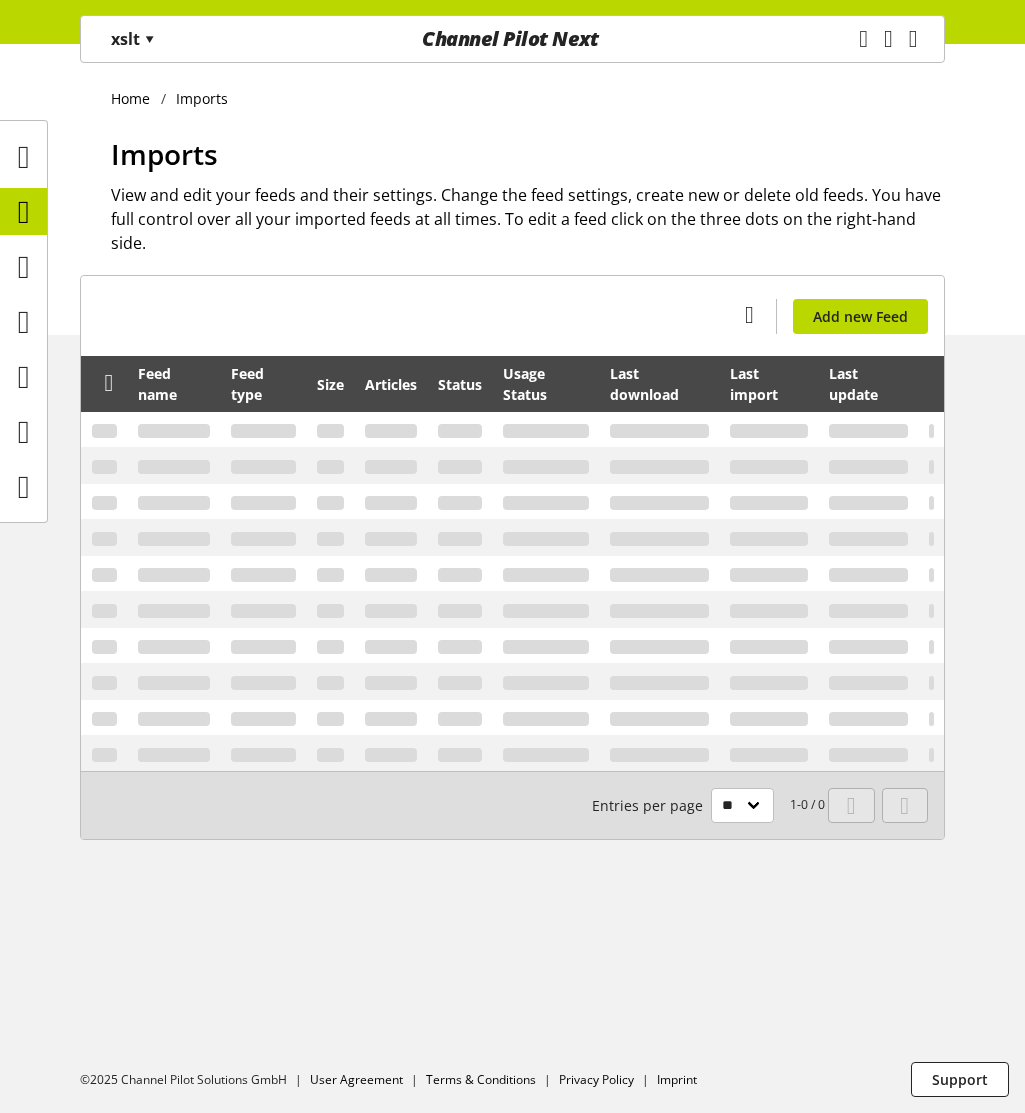 scroll, scrollTop: 0, scrollLeft: 0, axis: both 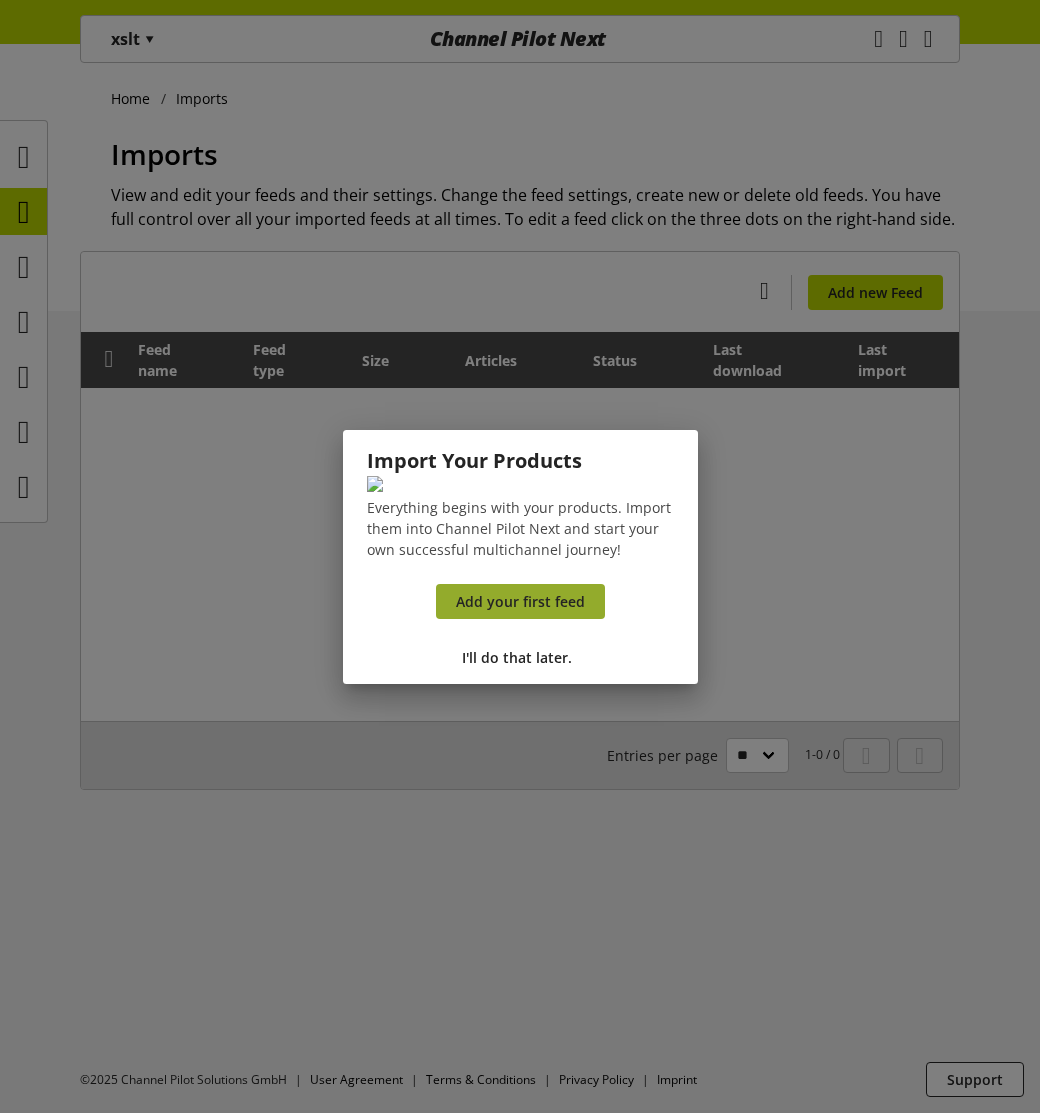click on "Add your first feed" at bounding box center (520, 601) 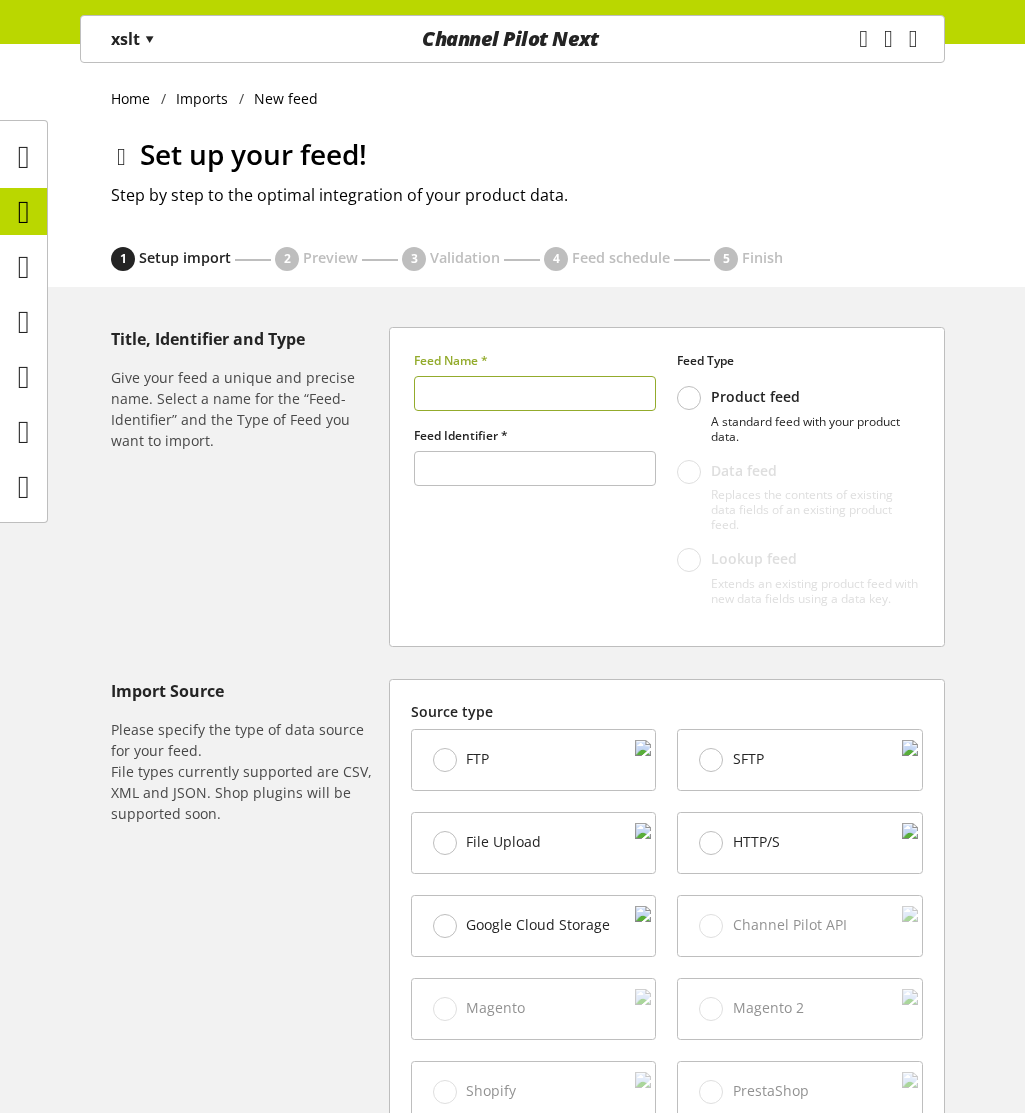 type on "******" 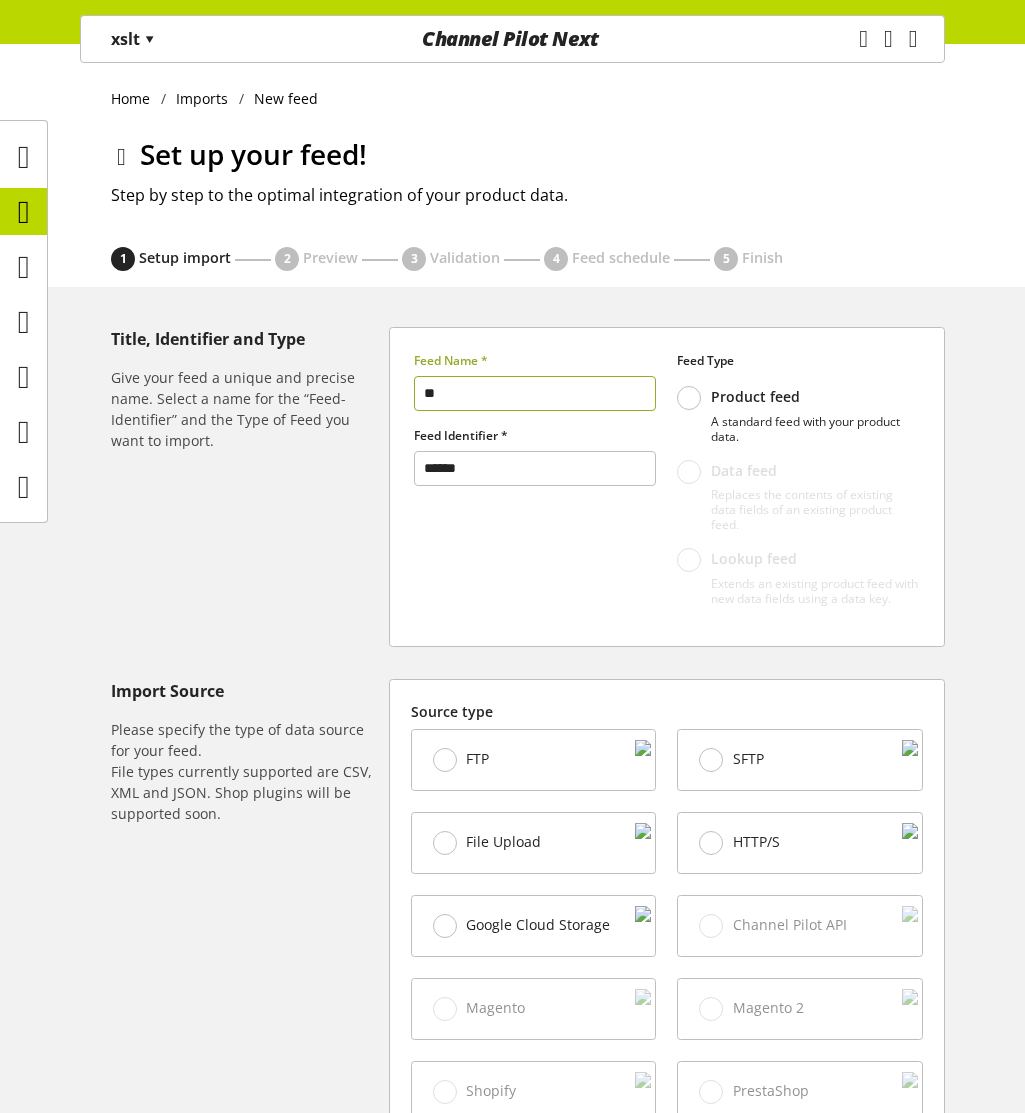 type on "**" 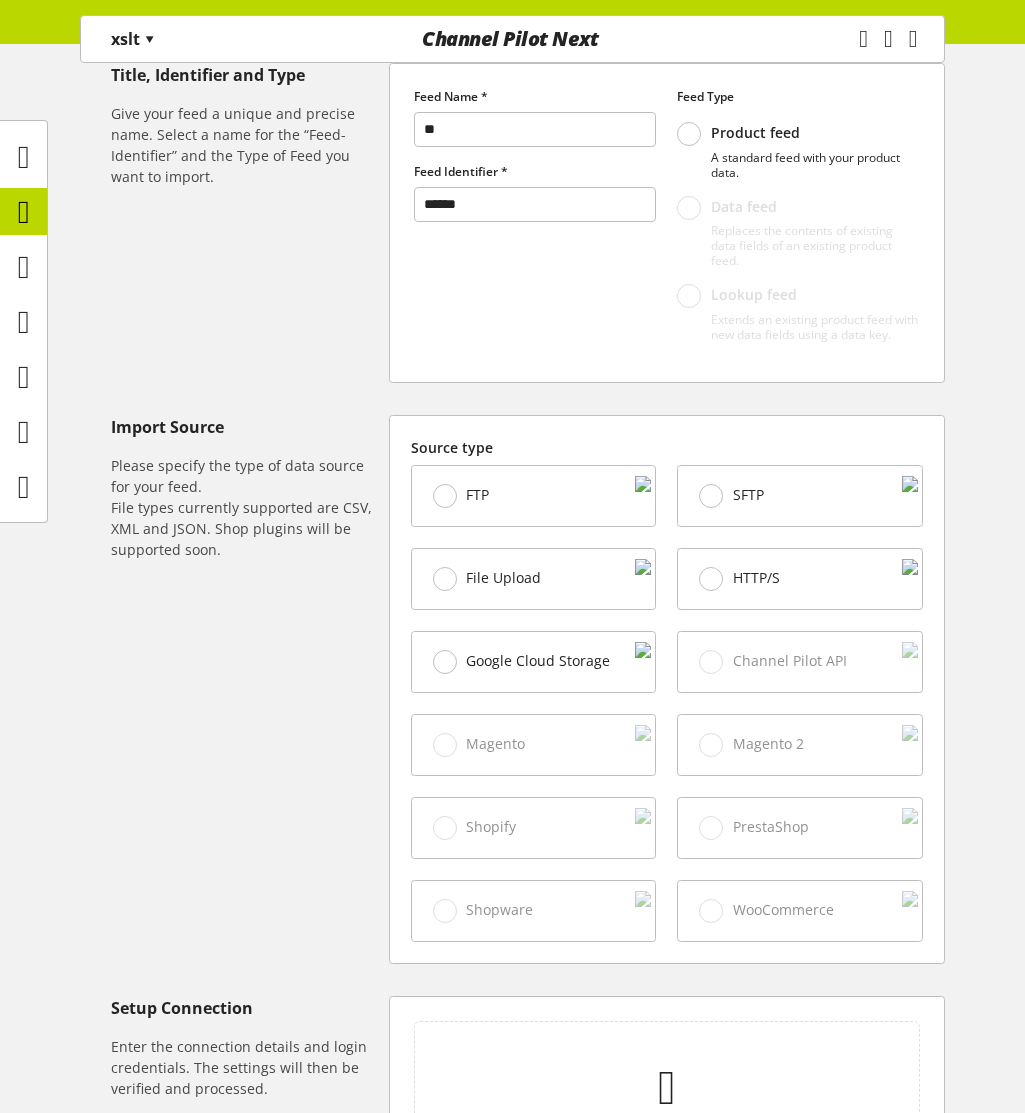 scroll, scrollTop: 610, scrollLeft: 0, axis: vertical 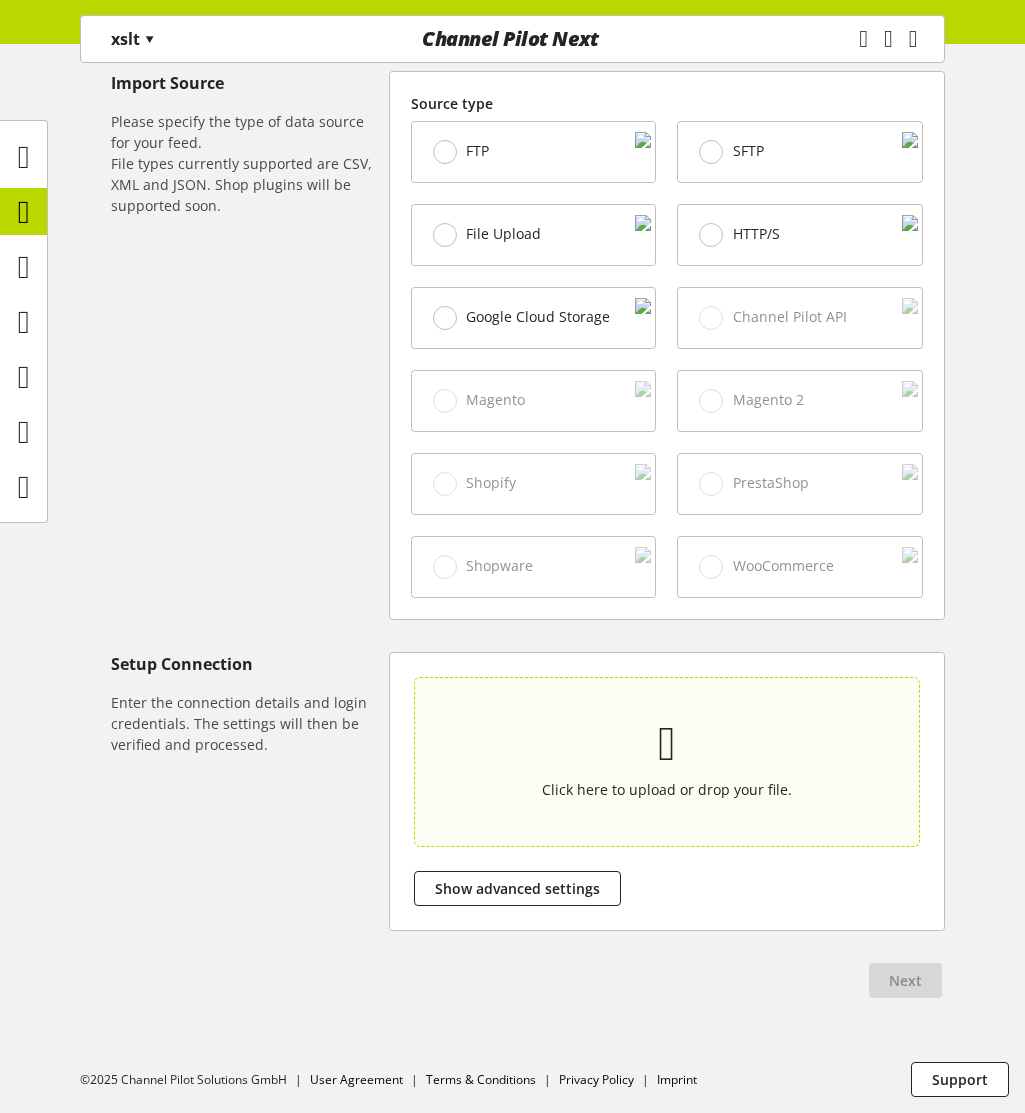 click on "Click here to upload or drop your file." at bounding box center [666, 789] 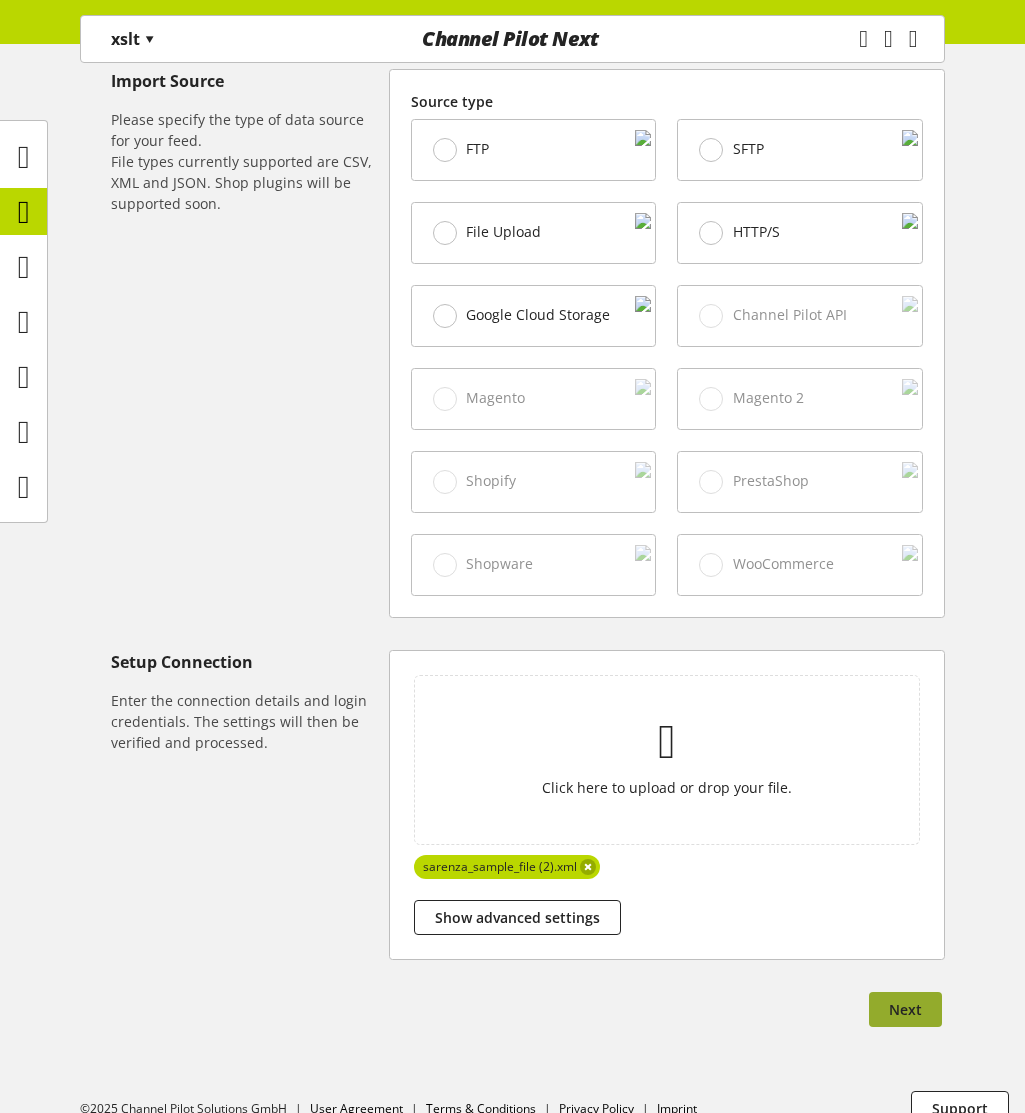 click on "Next" at bounding box center (905, 1009) 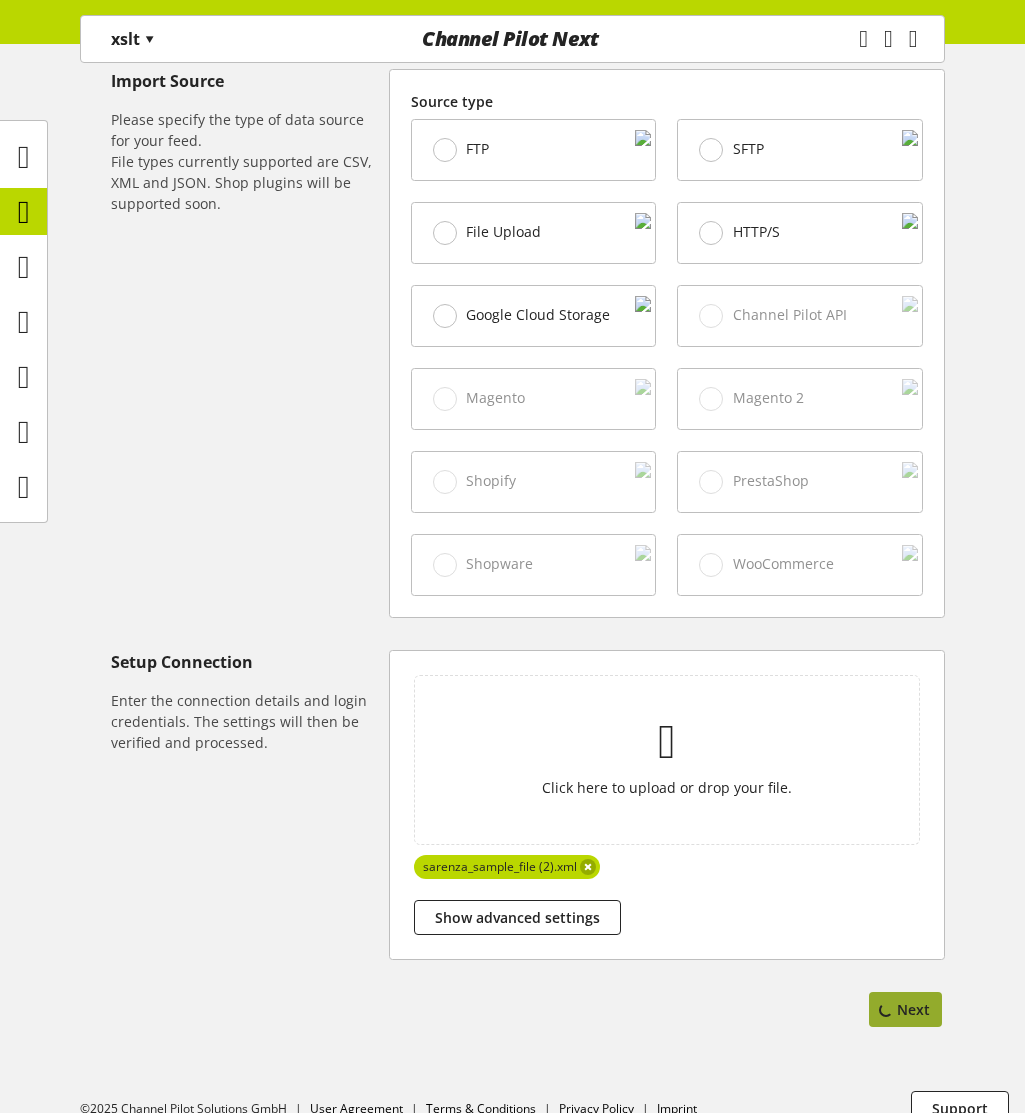 scroll, scrollTop: 0, scrollLeft: 0, axis: both 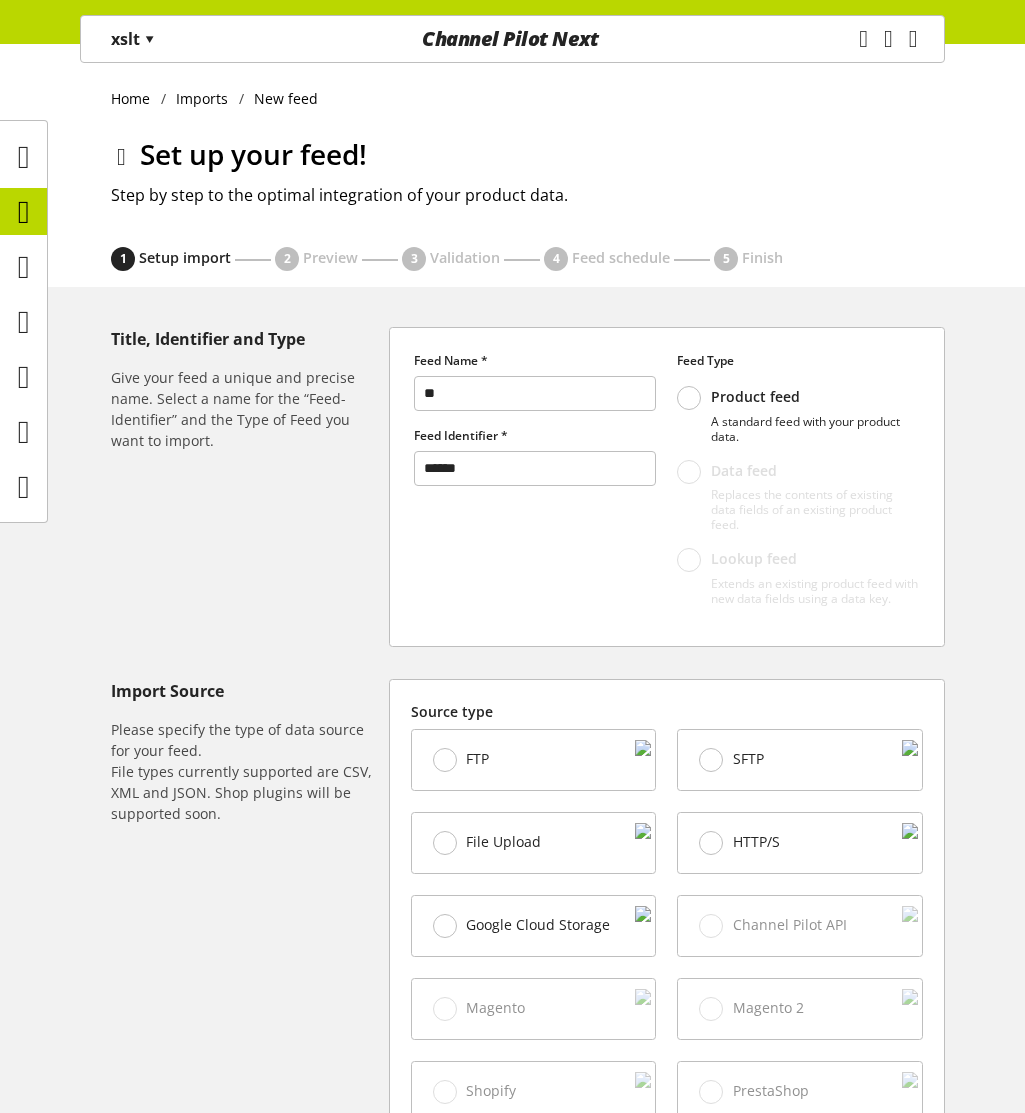select on "*****" 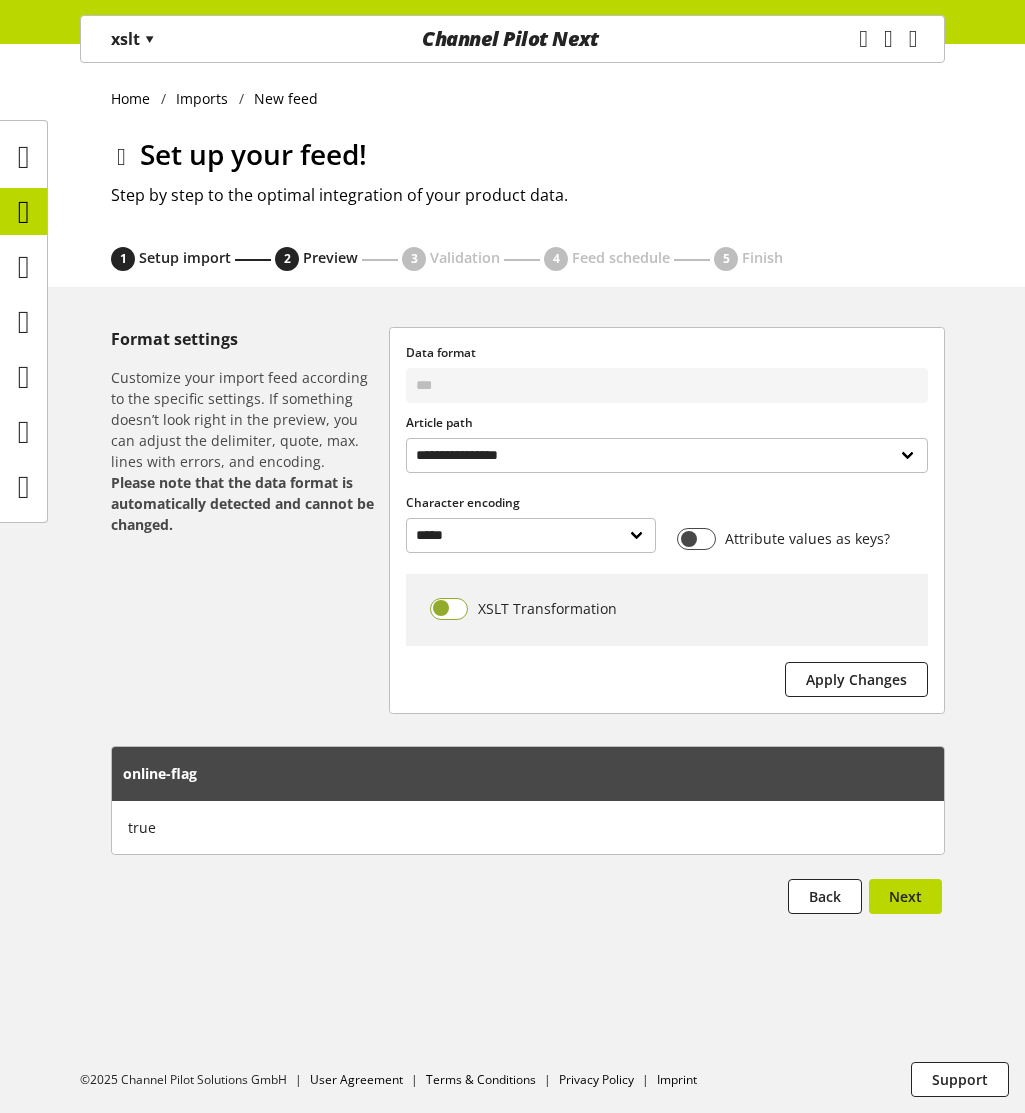 click at bounding box center [449, 609] 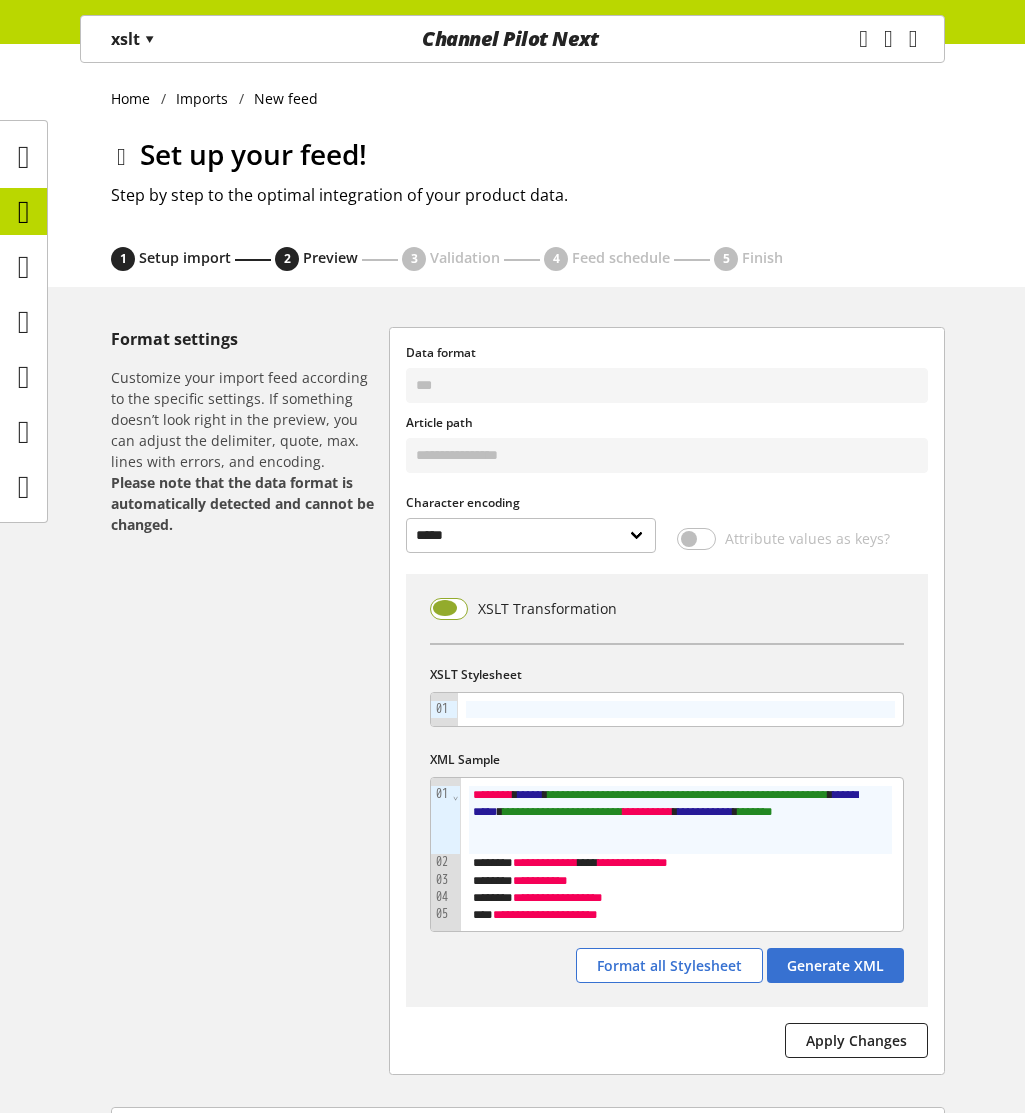 click on "XSLT Transformation" at bounding box center [523, 609] 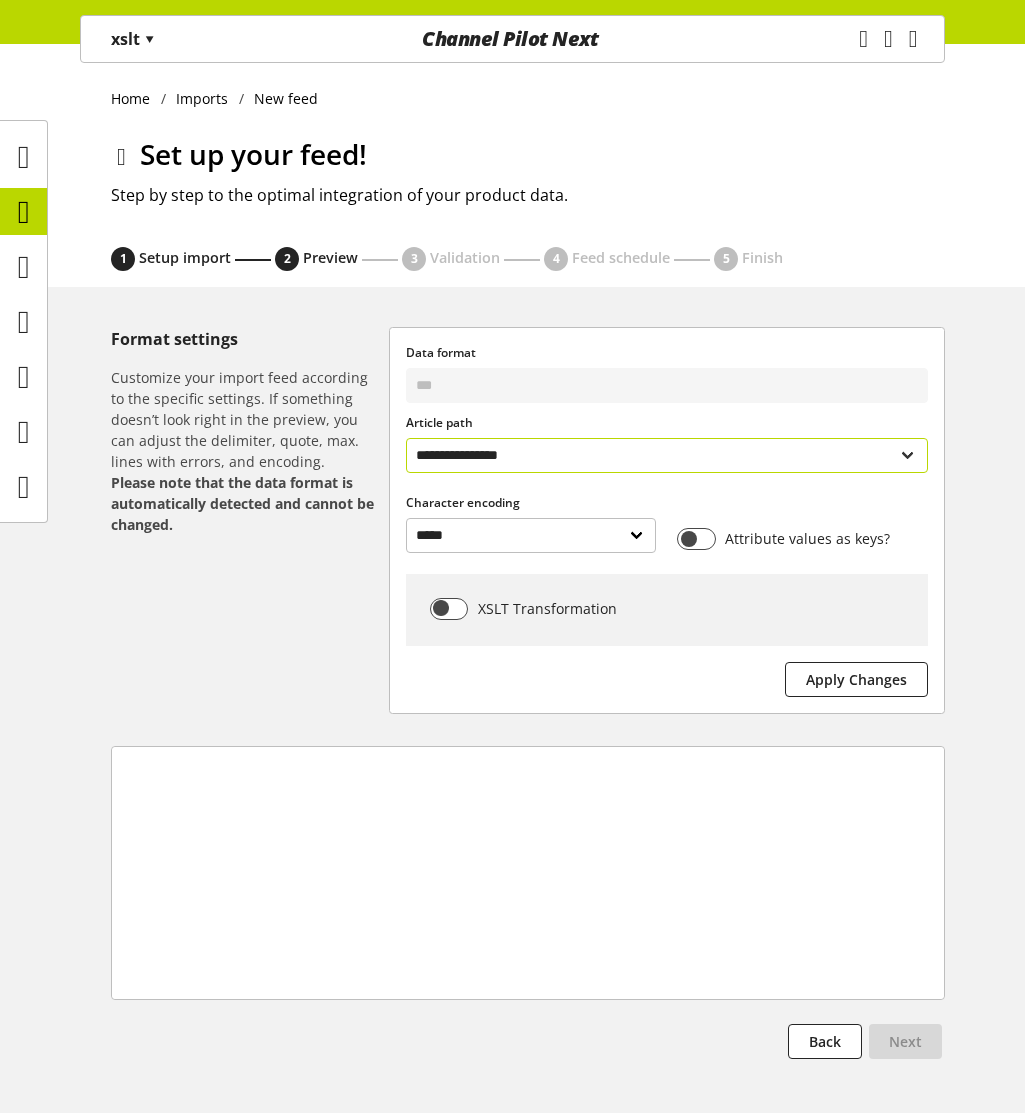 select on "**********" 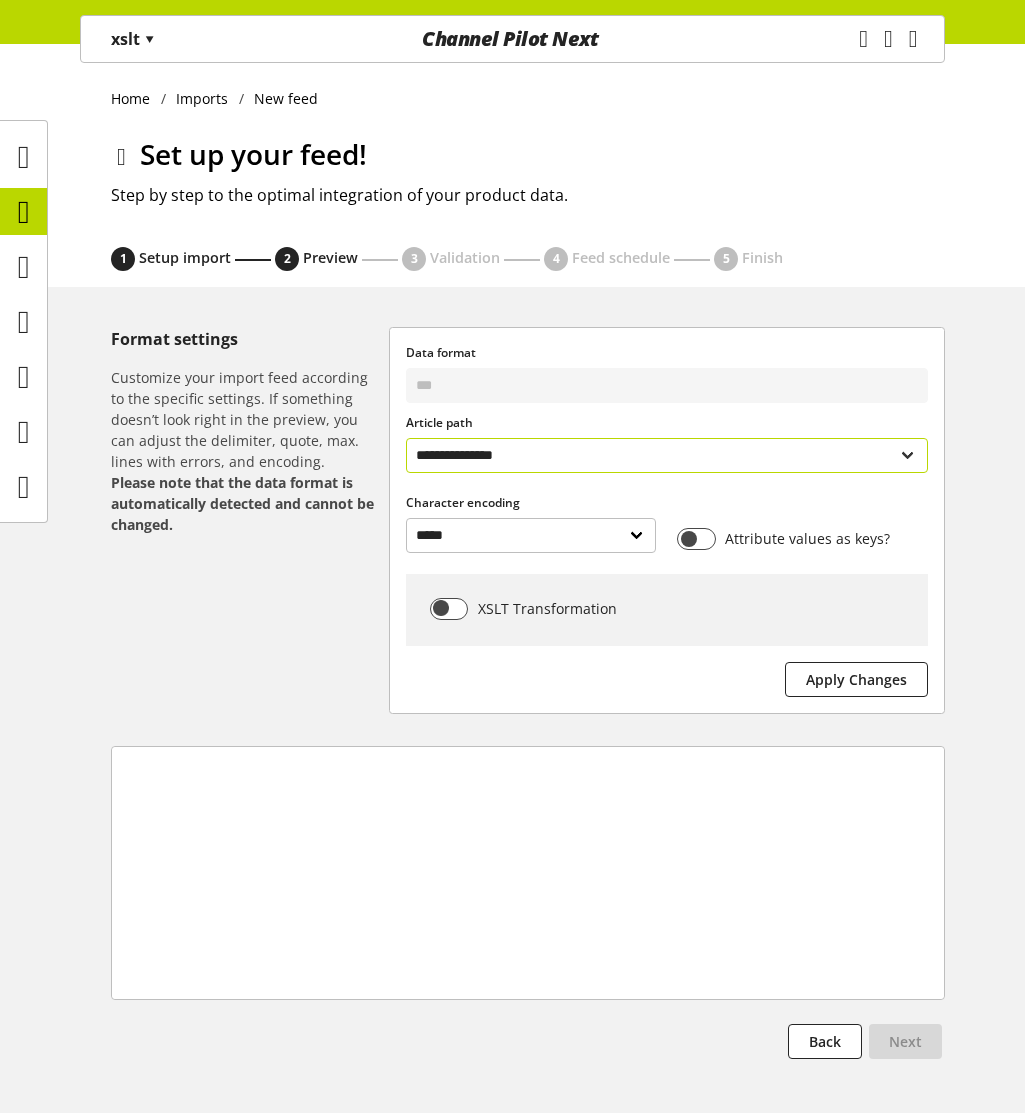 click on "**********" at bounding box center (667, 455) 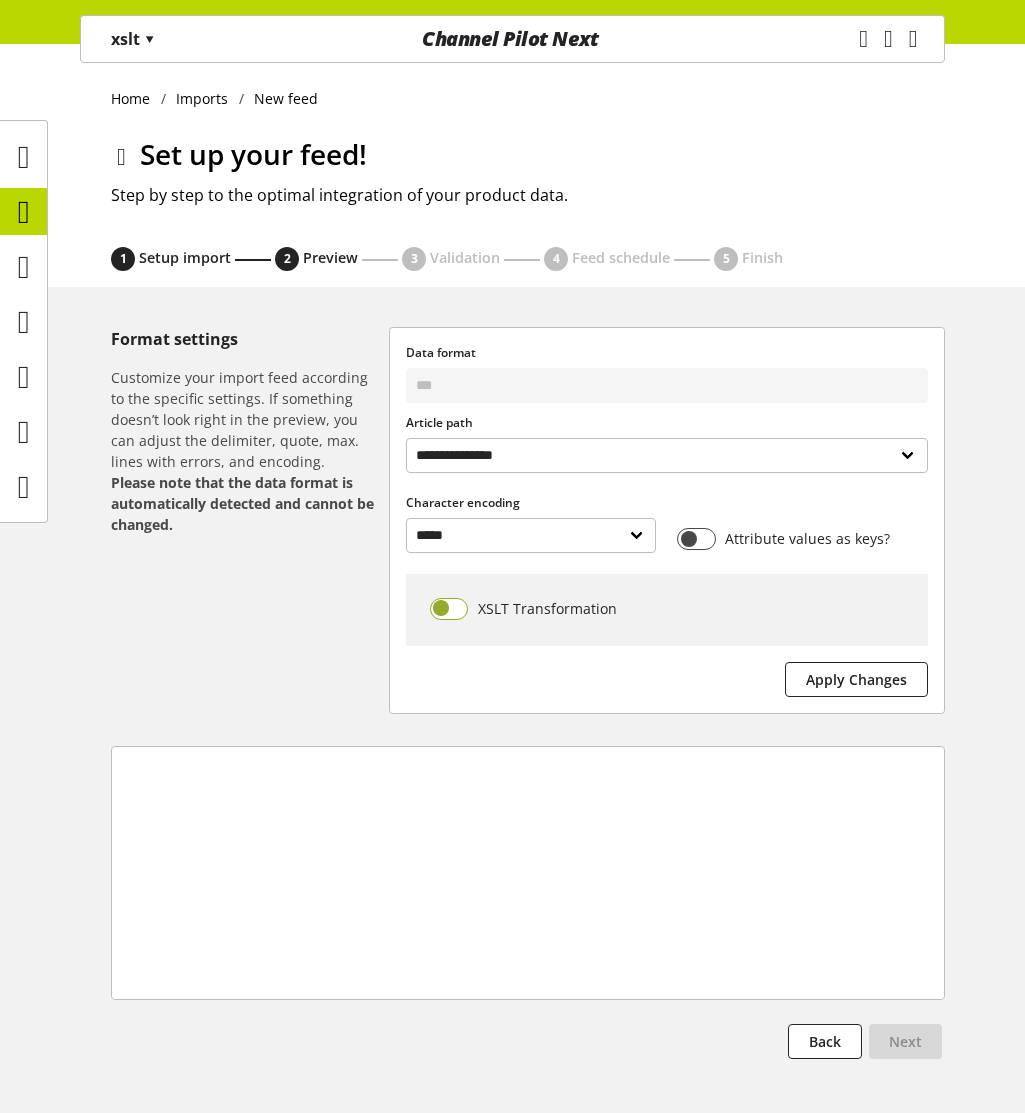 click at bounding box center (449, 609) 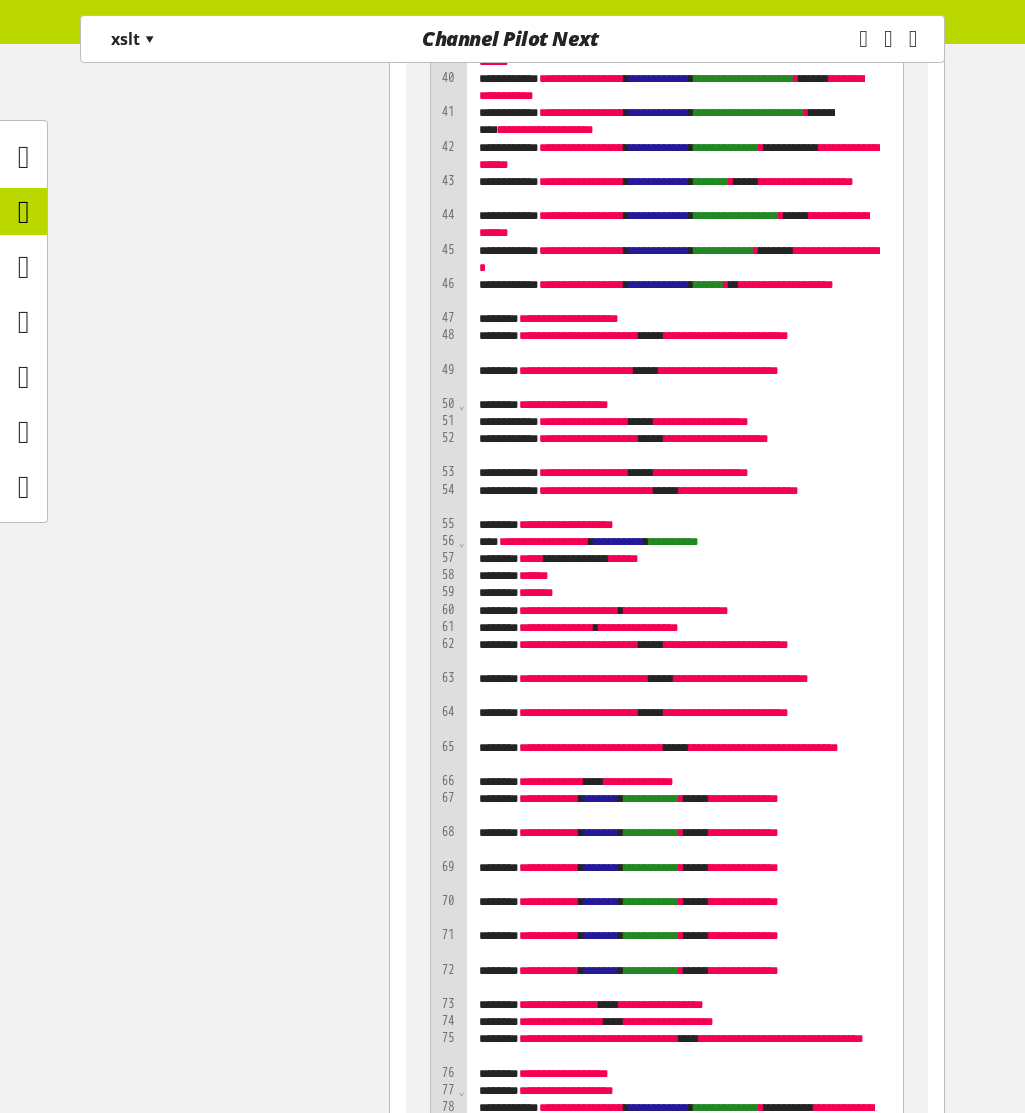 scroll, scrollTop: 1680, scrollLeft: 0, axis: vertical 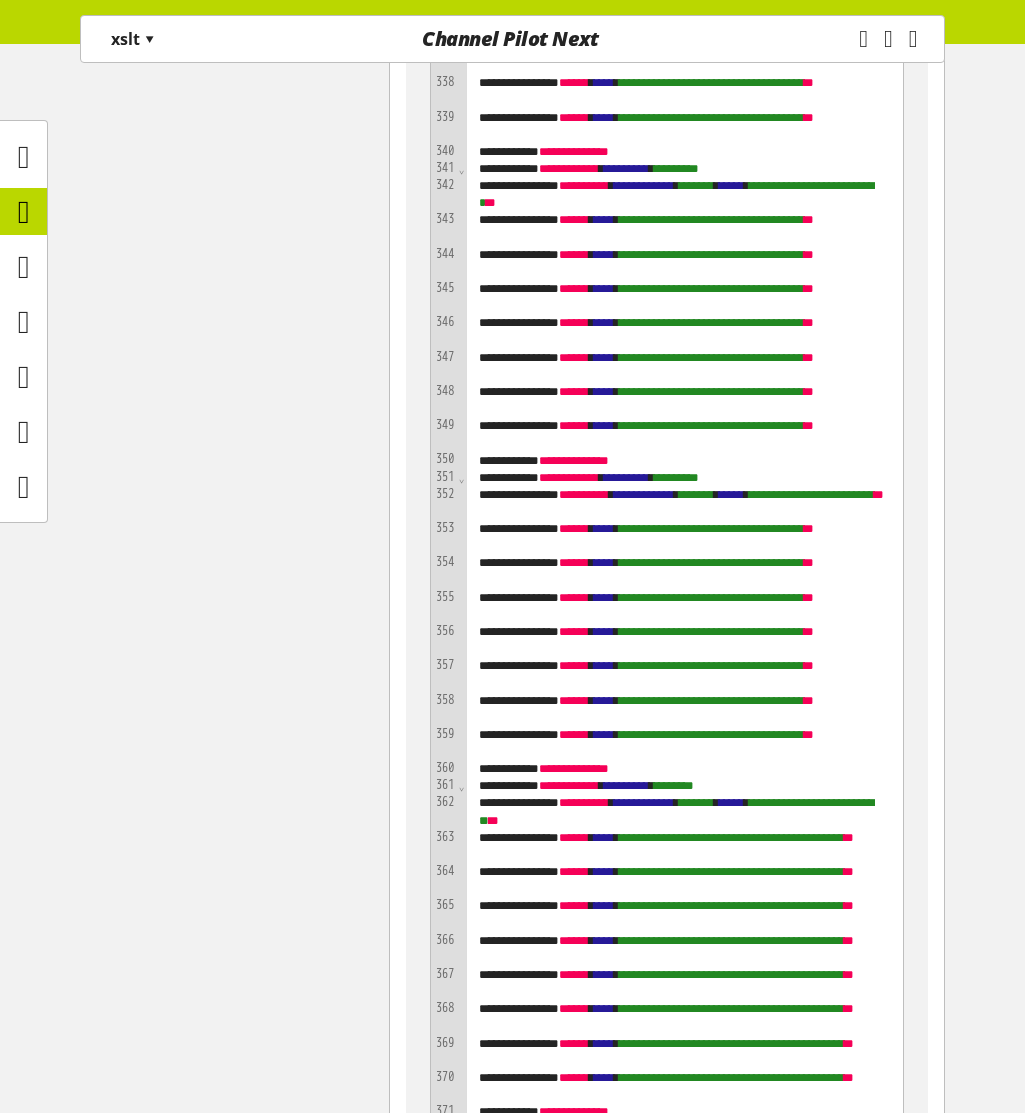 click on "Format settings Customize your import feed according to the specific settings. If something doesn’t look right in the preview, you can adjust the delimiter, quote, max. lines with errors, and encoding.
Please note that the data format is automatically detected and cannot be changed." at bounding box center [250, 572] 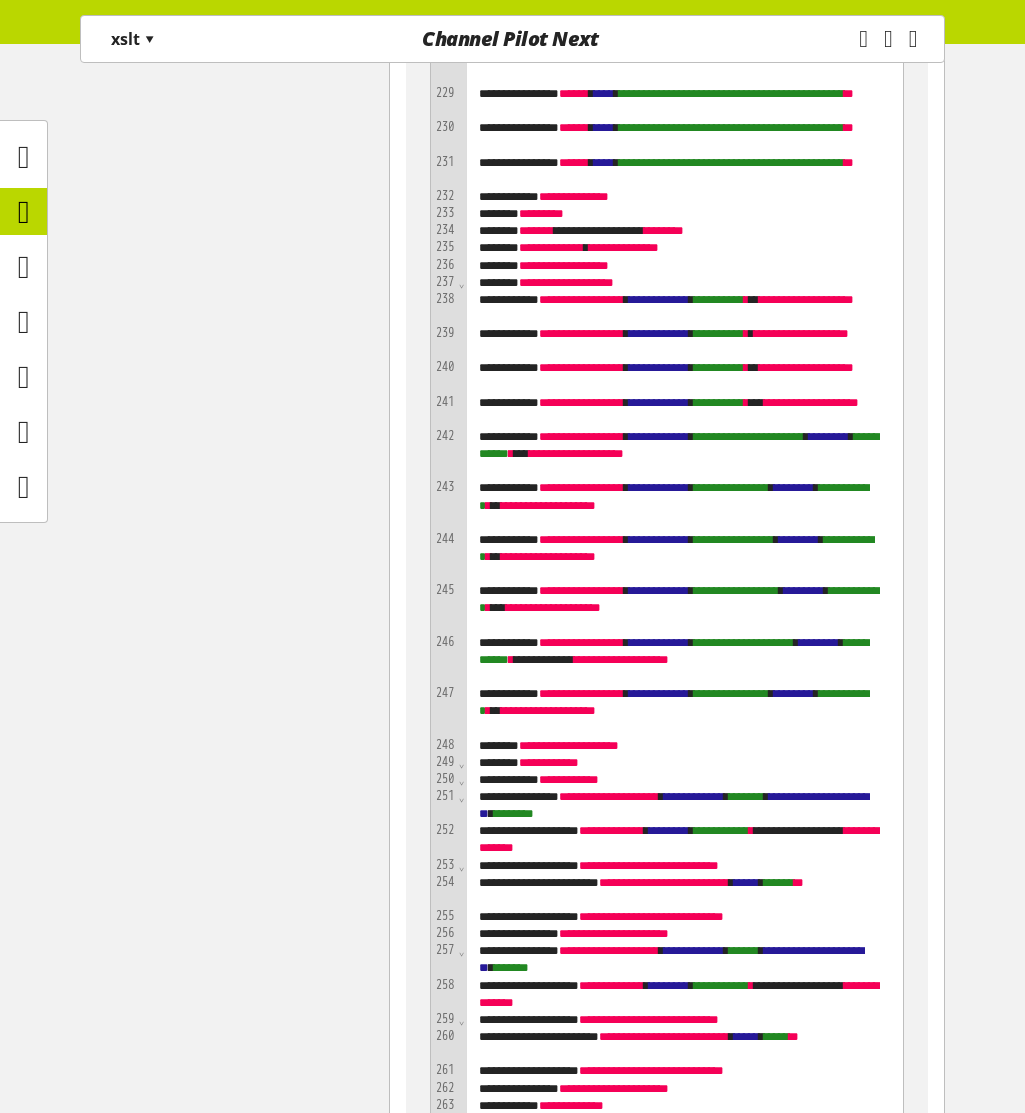 scroll, scrollTop: 6612, scrollLeft: 0, axis: vertical 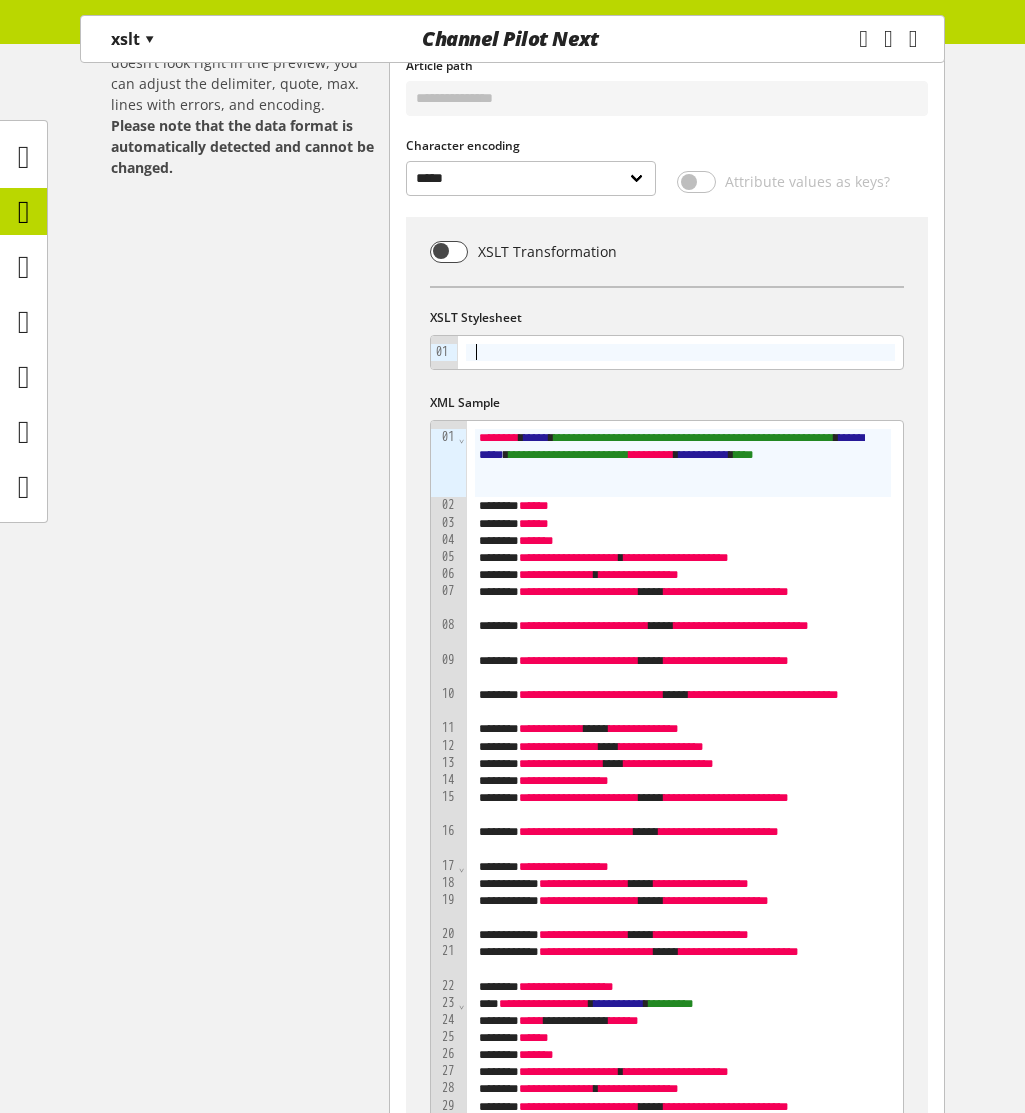 click at bounding box center (680, 352) 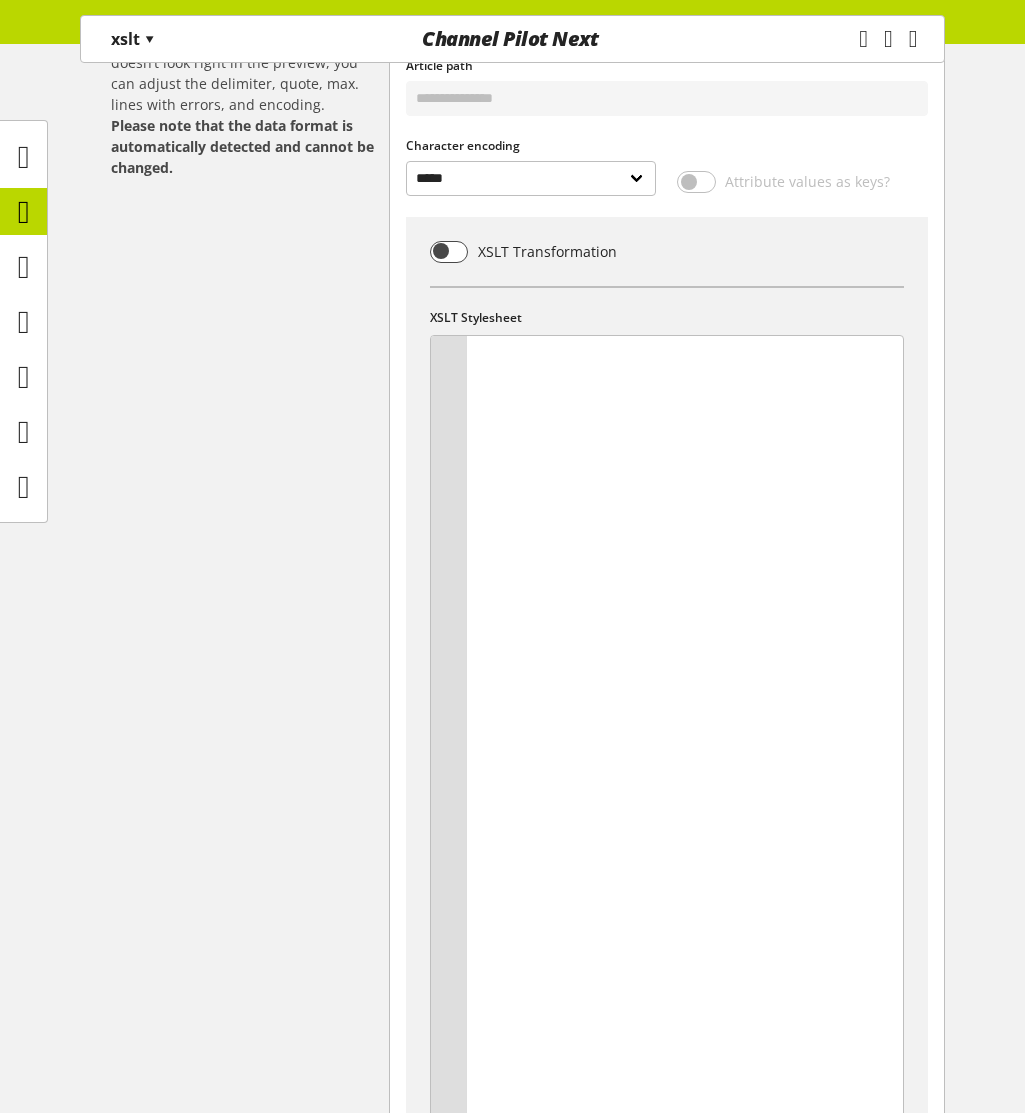 scroll, scrollTop: 2558, scrollLeft: 0, axis: vertical 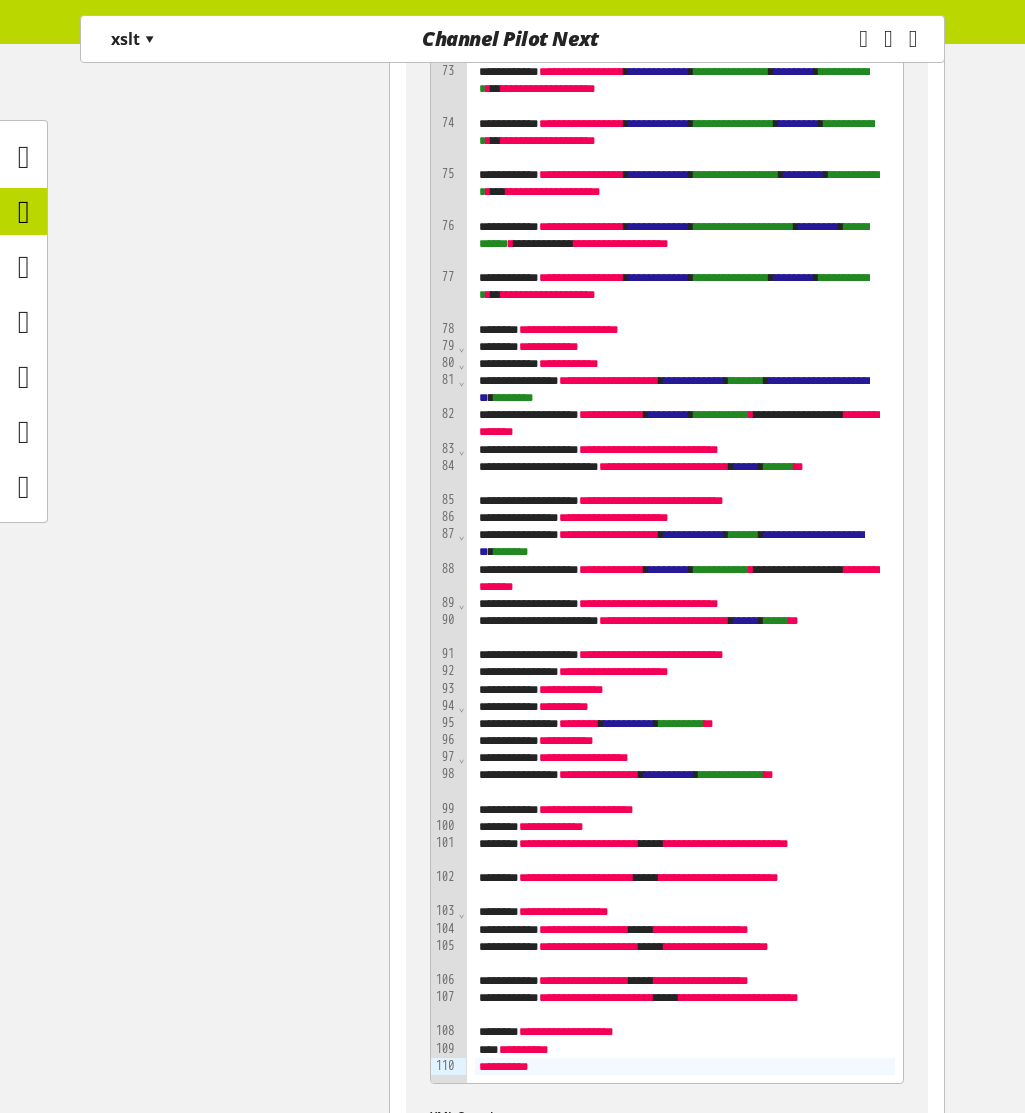 click on "Format settings Customize your import feed according to the specific settings. If something doesn’t look right in the preview, you can adjust the delimiter, quote, max. lines with errors, and encoding.
Please note that the data format is automatically detected and cannot be changed." at bounding box center (250, 10164) 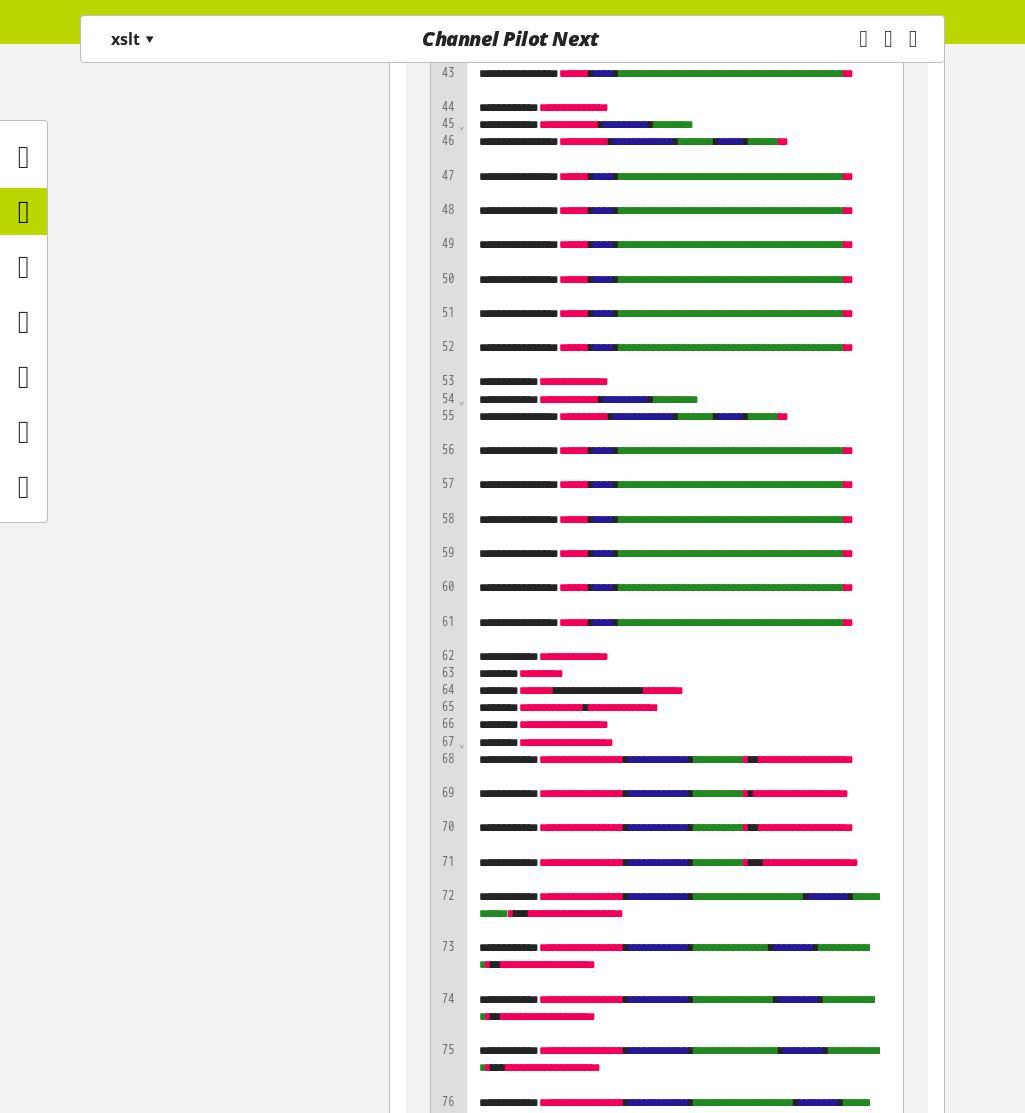scroll, scrollTop: 1598, scrollLeft: 0, axis: vertical 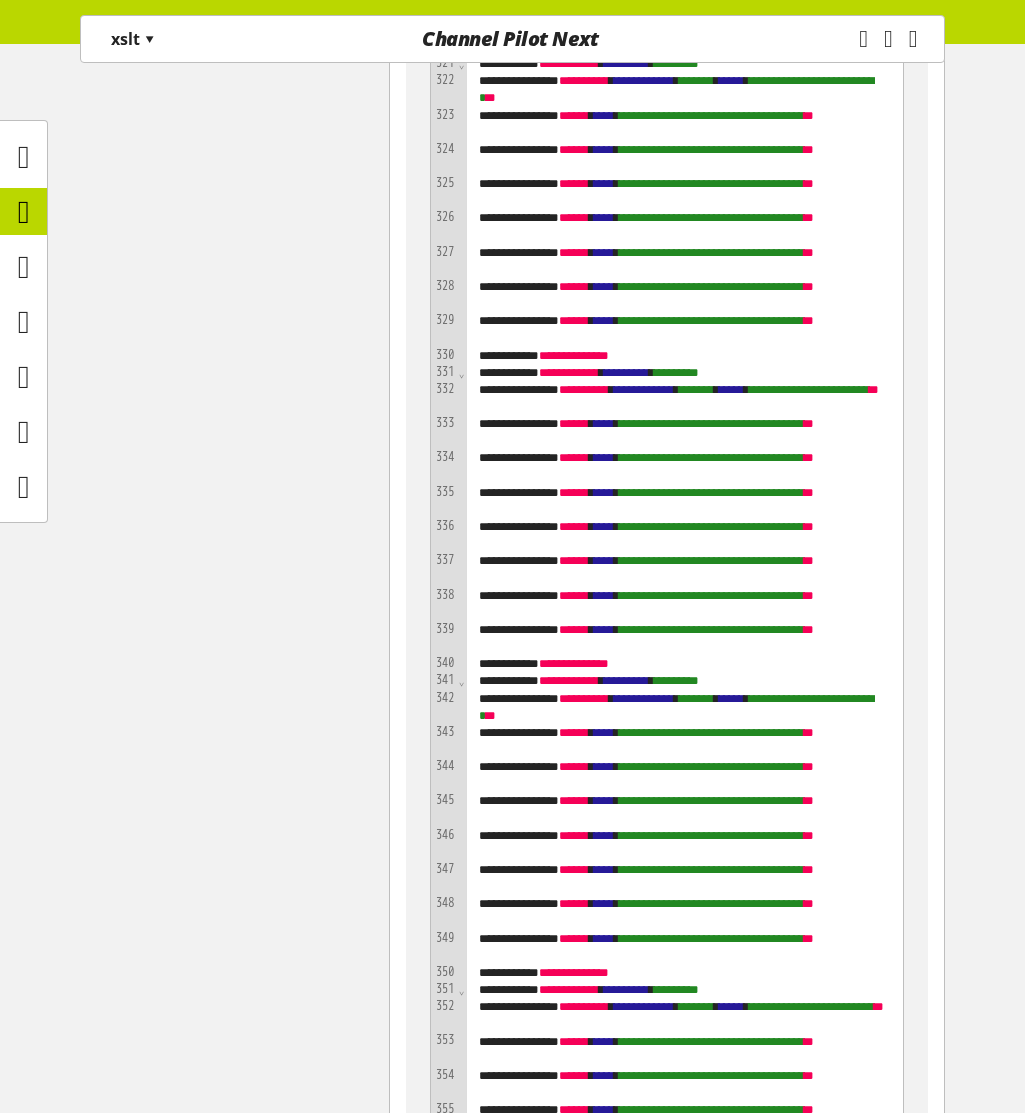 click on "**********" at bounding box center [711, 423] 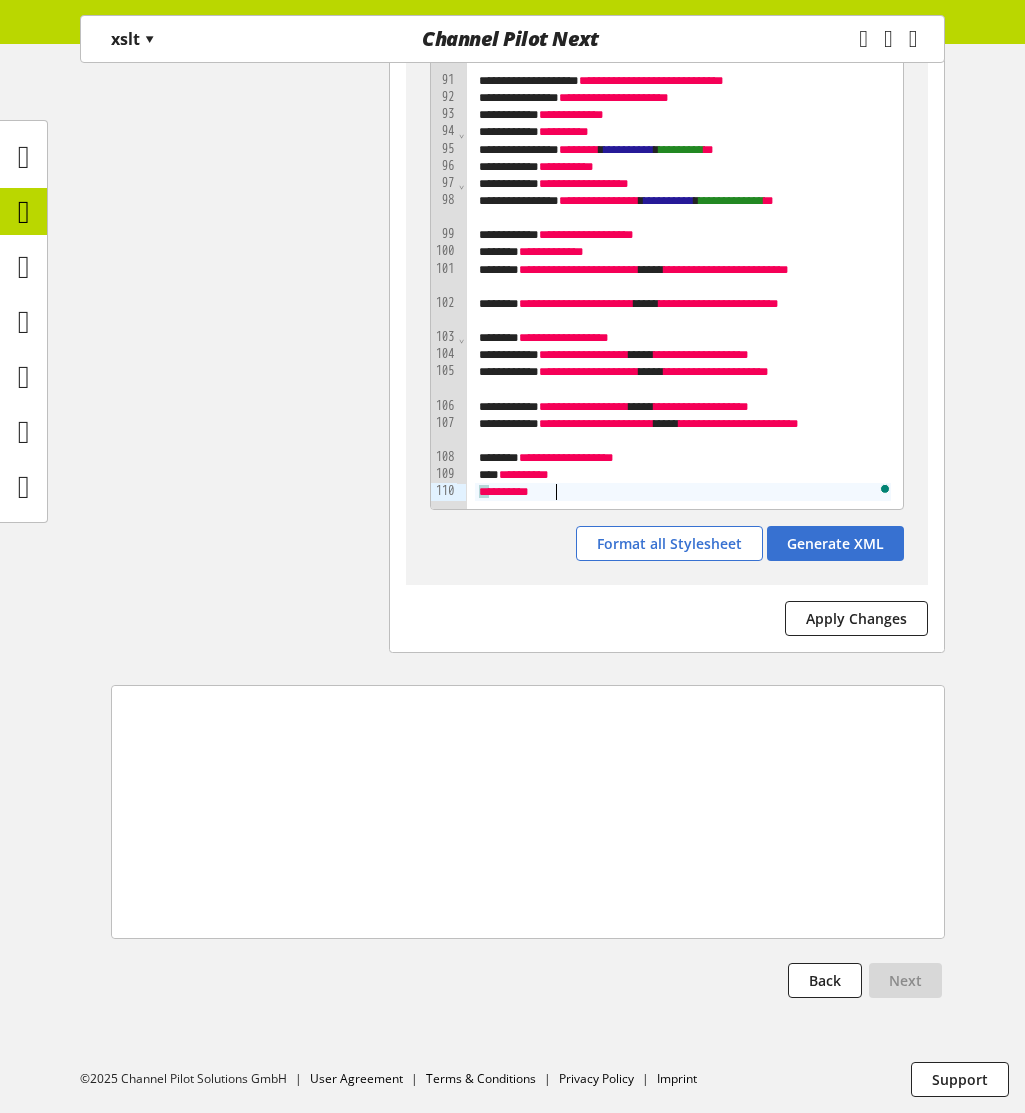 scroll, scrollTop: 6302, scrollLeft: 0, axis: vertical 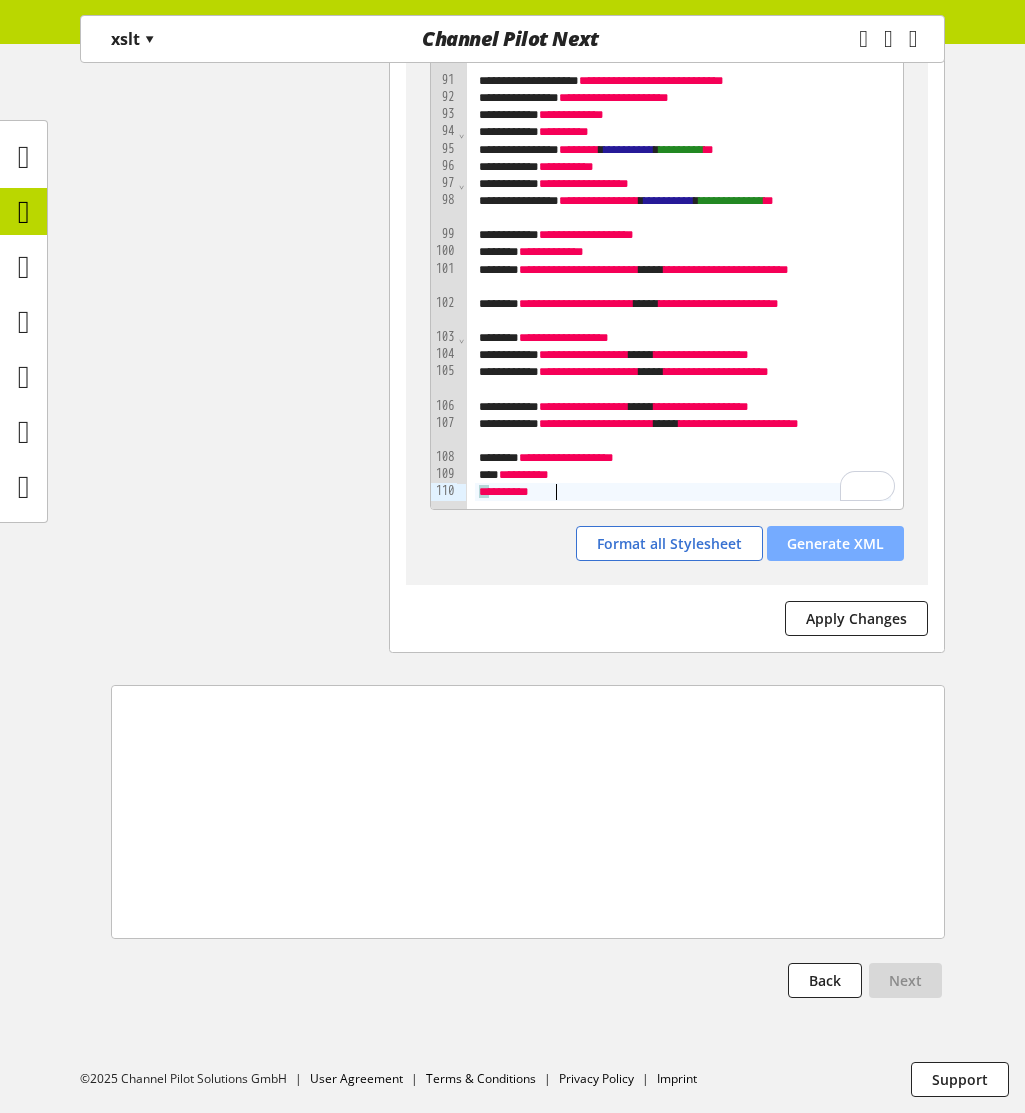 click on "Generate XML" at bounding box center (835, 543) 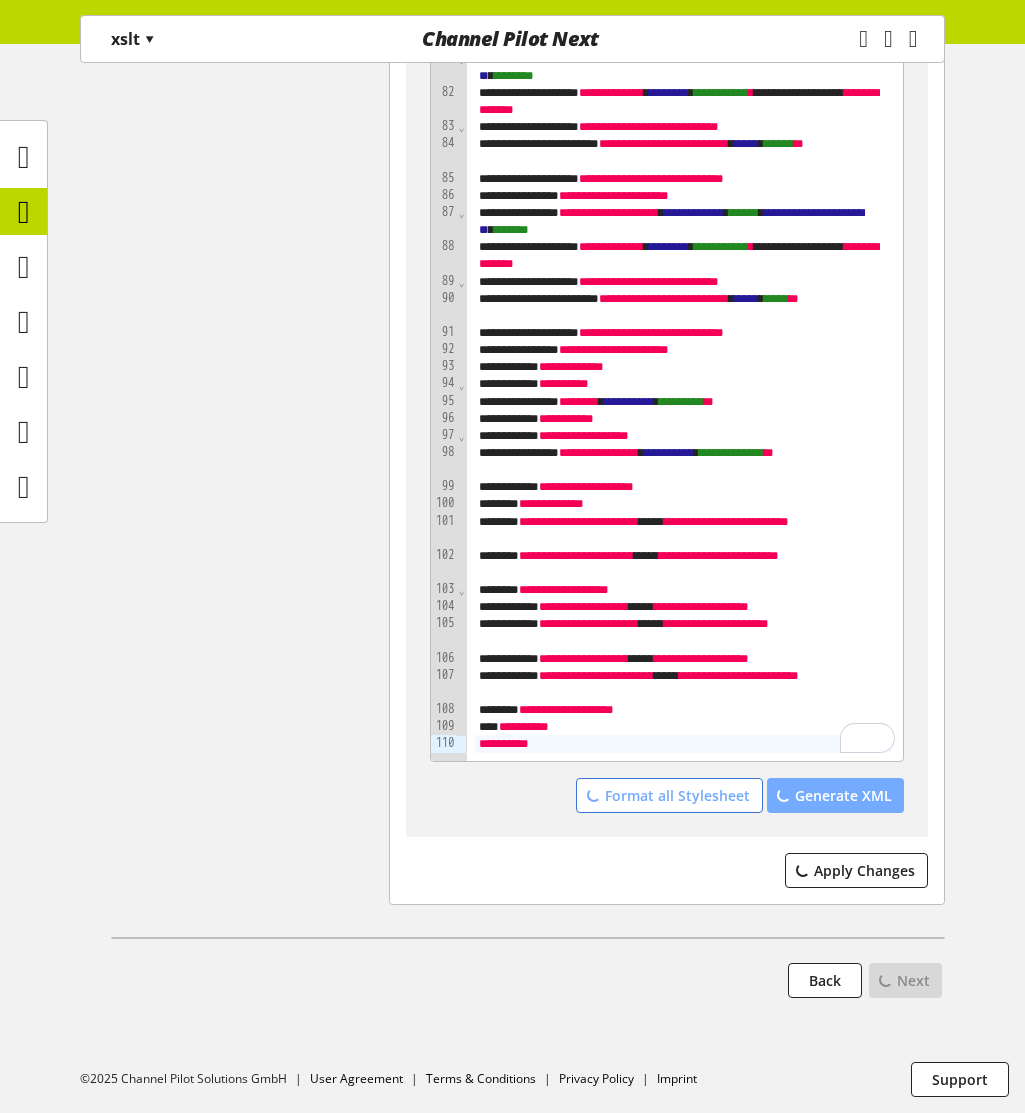 scroll, scrollTop: 6050, scrollLeft: 0, axis: vertical 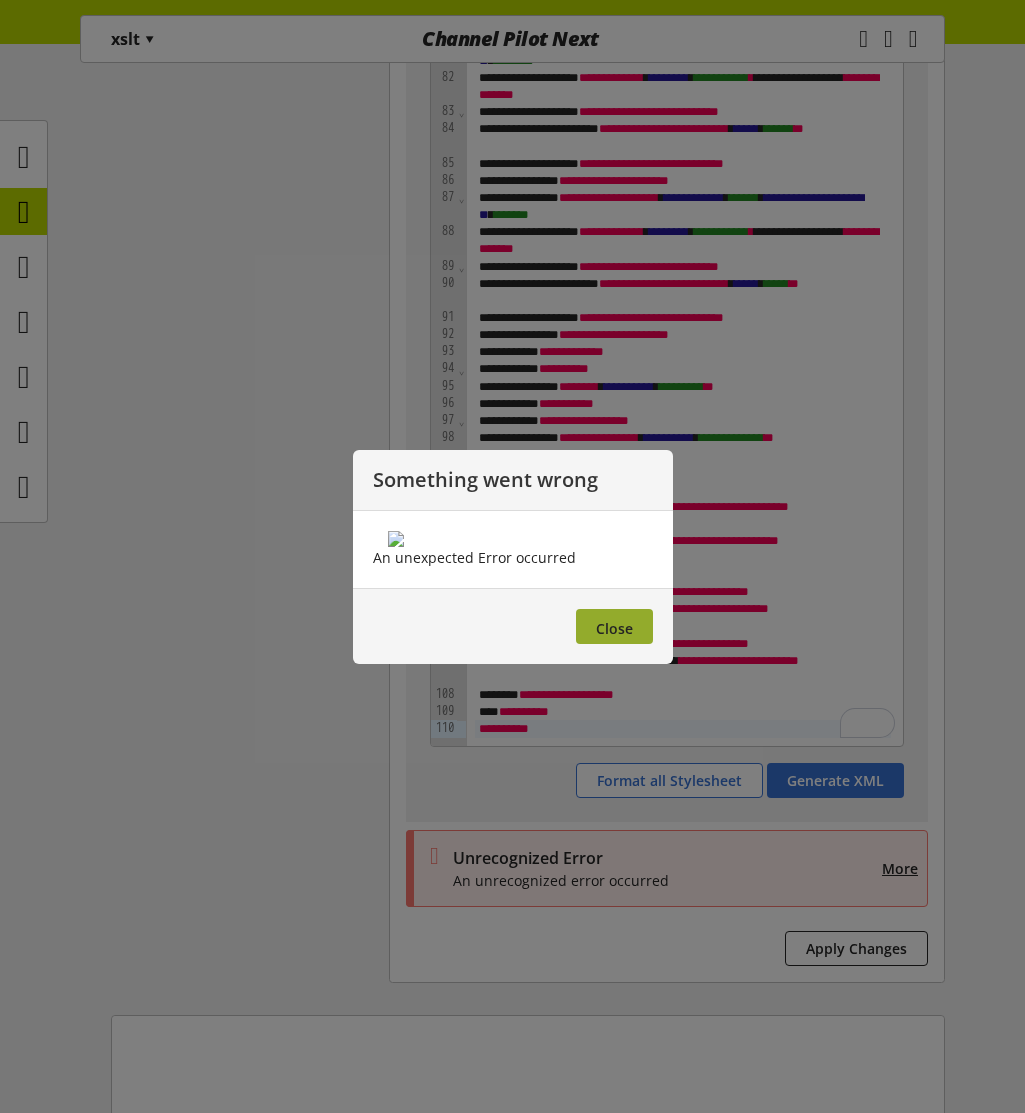 click on "Close" at bounding box center (614, 628) 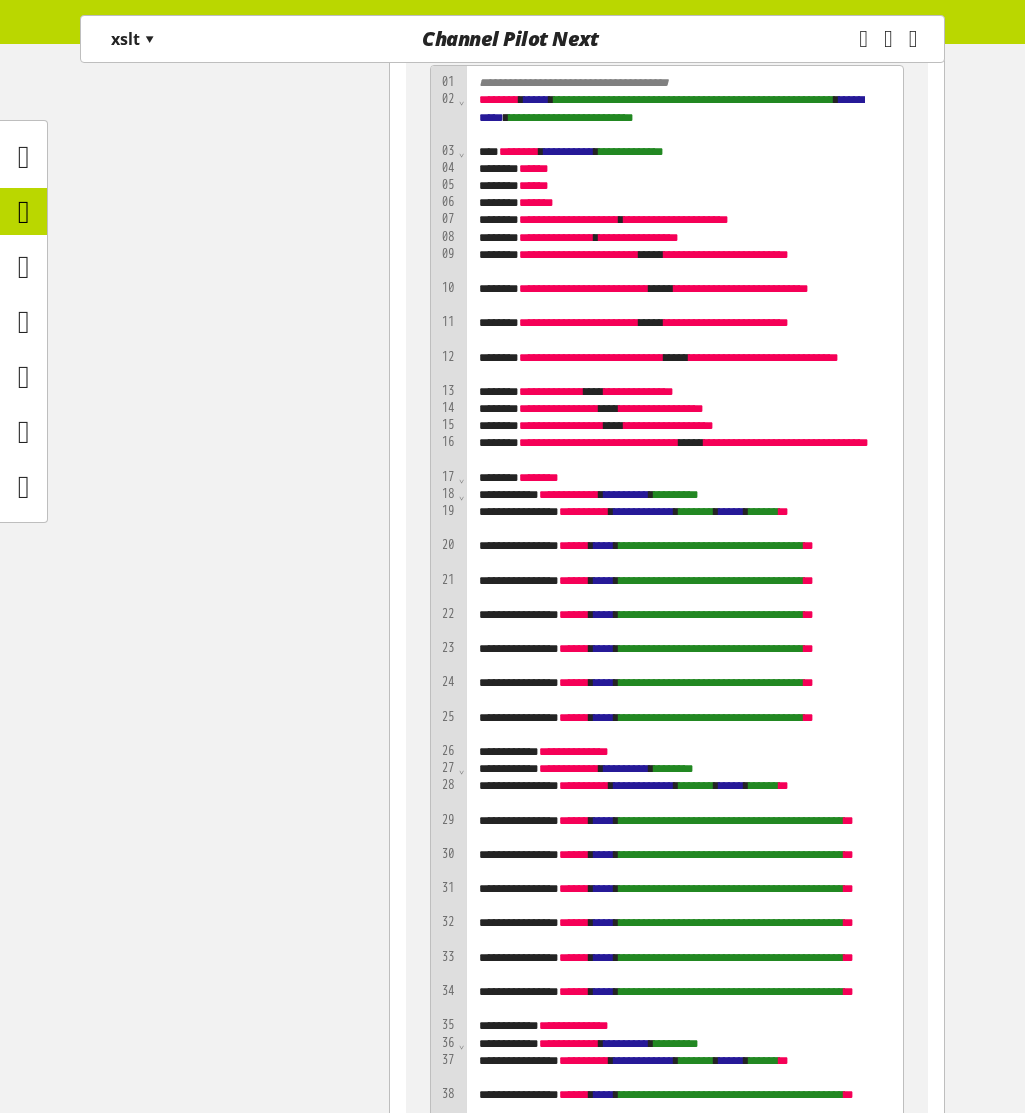 scroll, scrollTop: 3770, scrollLeft: 0, axis: vertical 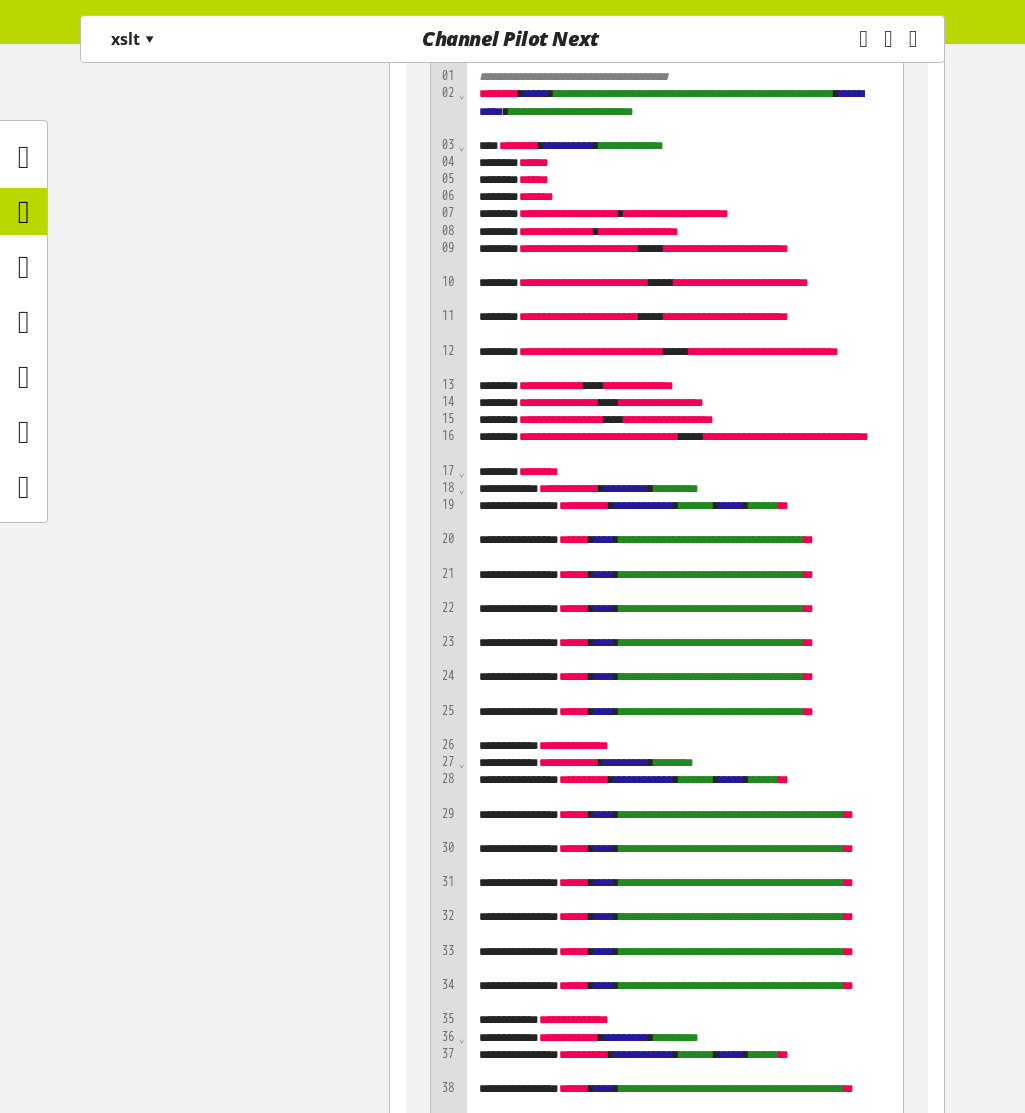 click on "**********" at bounding box center [682, 617] 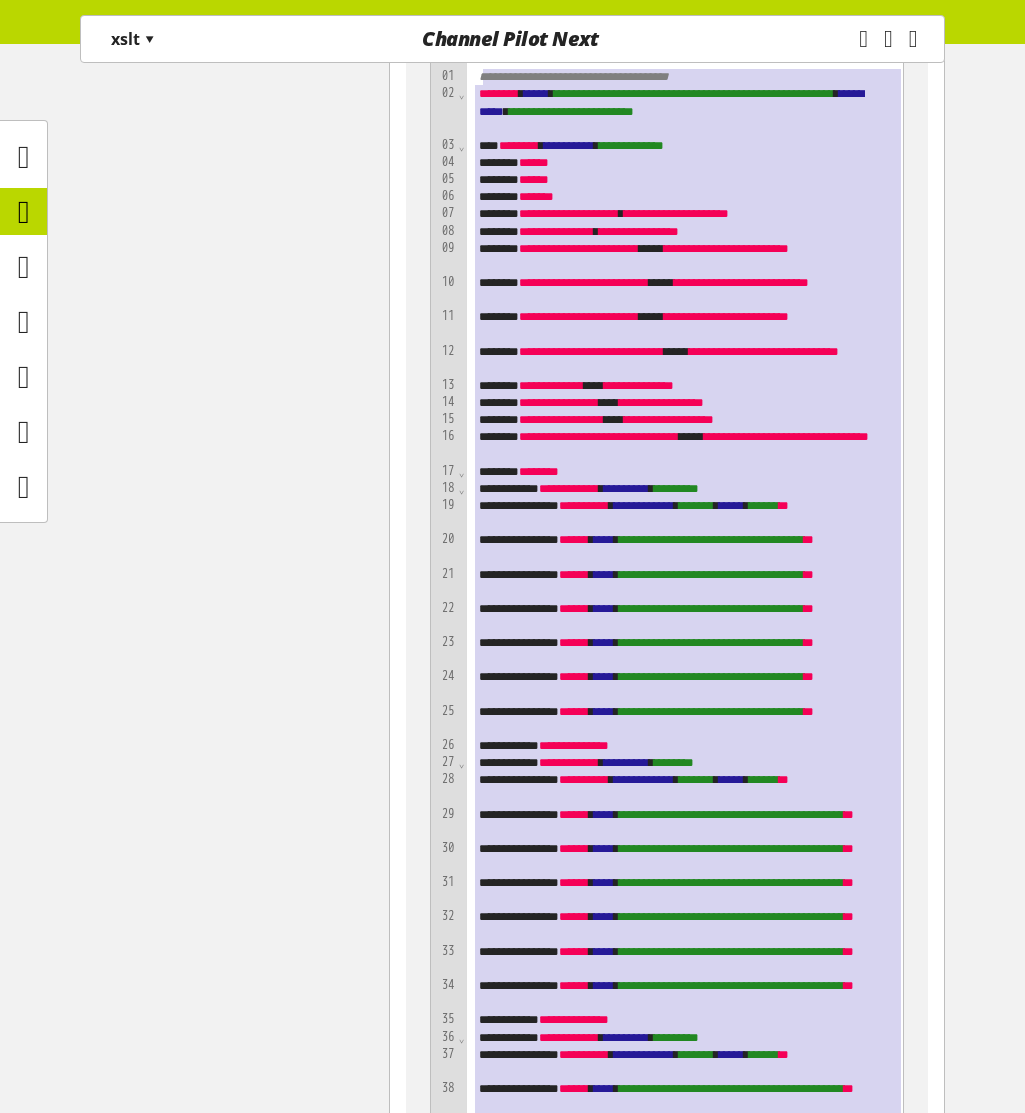 scroll, scrollTop: 5799, scrollLeft: 0, axis: vertical 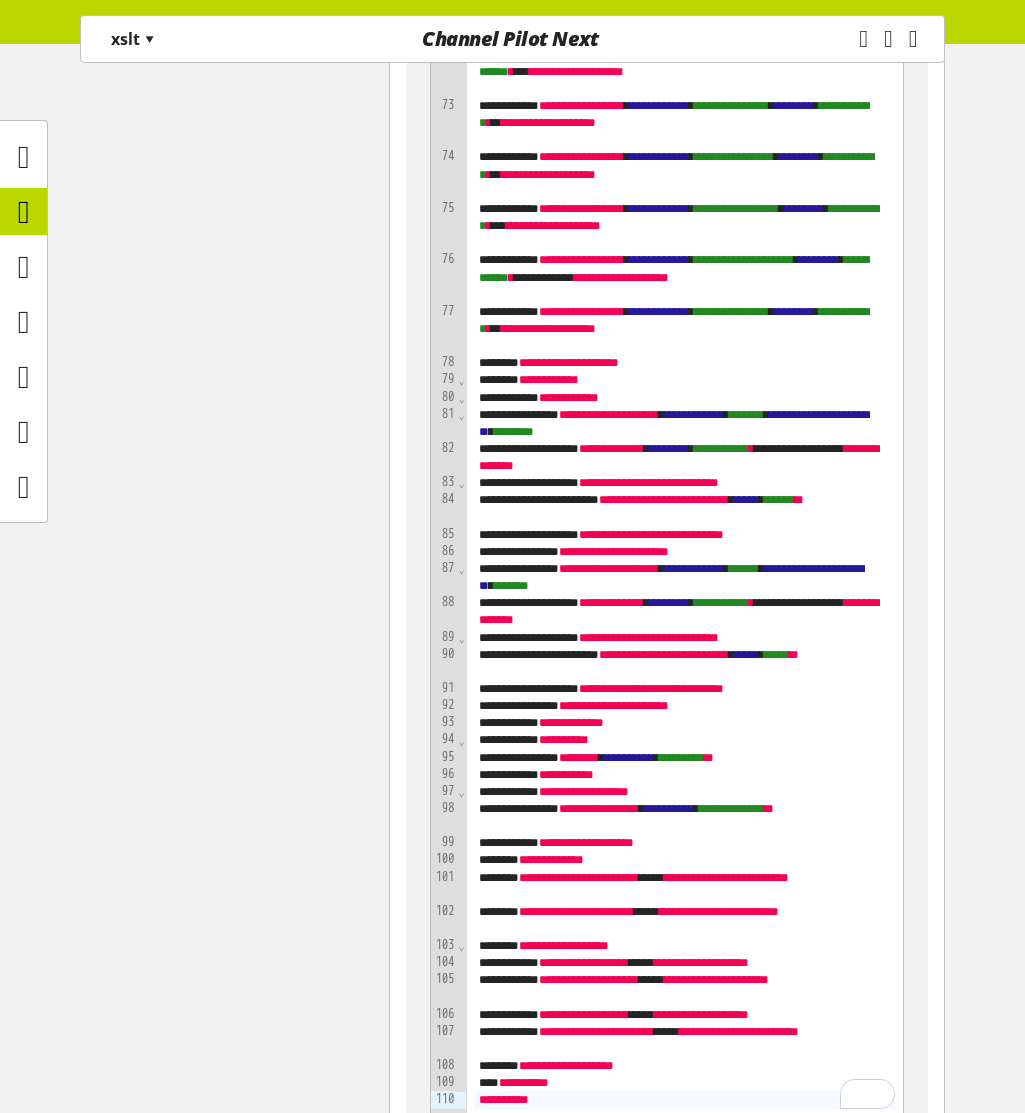 click on "Format settings Customize your import feed according to the specific settings. If something doesn’t look right in the preview, you can adjust the delimiter, quote, max. lines with errors, and encoding.
Please note that the data format is automatically detected and cannot be changed." at bounding box center [250, -2059] 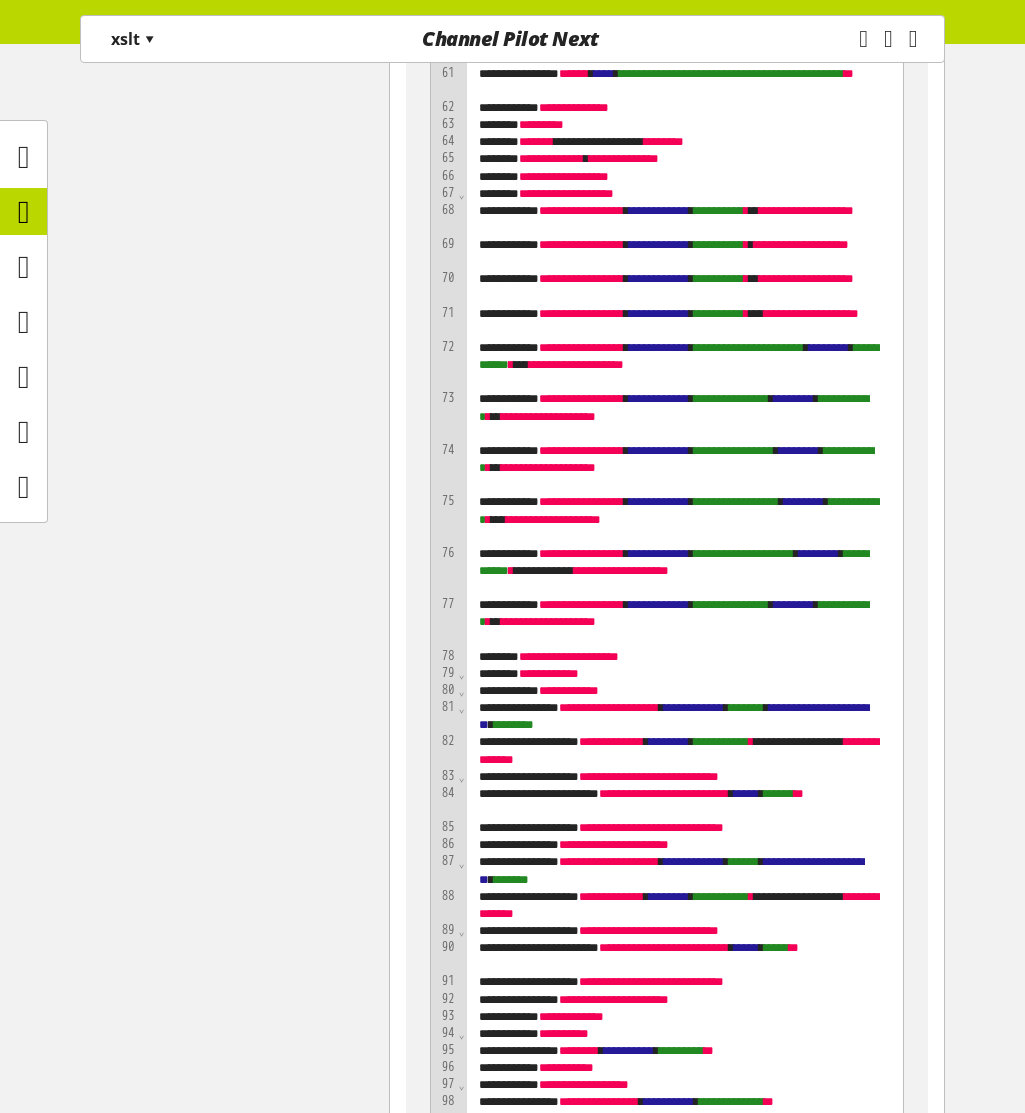 scroll, scrollTop: 2319, scrollLeft: 0, axis: vertical 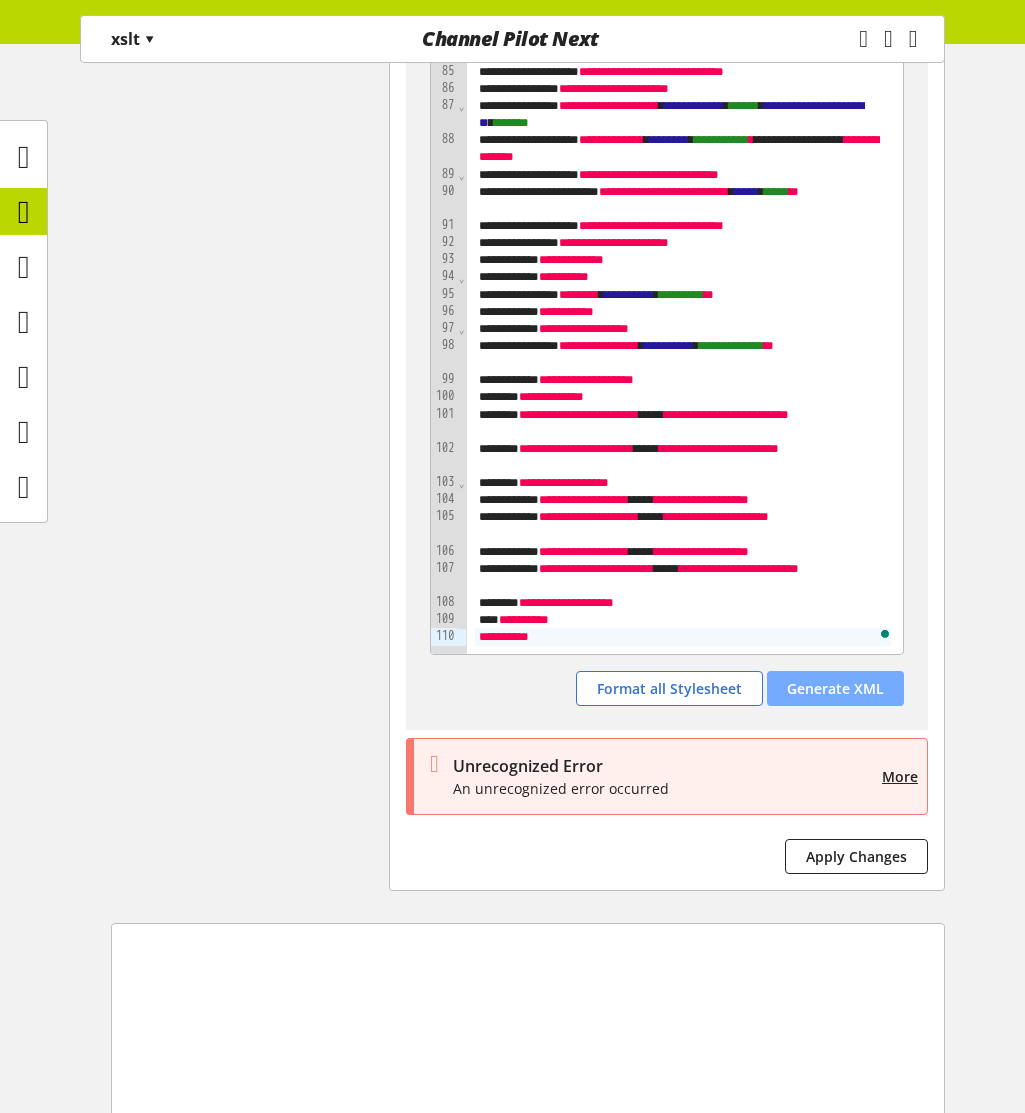 click on "Generate XML" at bounding box center (835, 688) 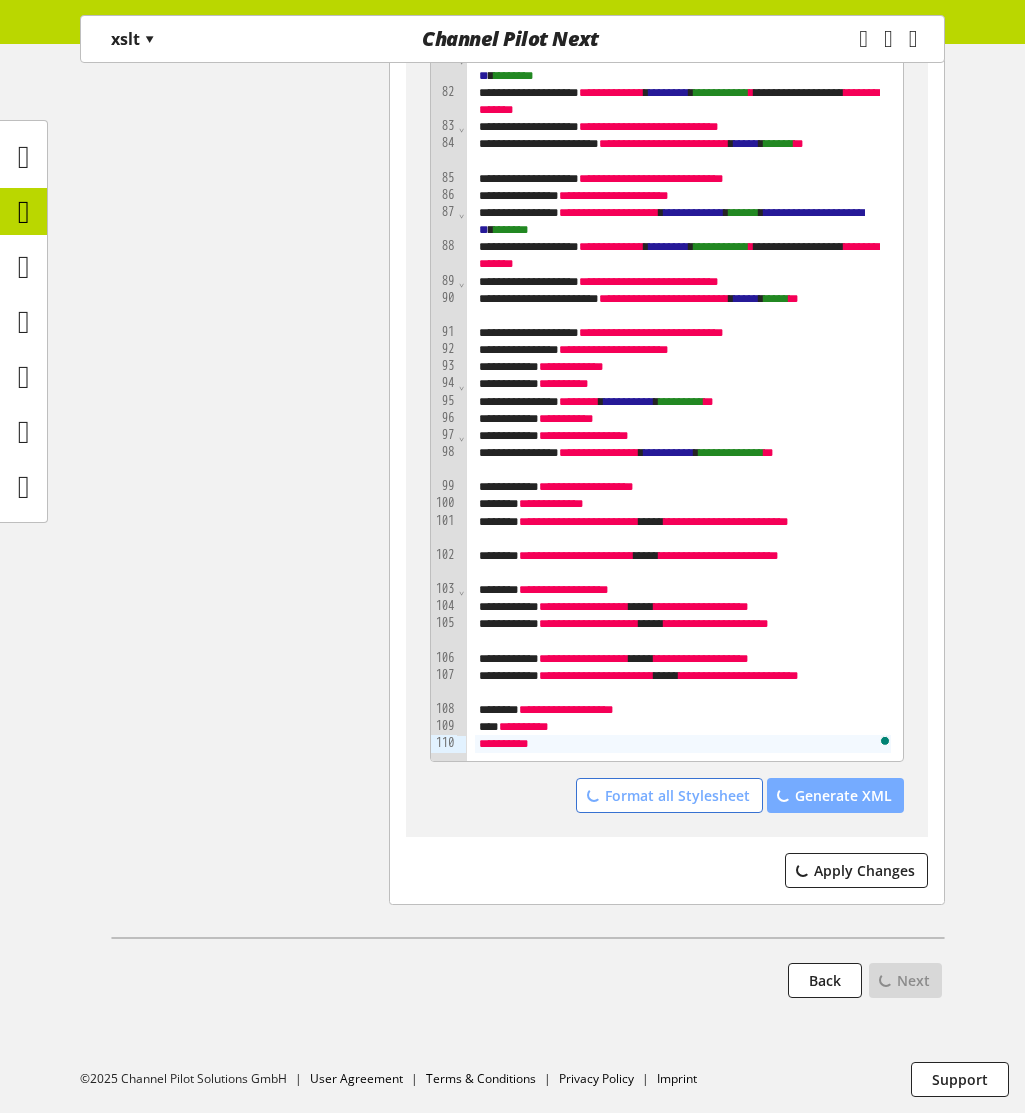 scroll, scrollTop: 6170, scrollLeft: 0, axis: vertical 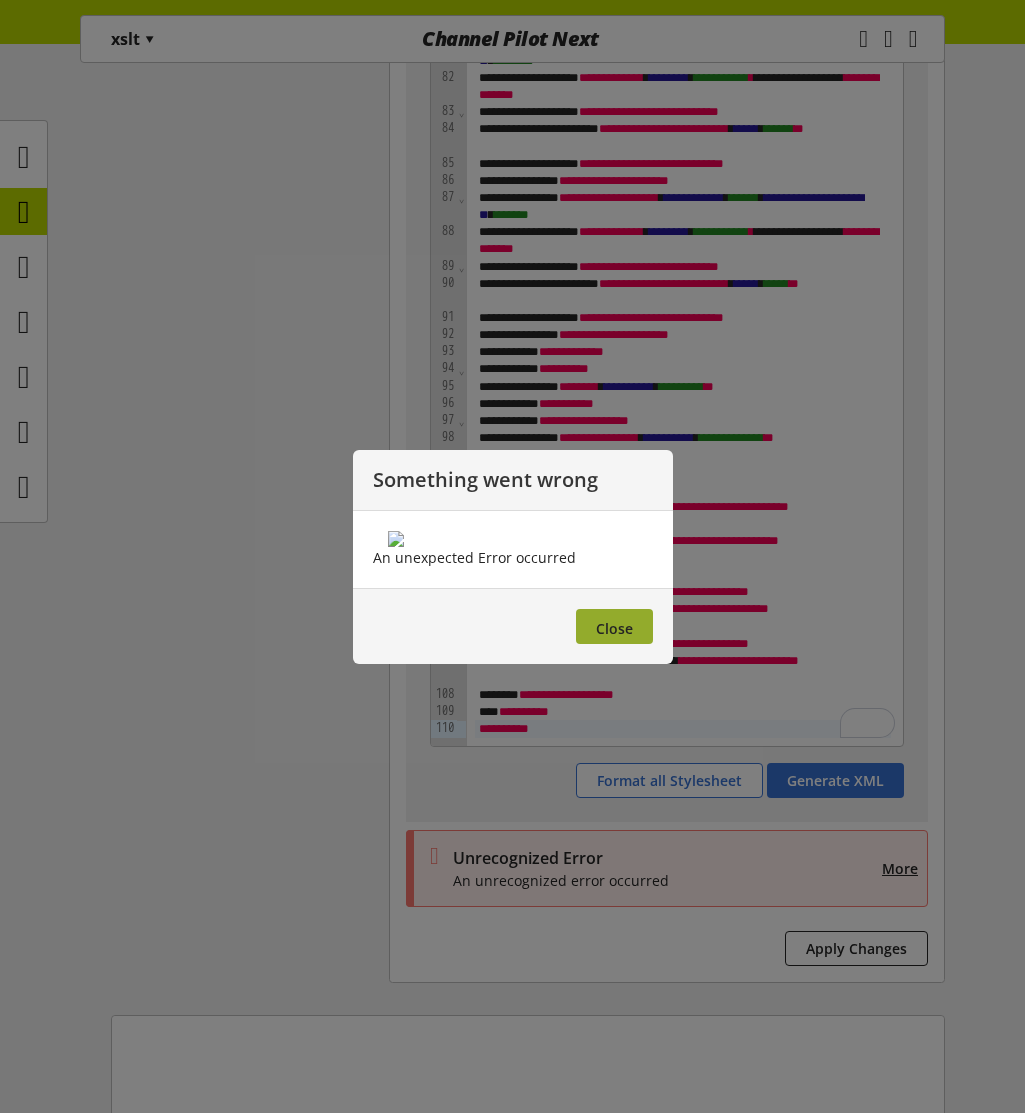 click on "Close" at bounding box center (614, 626) 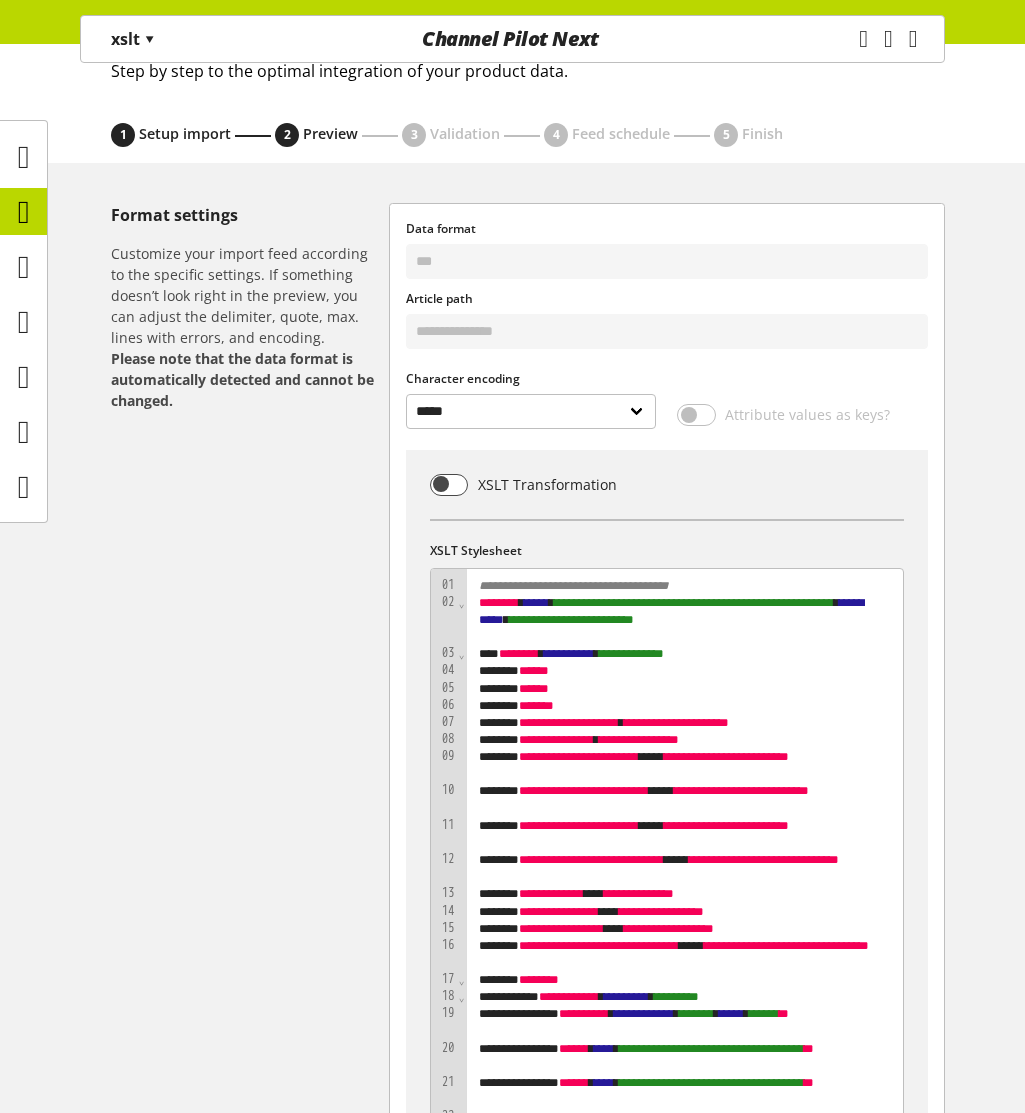 scroll, scrollTop: 155, scrollLeft: 0, axis: vertical 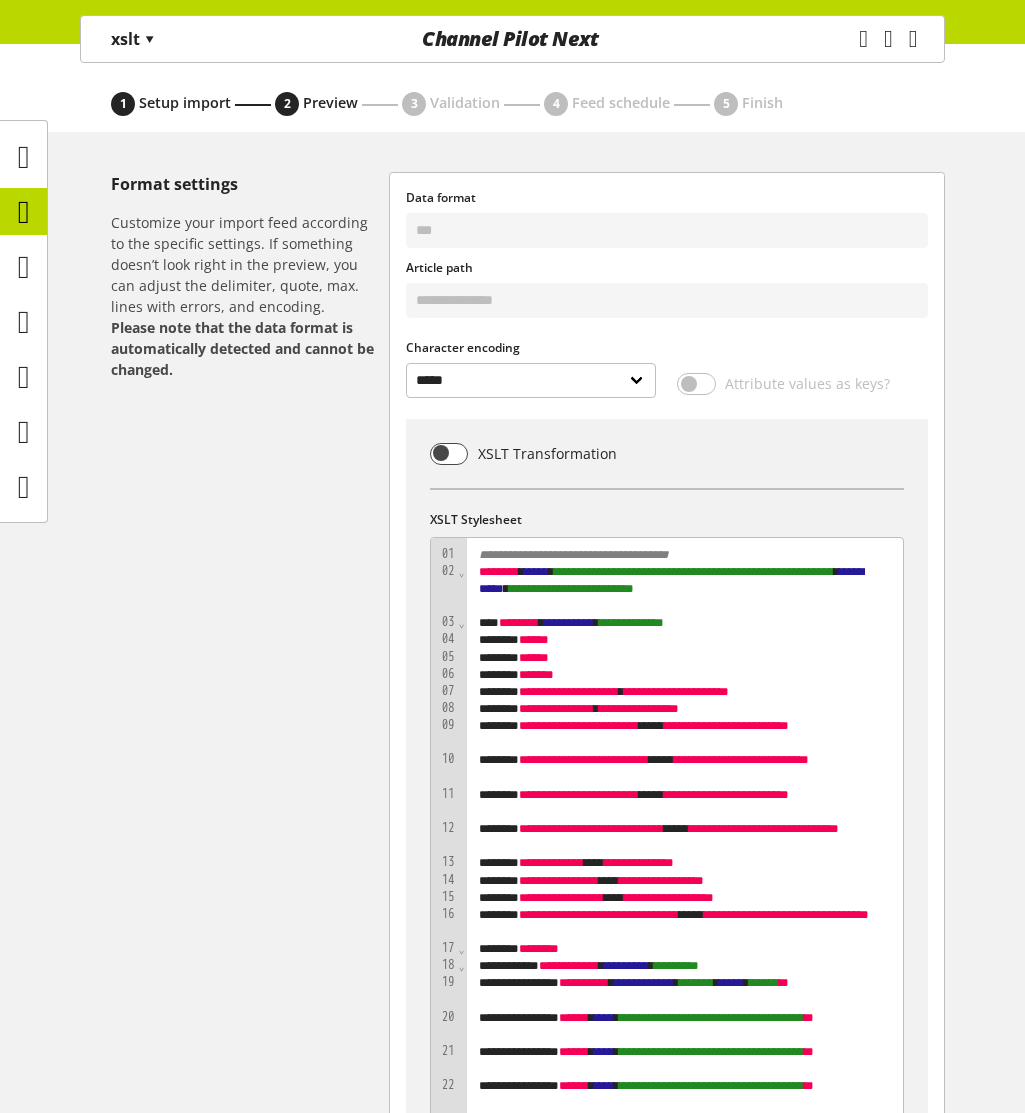 click on "Format settings Customize your import feed according to the specific settings. If something doesn’t look right in the preview, you can adjust the delimiter, quote, max. lines with errors, and encoding.
Please note that the data format is automatically detected and cannot be changed." at bounding box center (250, 3585) 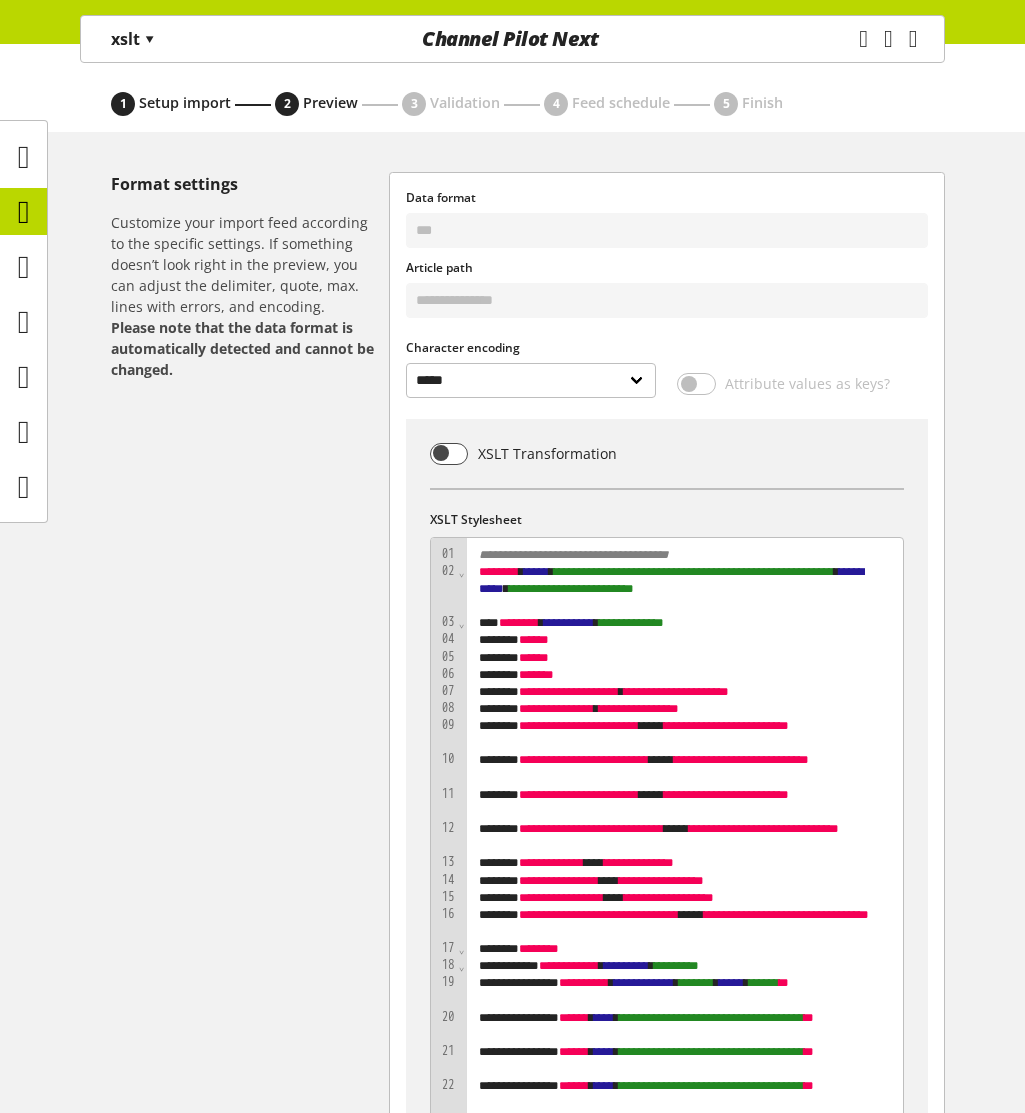 click on "**********" at bounding box center [682, 734] 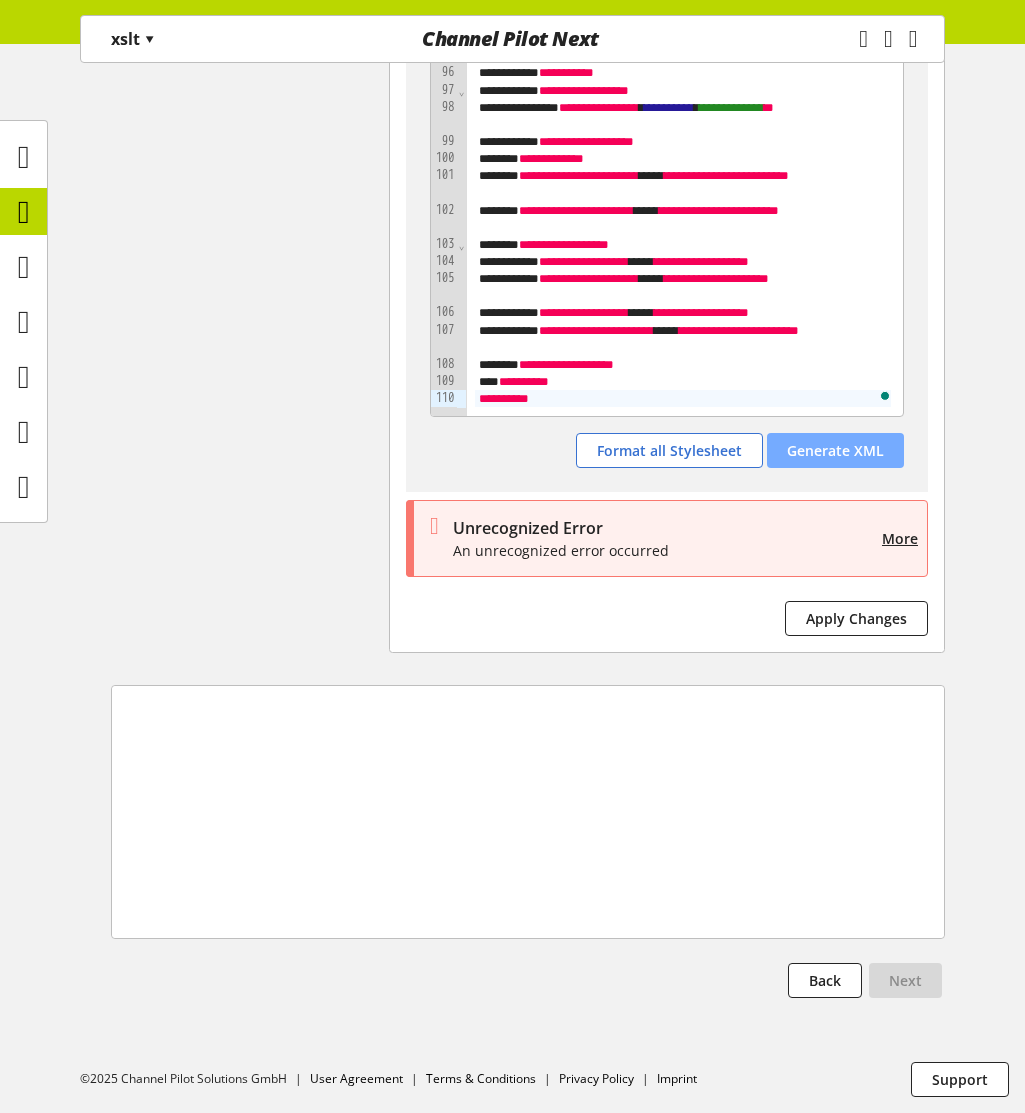 click on "Generate XML" at bounding box center (835, 450) 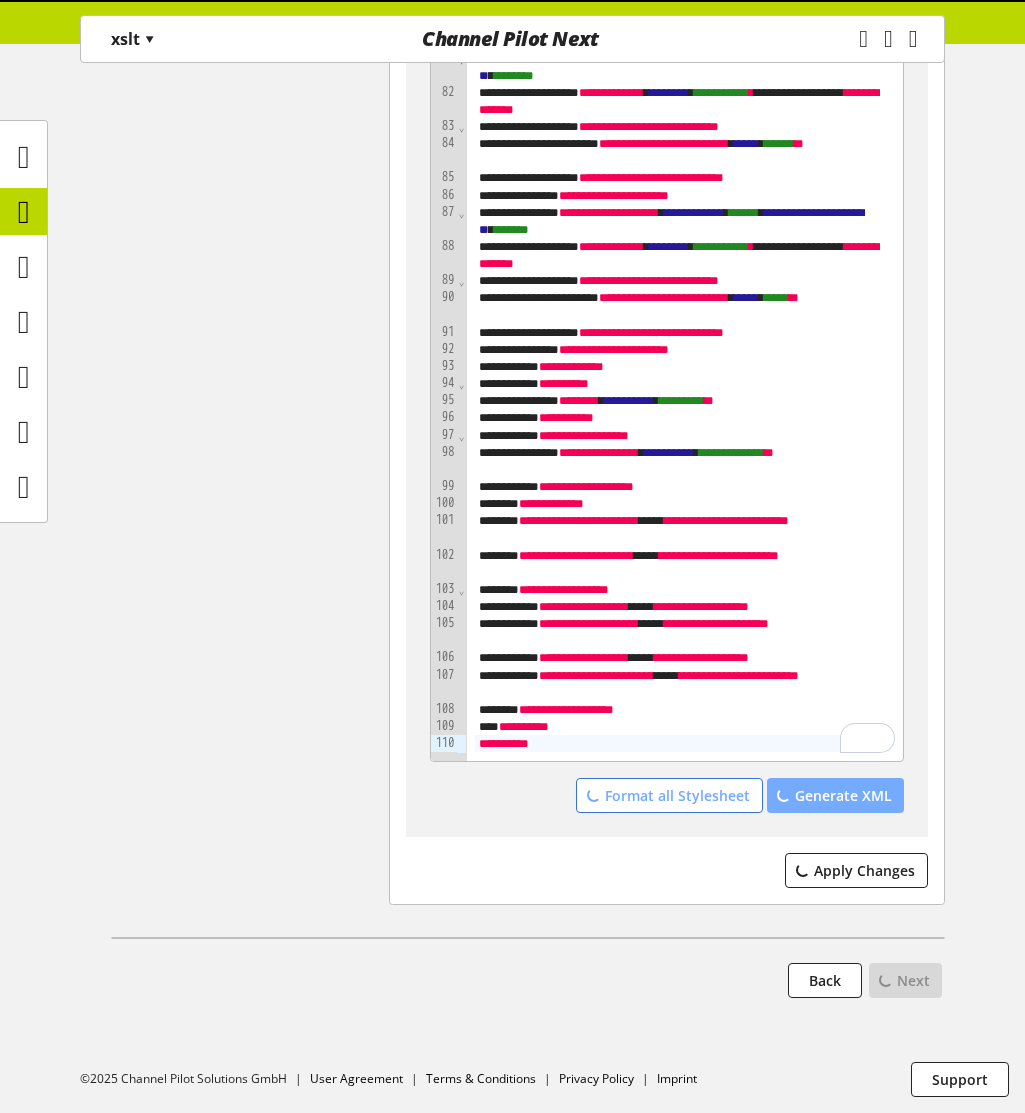 scroll, scrollTop: 3804, scrollLeft: 0, axis: vertical 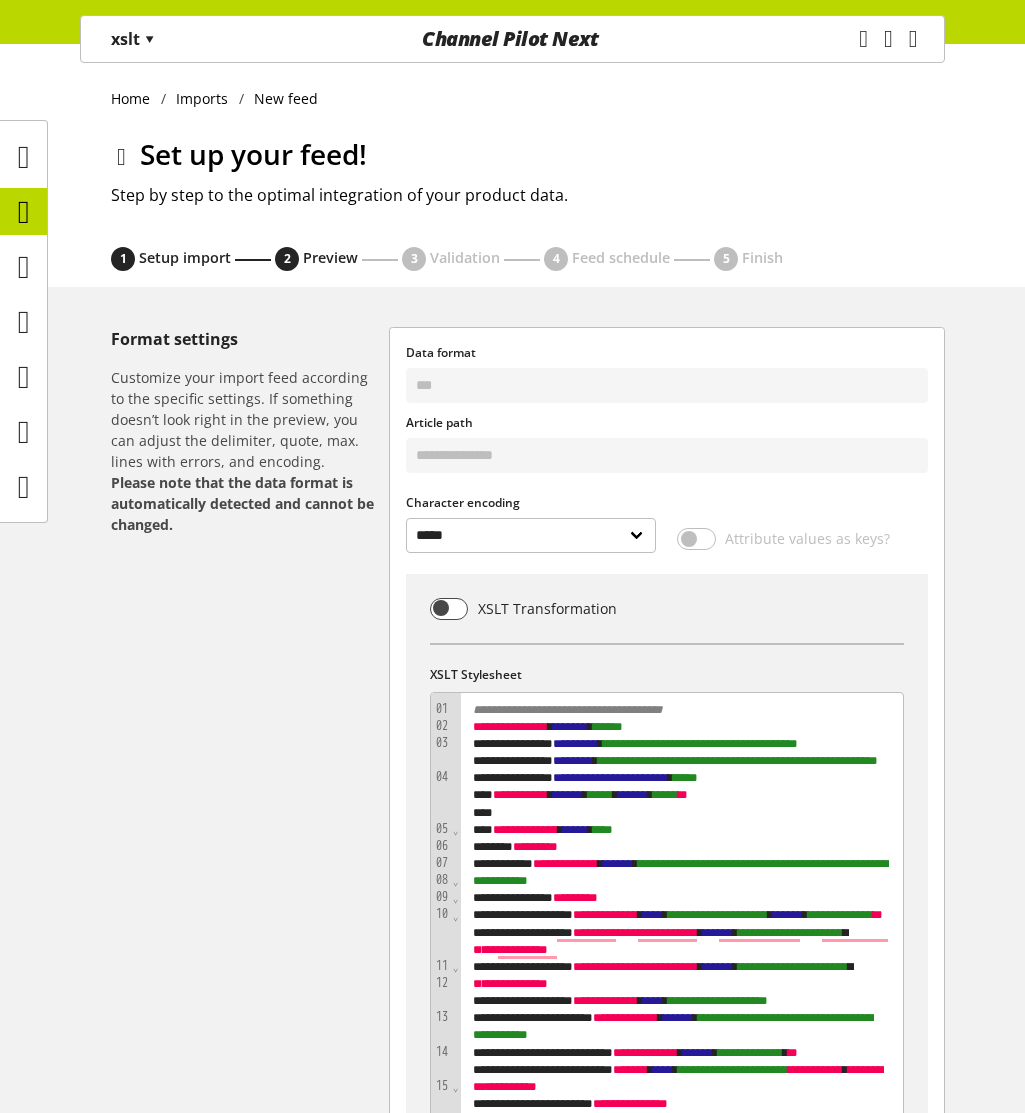 select on "*****" 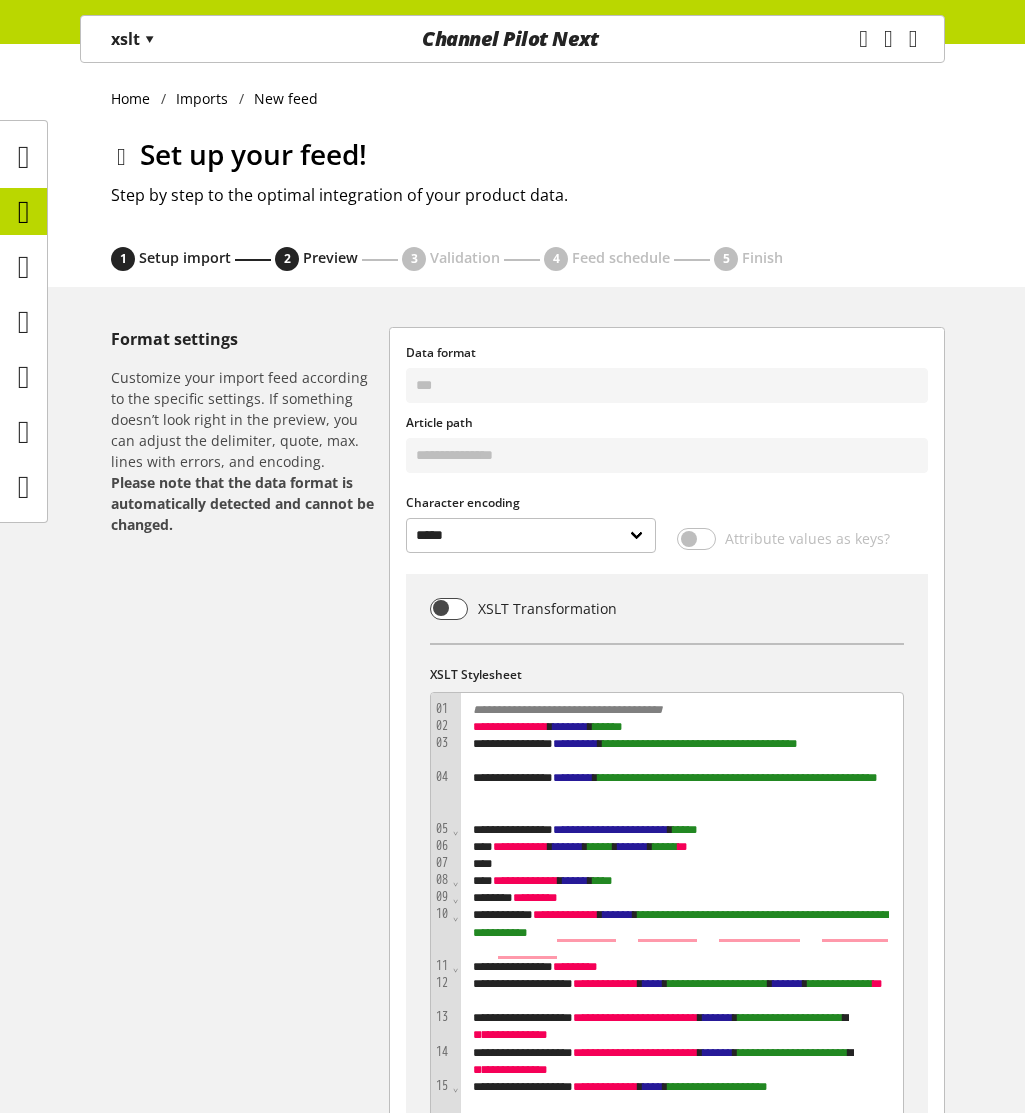 scroll, scrollTop: 3804, scrollLeft: 0, axis: vertical 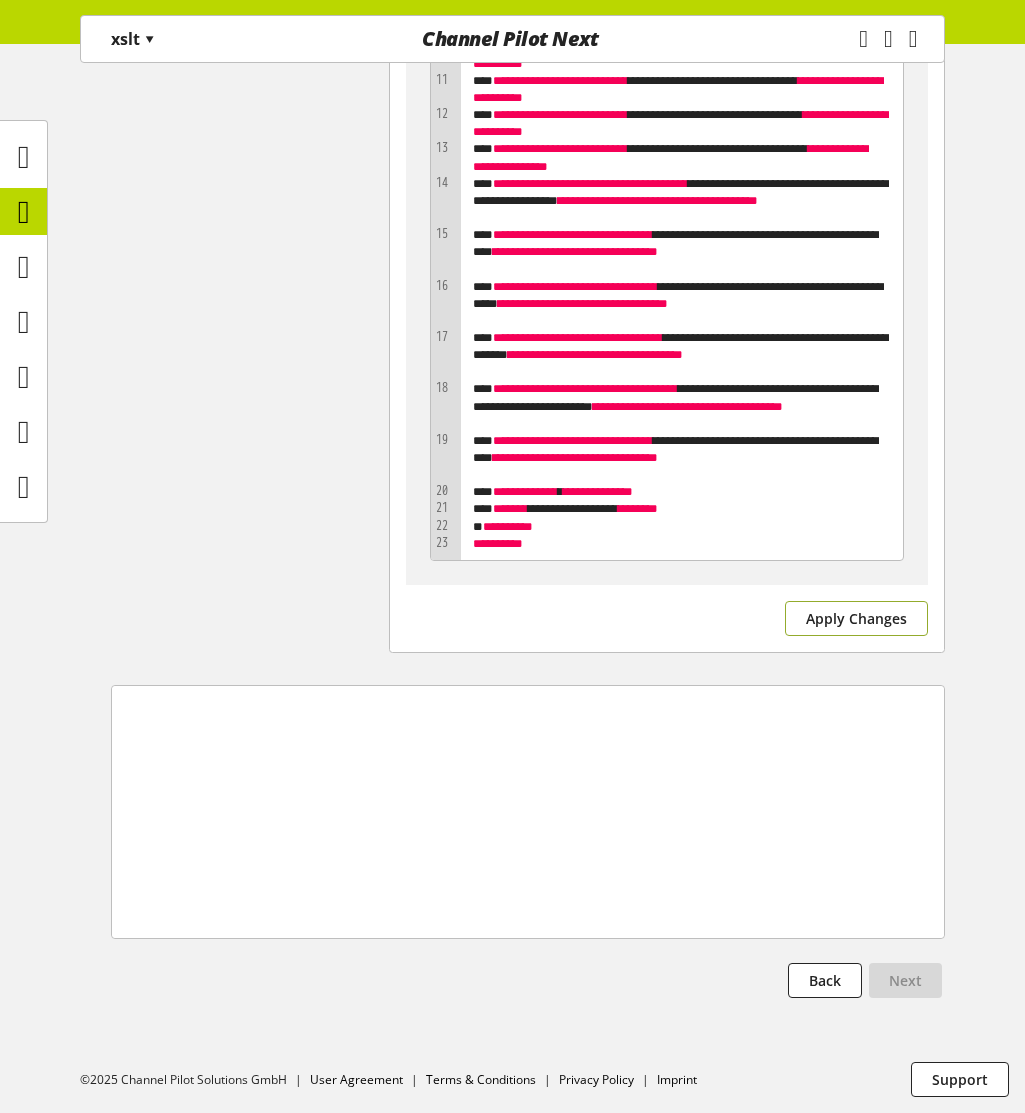 click on "Apply Changes" at bounding box center [856, 618] 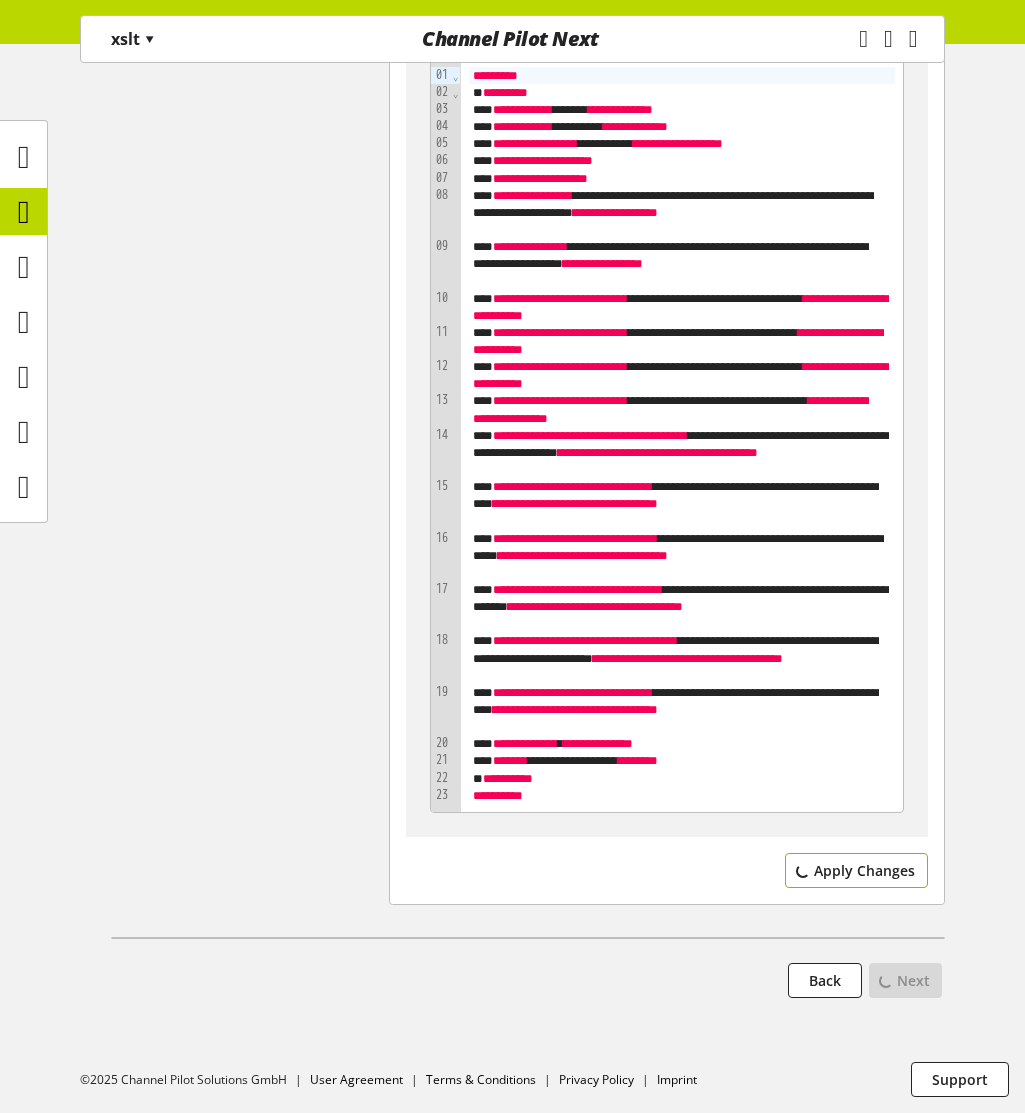 scroll, scrollTop: 3804, scrollLeft: 0, axis: vertical 